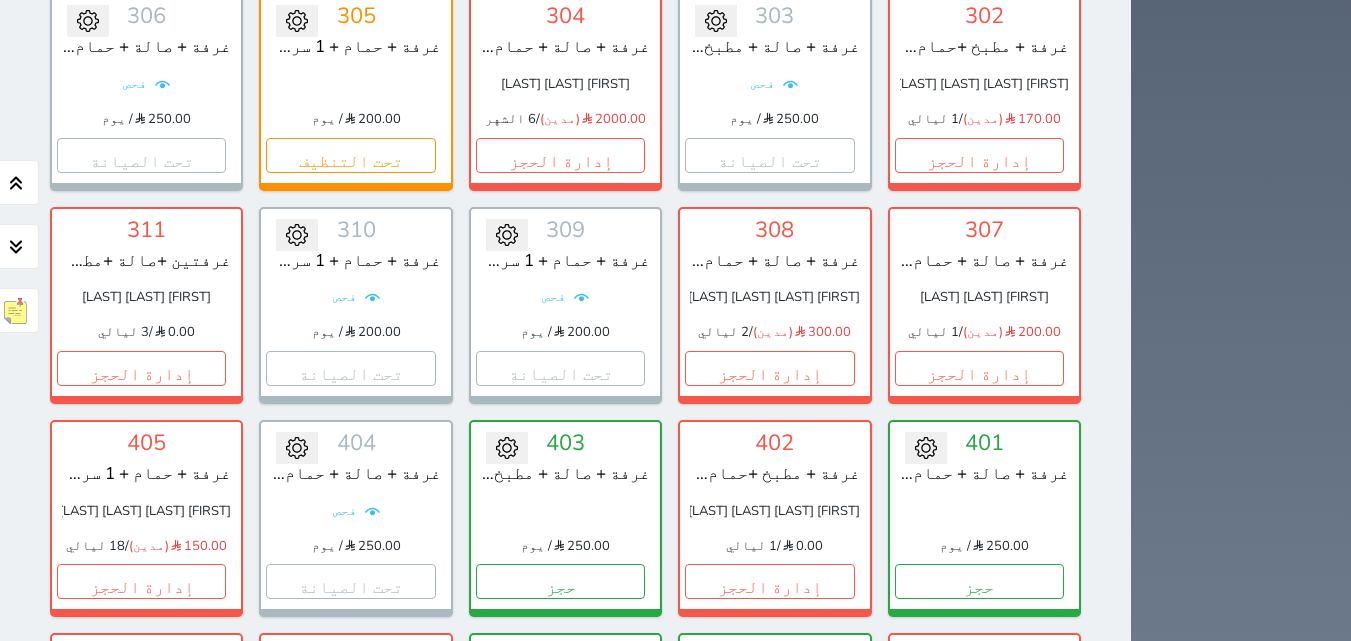 scroll, scrollTop: 1010, scrollLeft: 0, axis: vertical 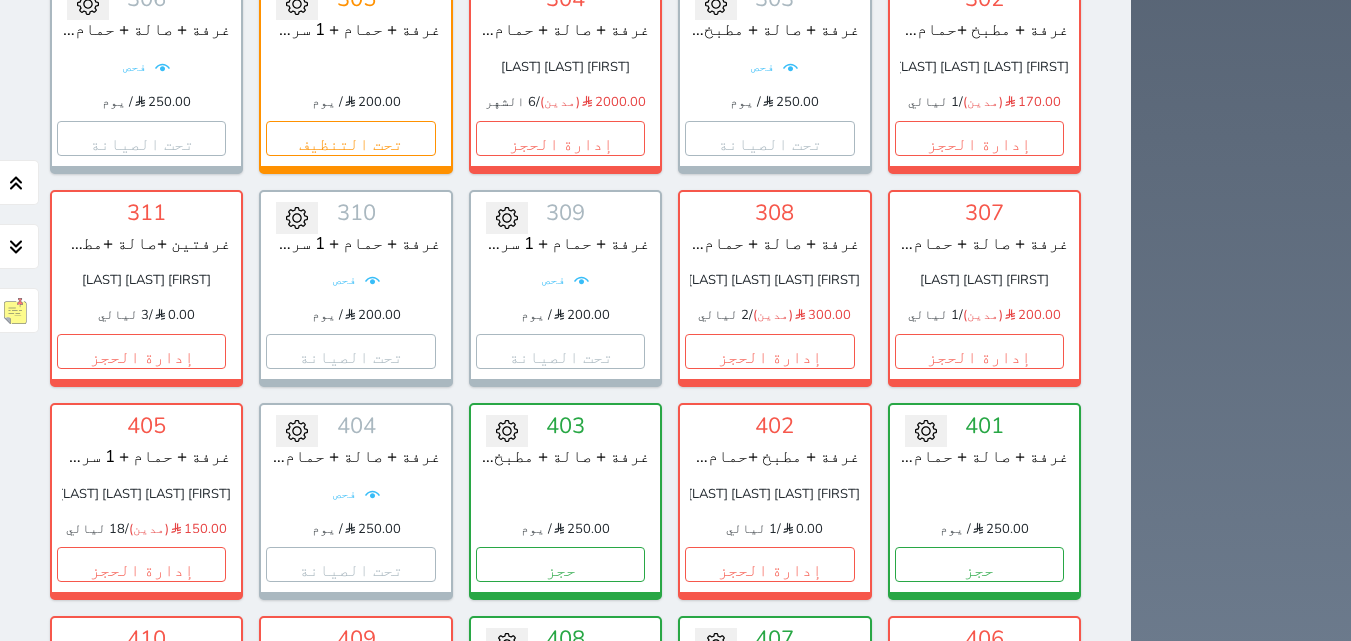 click on "إدارة الحجز" at bounding box center (979, 778) 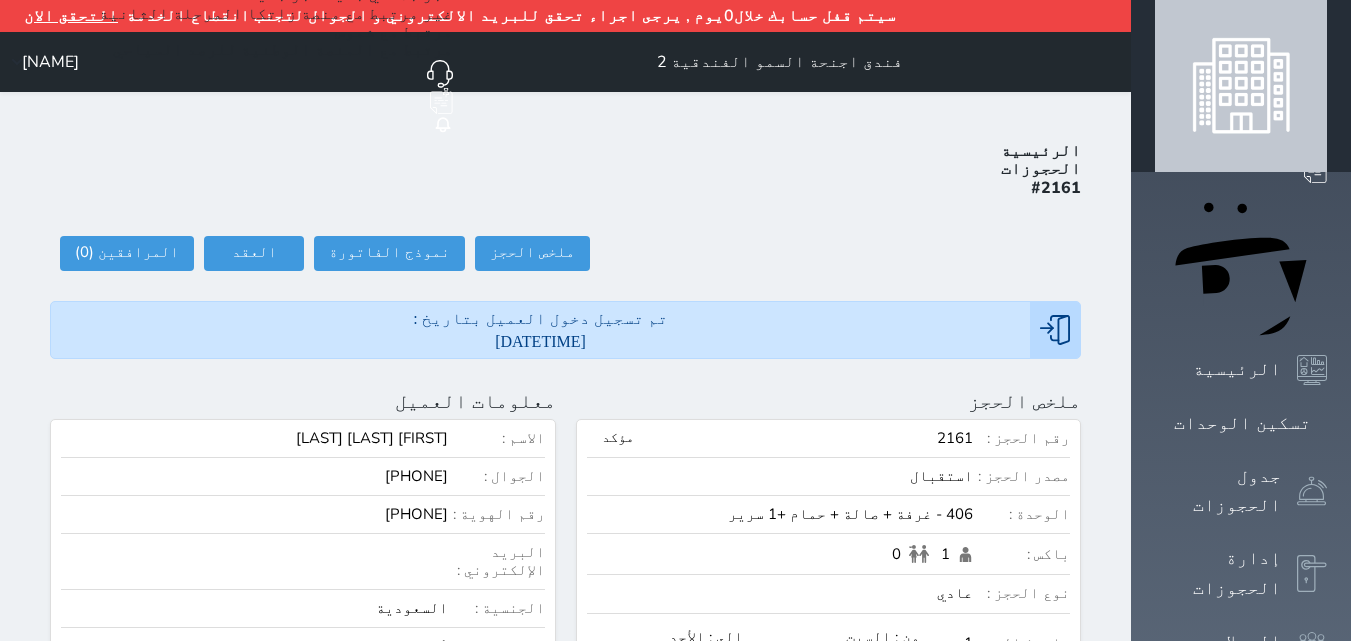 scroll, scrollTop: 100, scrollLeft: 0, axis: vertical 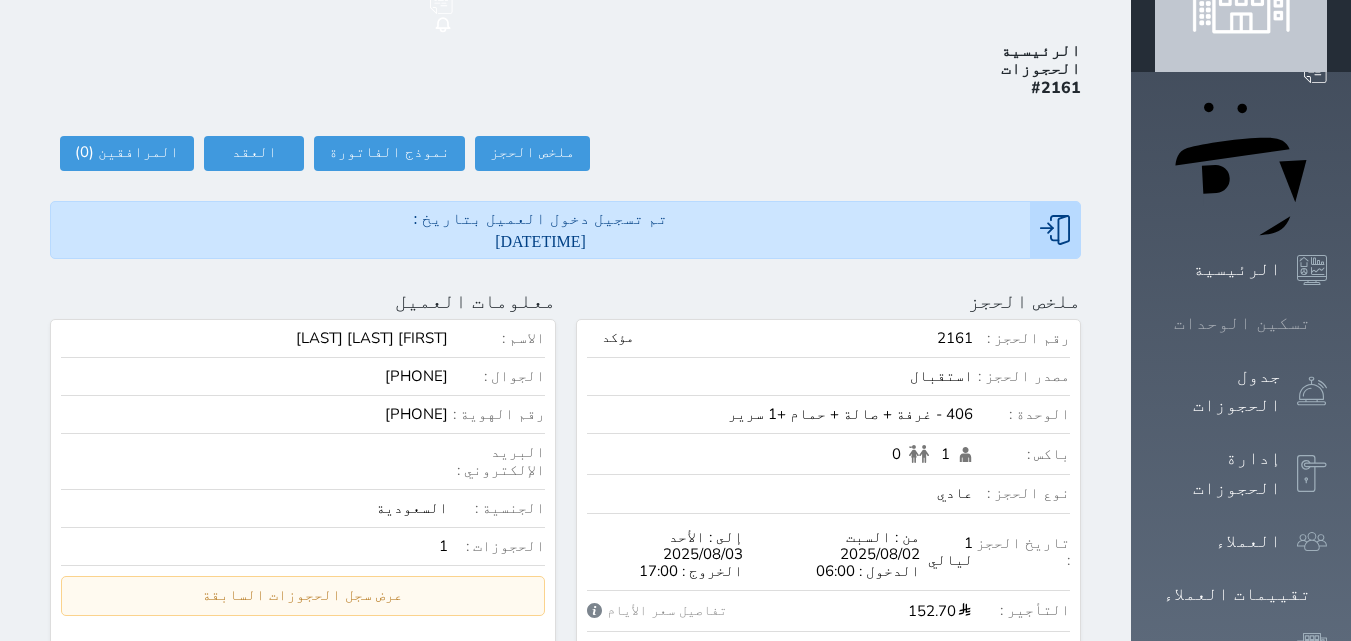 click on "تسكين الوحدات" at bounding box center (1242, 323) 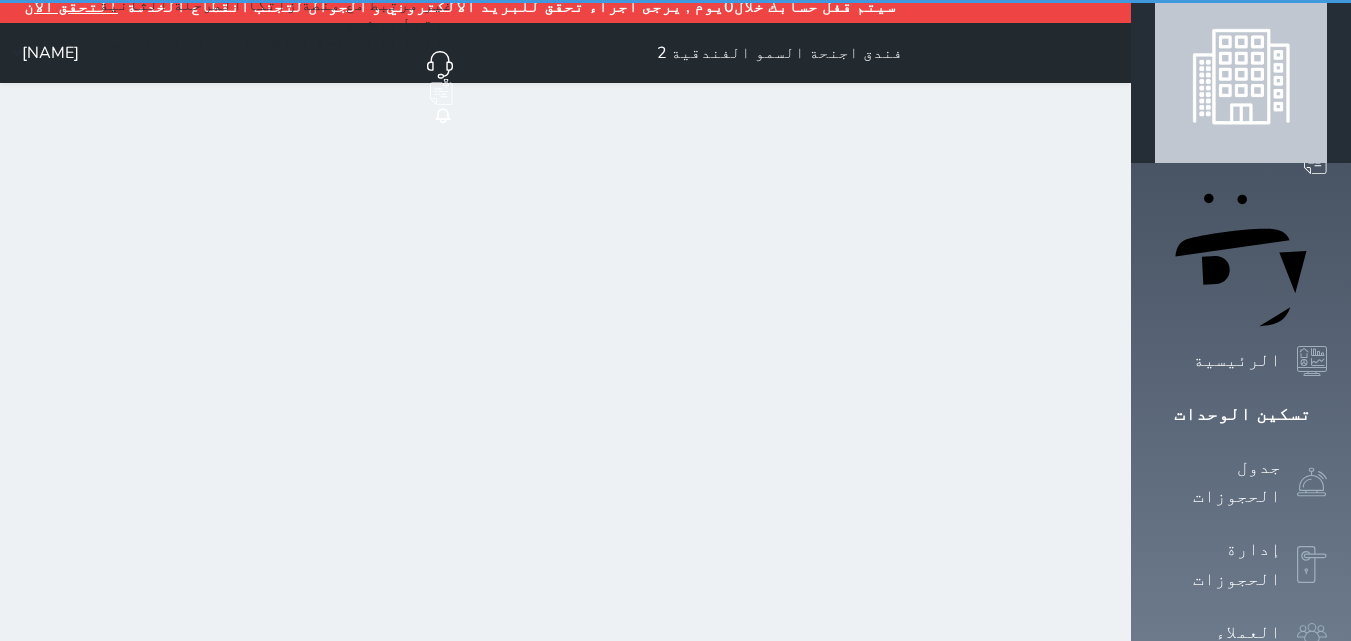 scroll, scrollTop: 0, scrollLeft: 0, axis: both 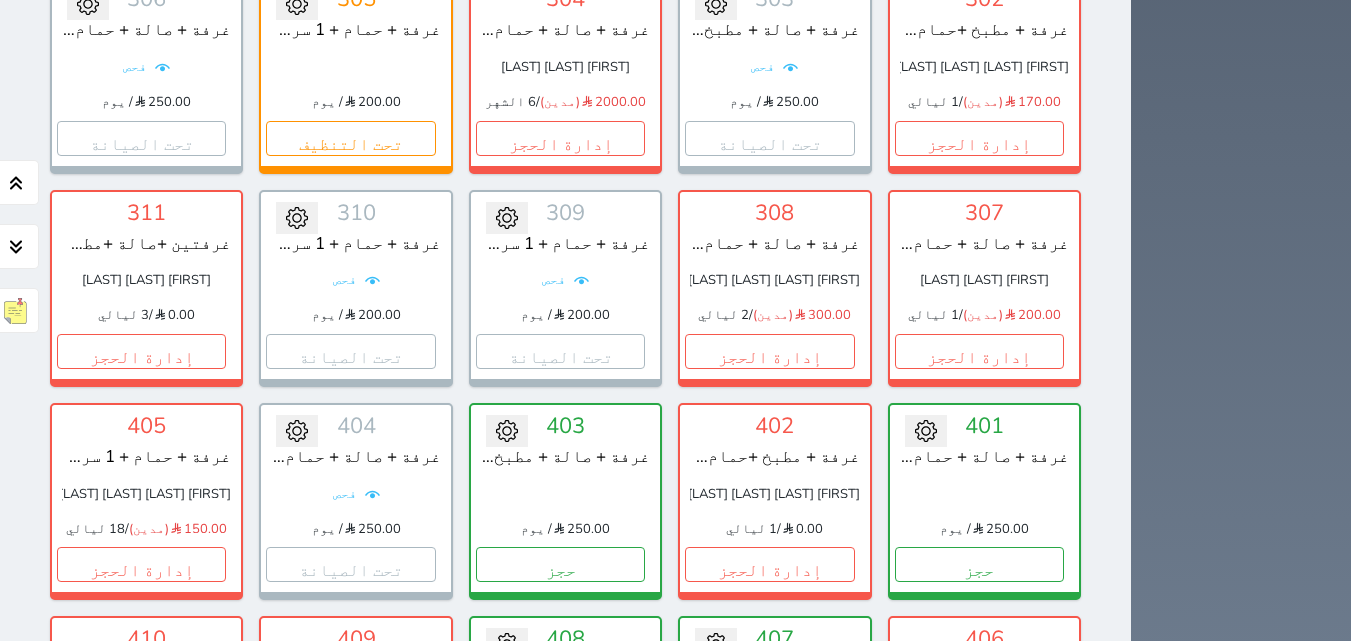 click on "حجز" at bounding box center (560, 778) 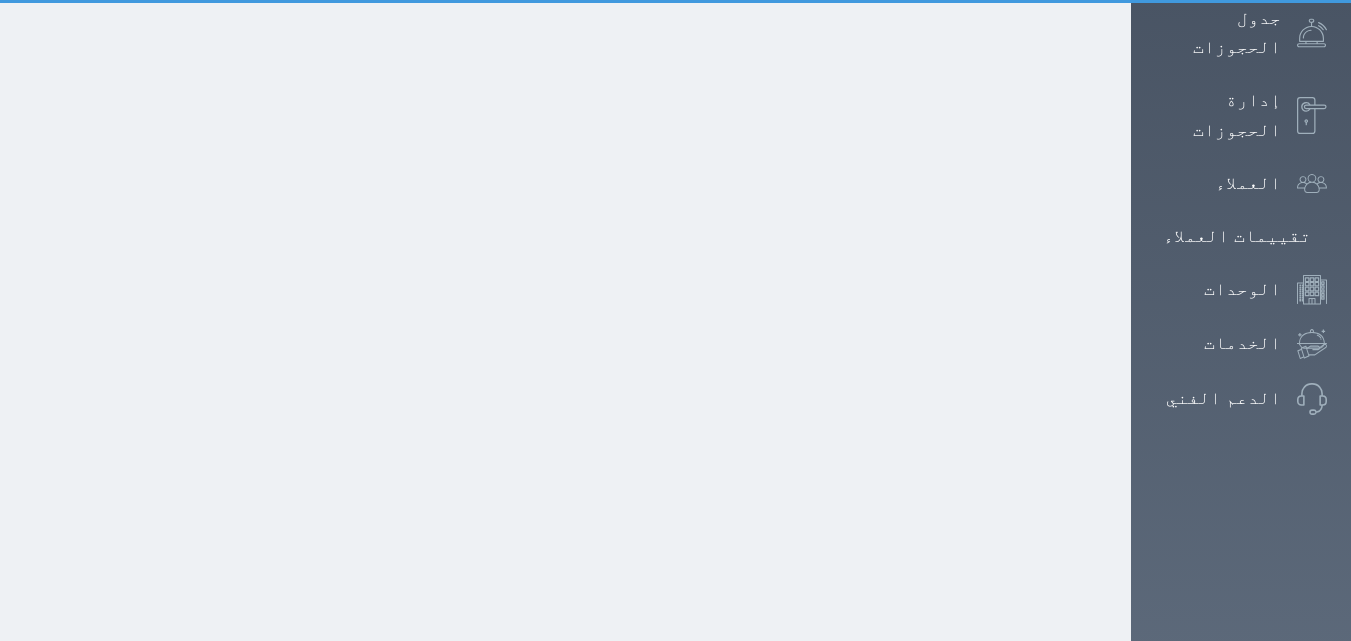 select on "1" 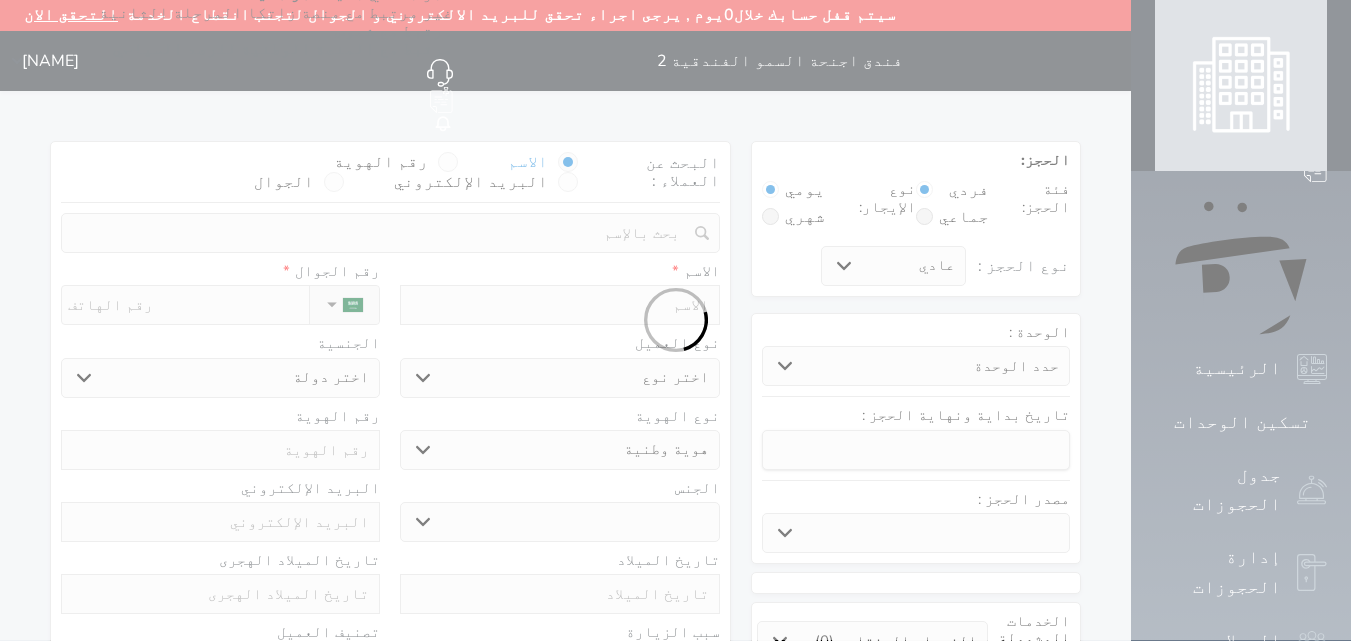scroll, scrollTop: 0, scrollLeft: 0, axis: both 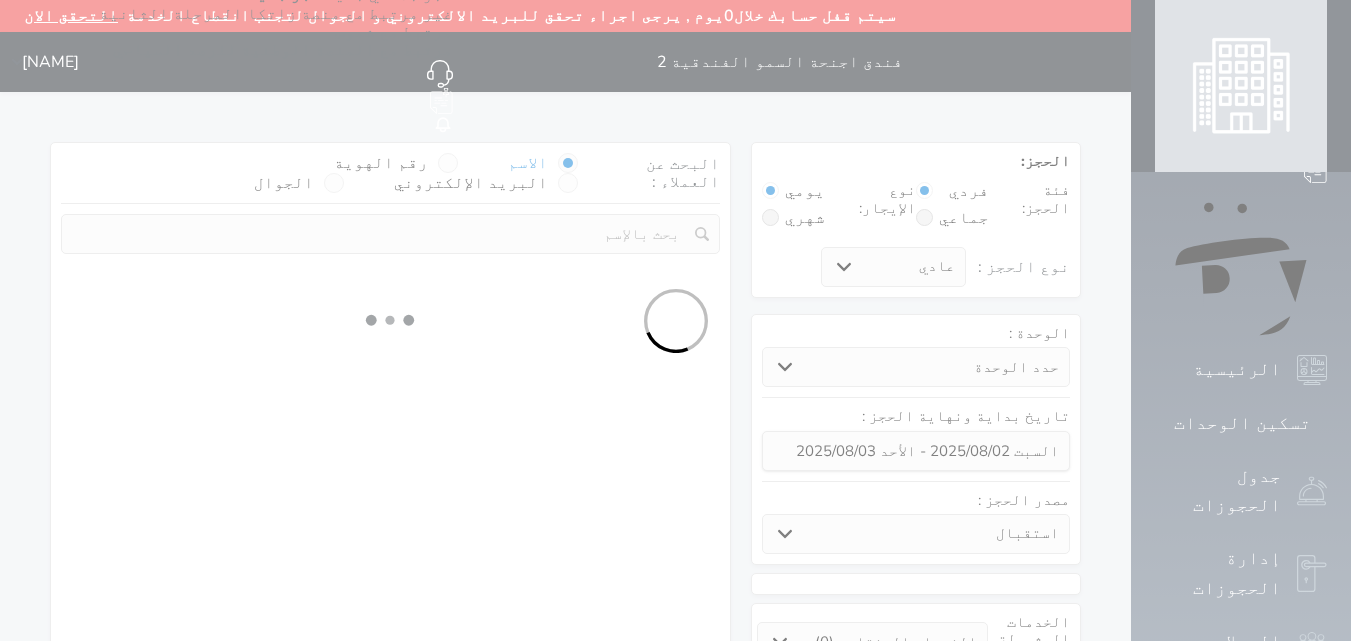 select 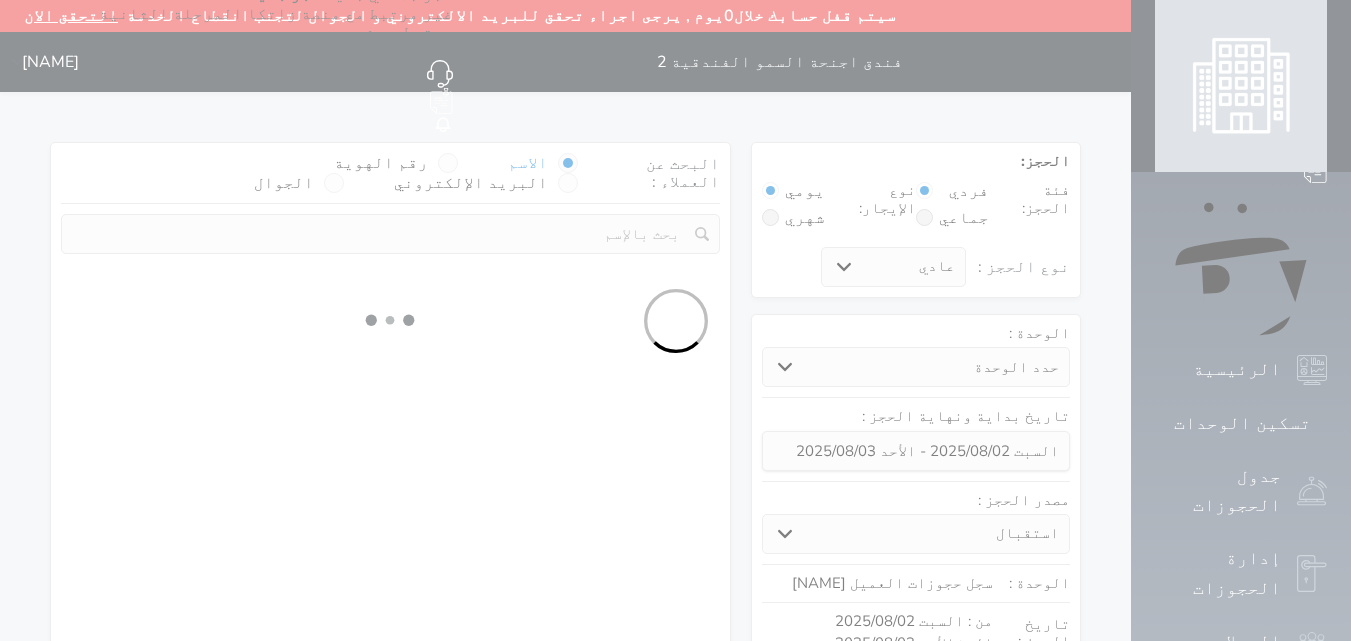 select on "1" 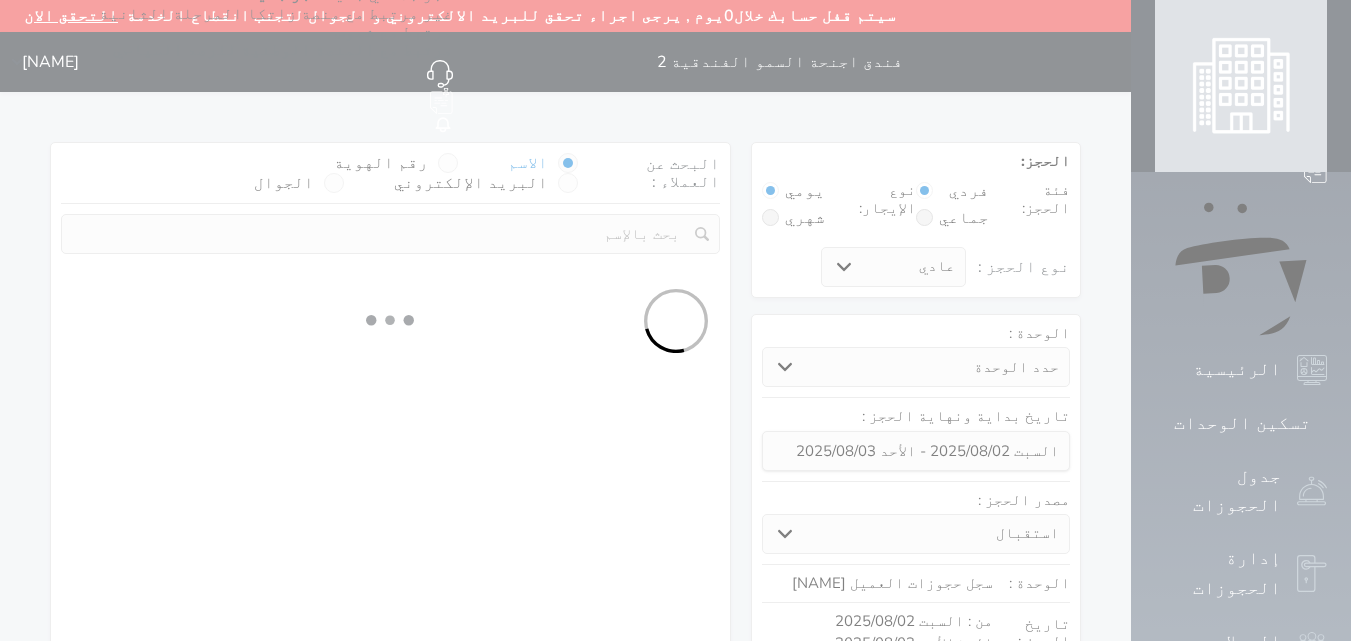 select on "113" 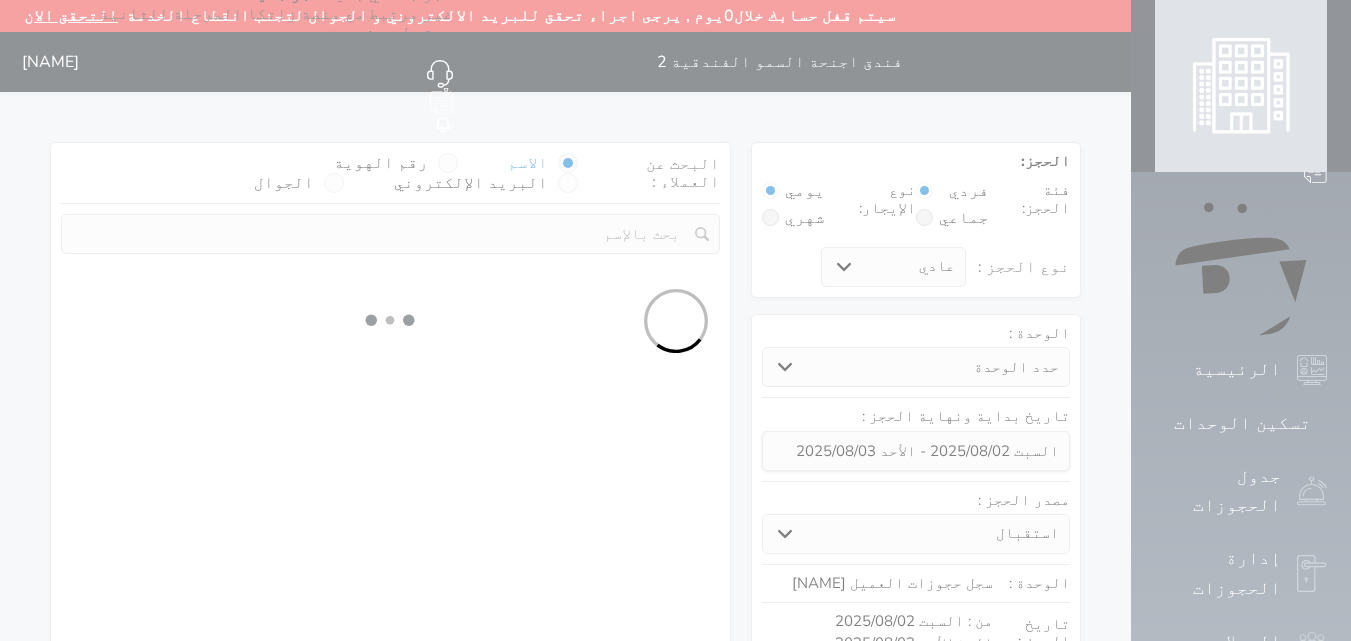 select on "1" 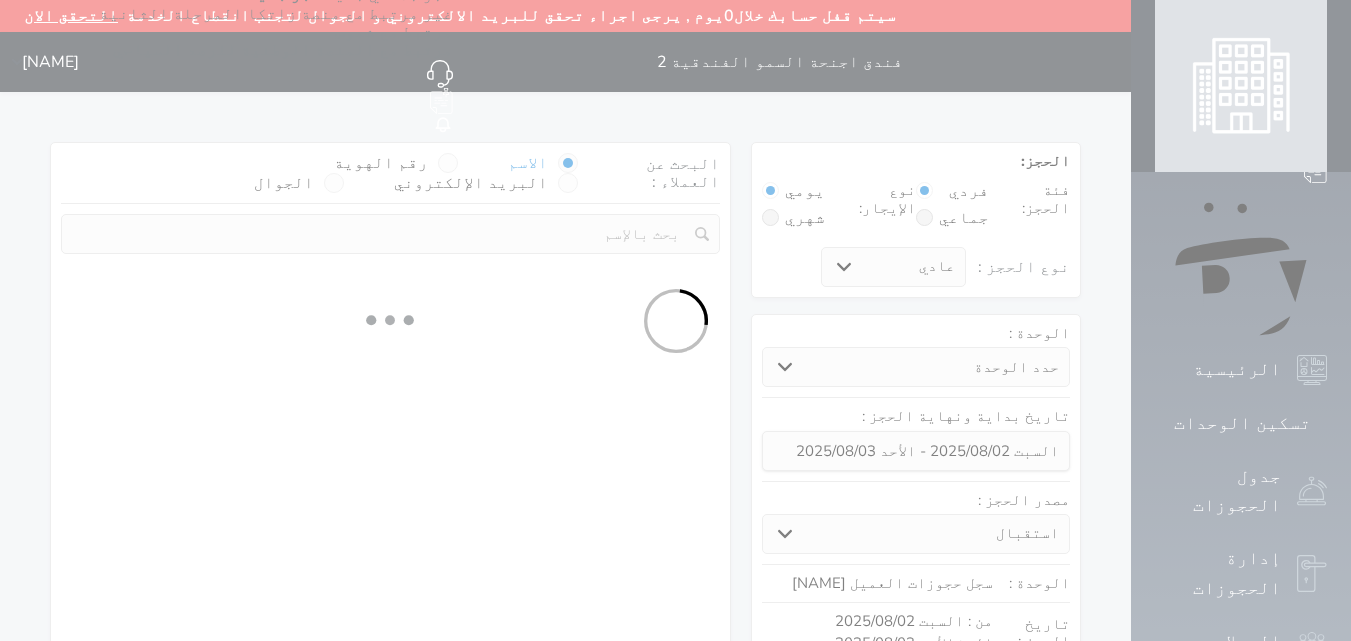 select 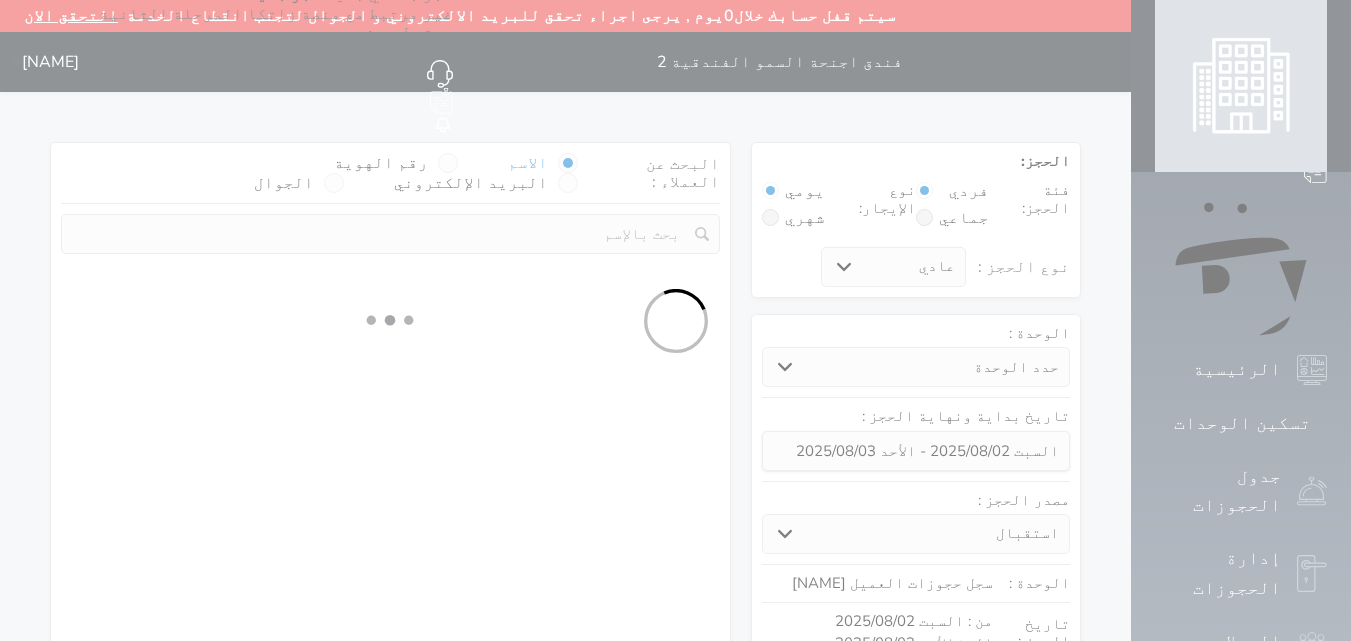 select on "7" 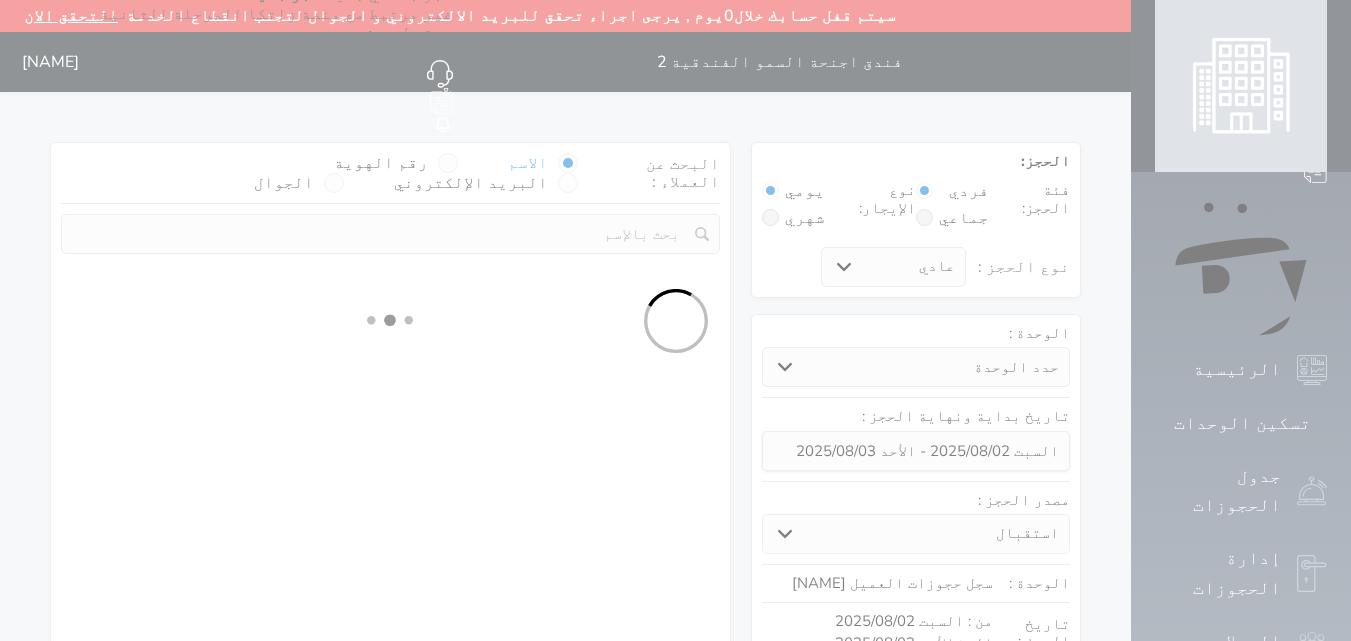 select 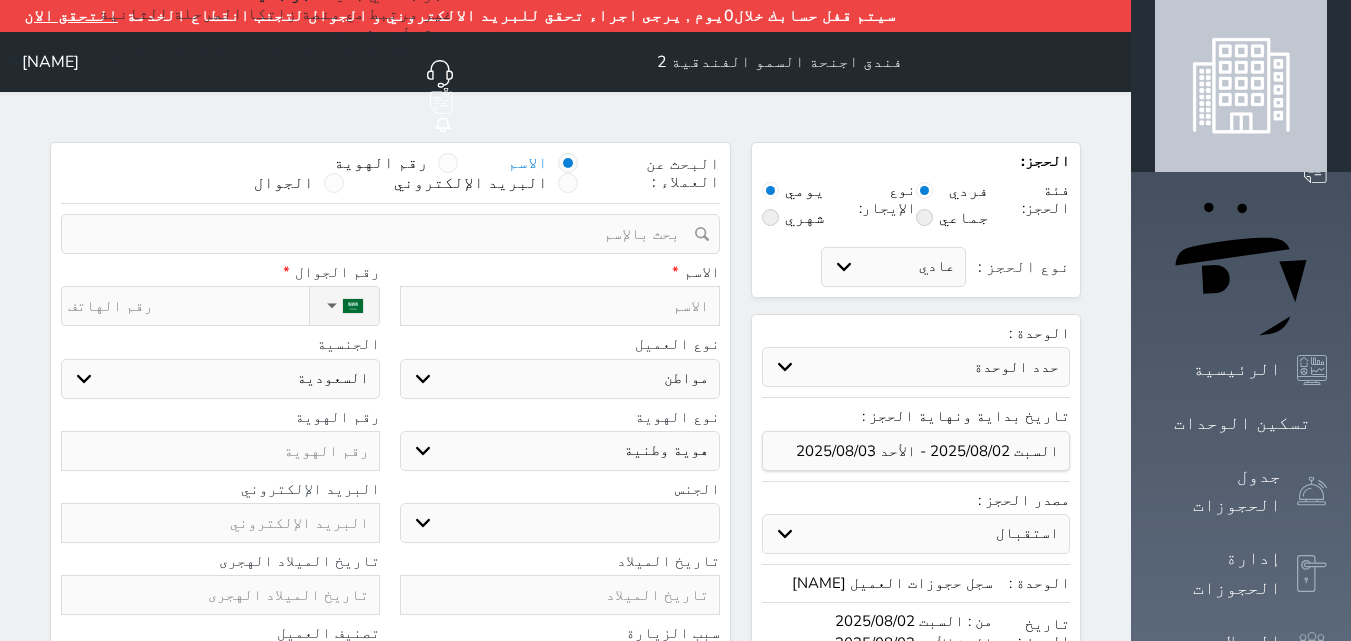 select 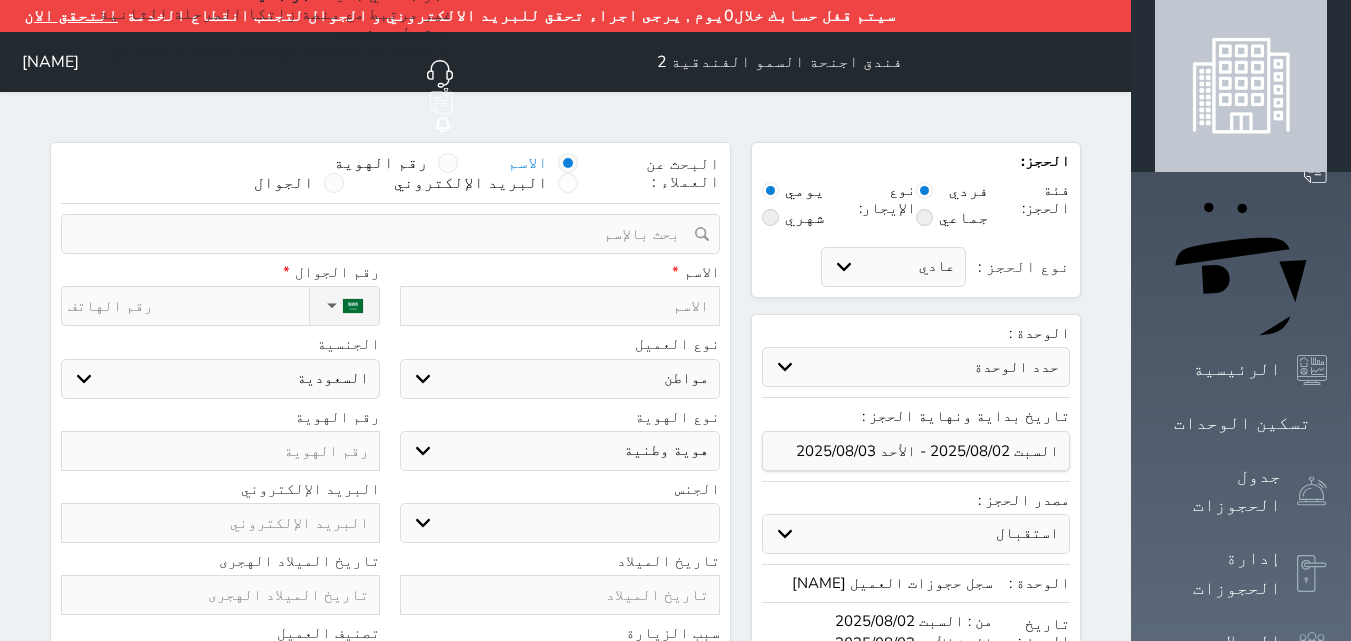 select 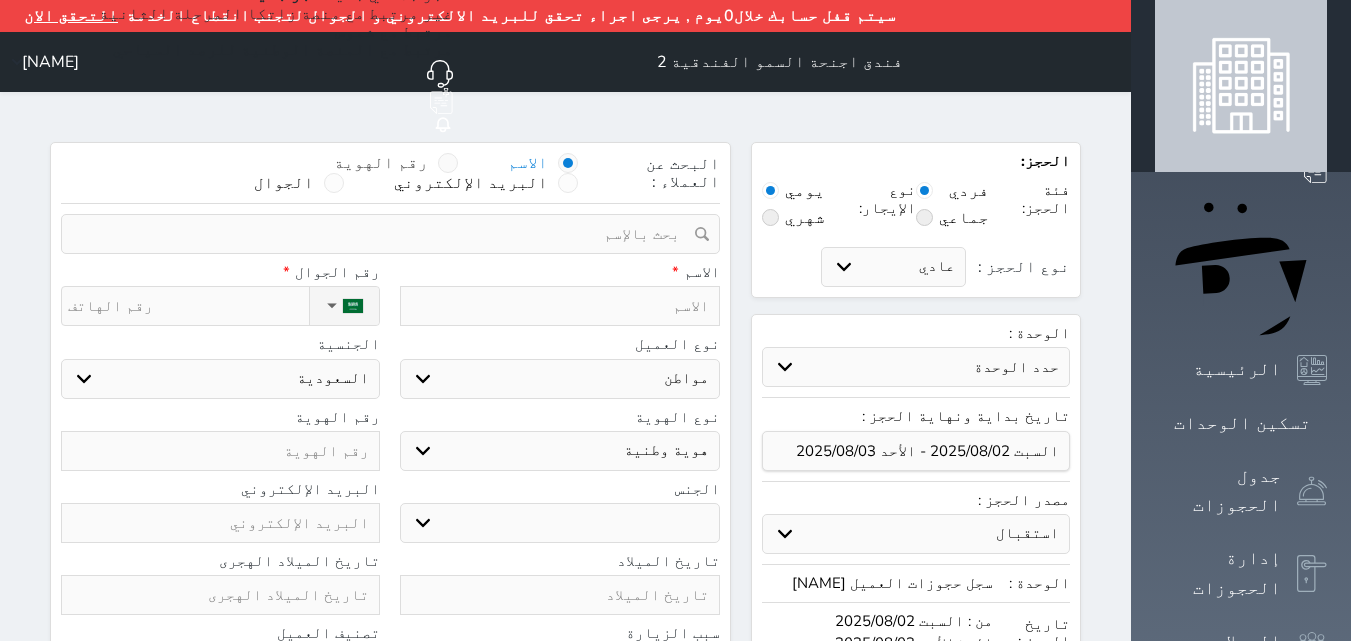 click at bounding box center (448, 163) 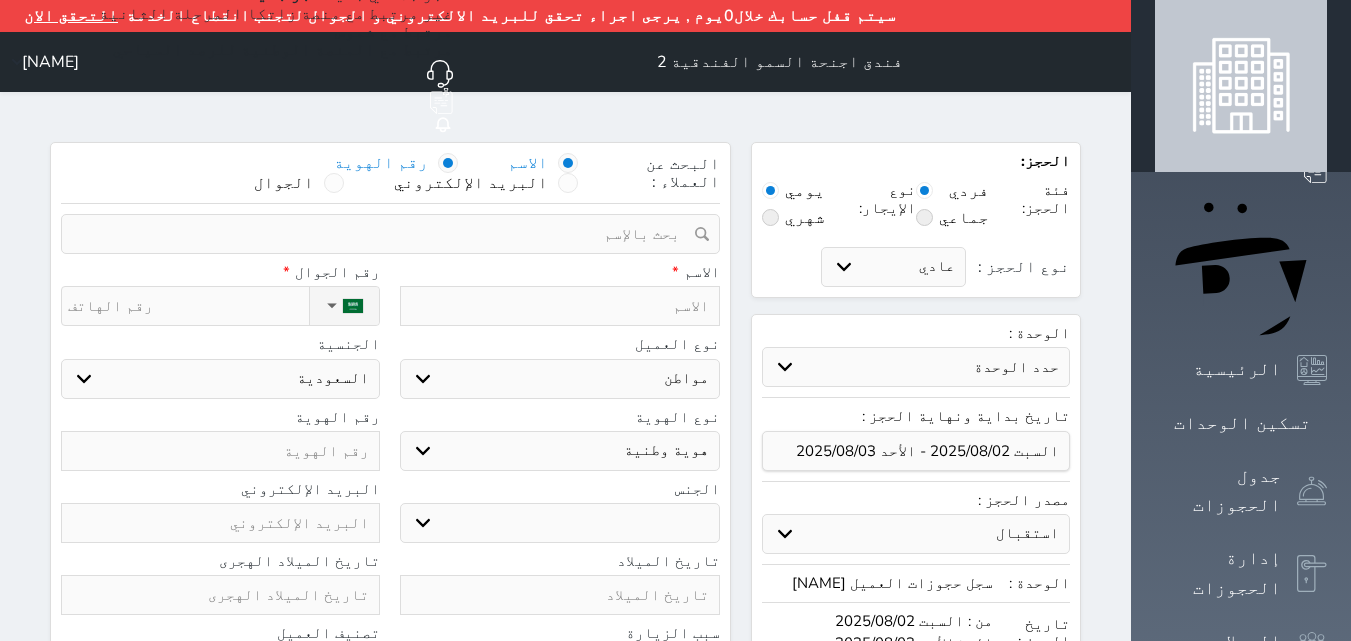 select 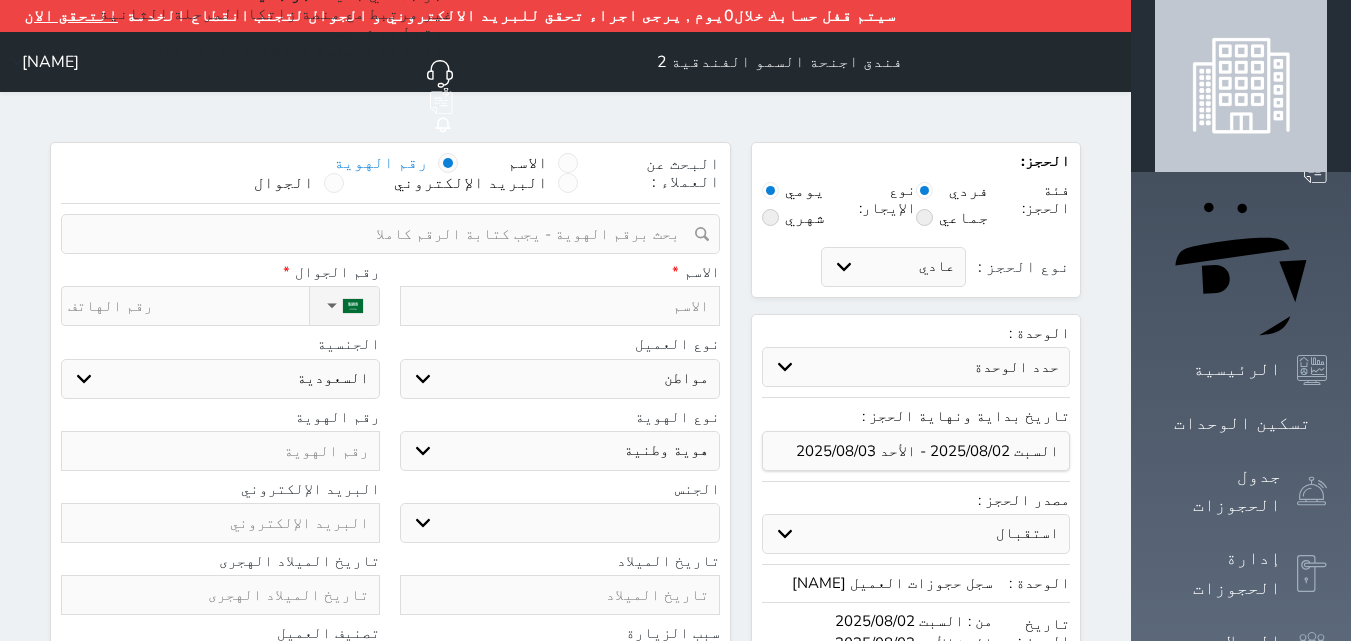 click at bounding box center [383, 234] 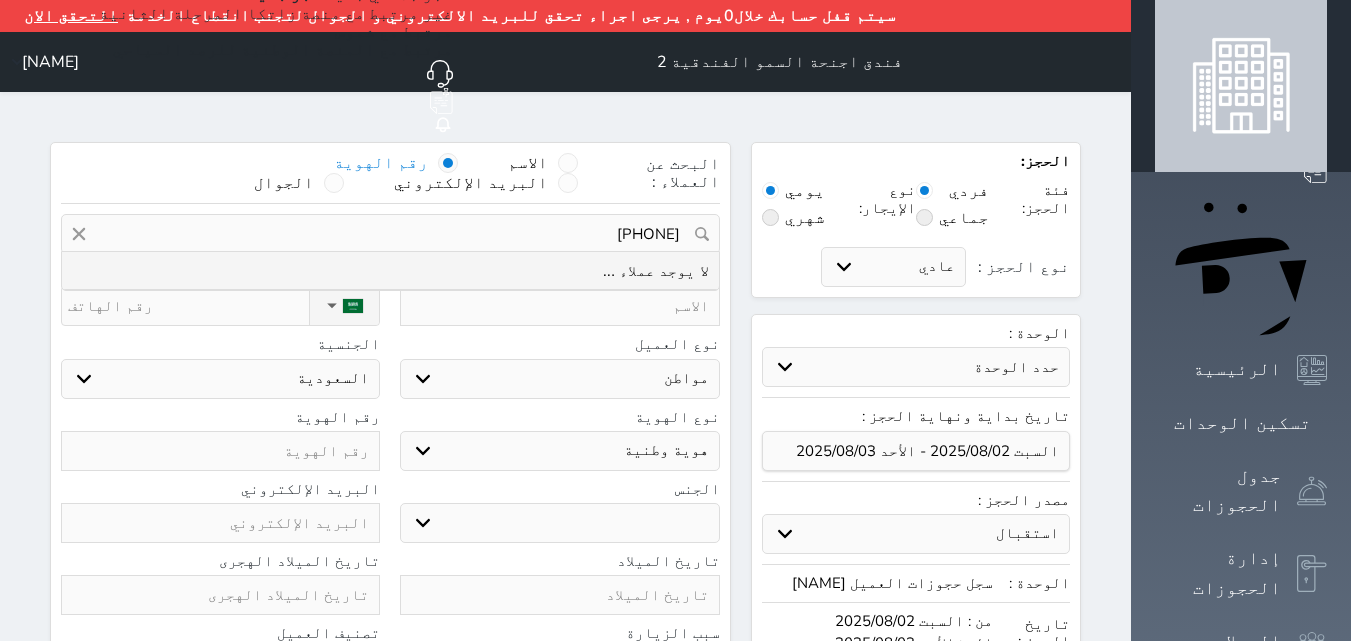 click on "[PHONE]" at bounding box center (390, 234) 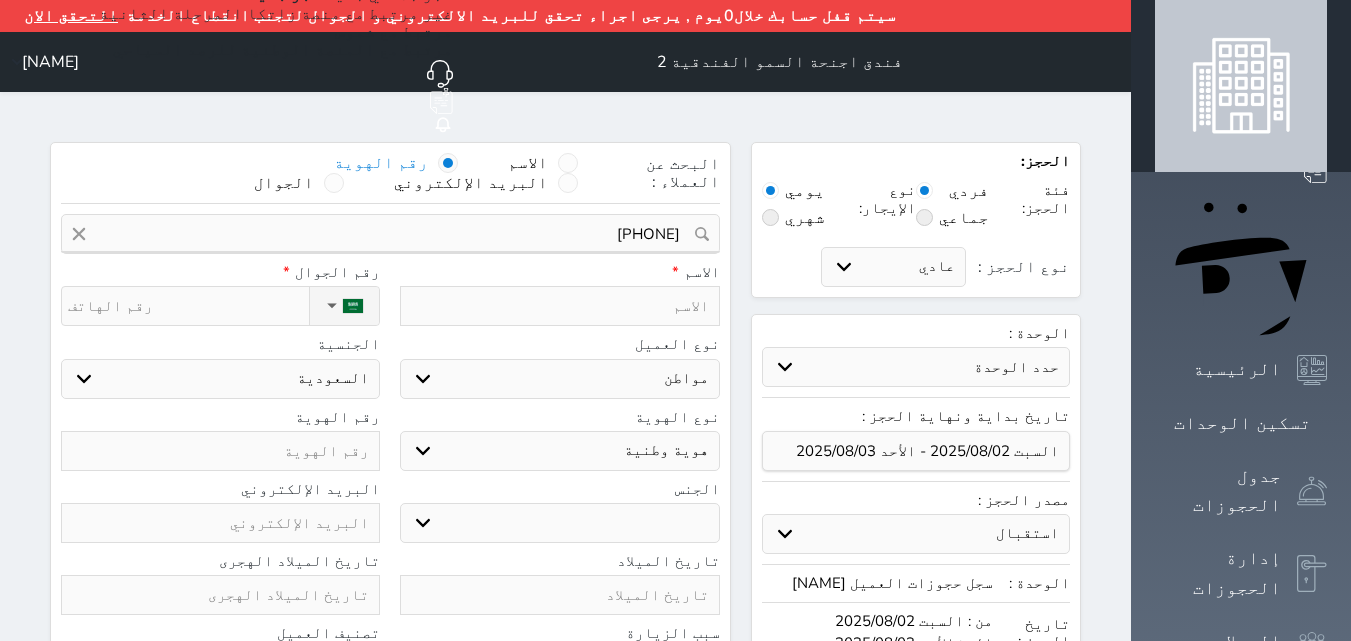click on "اختر دولة
السعودية" at bounding box center (220, 379) 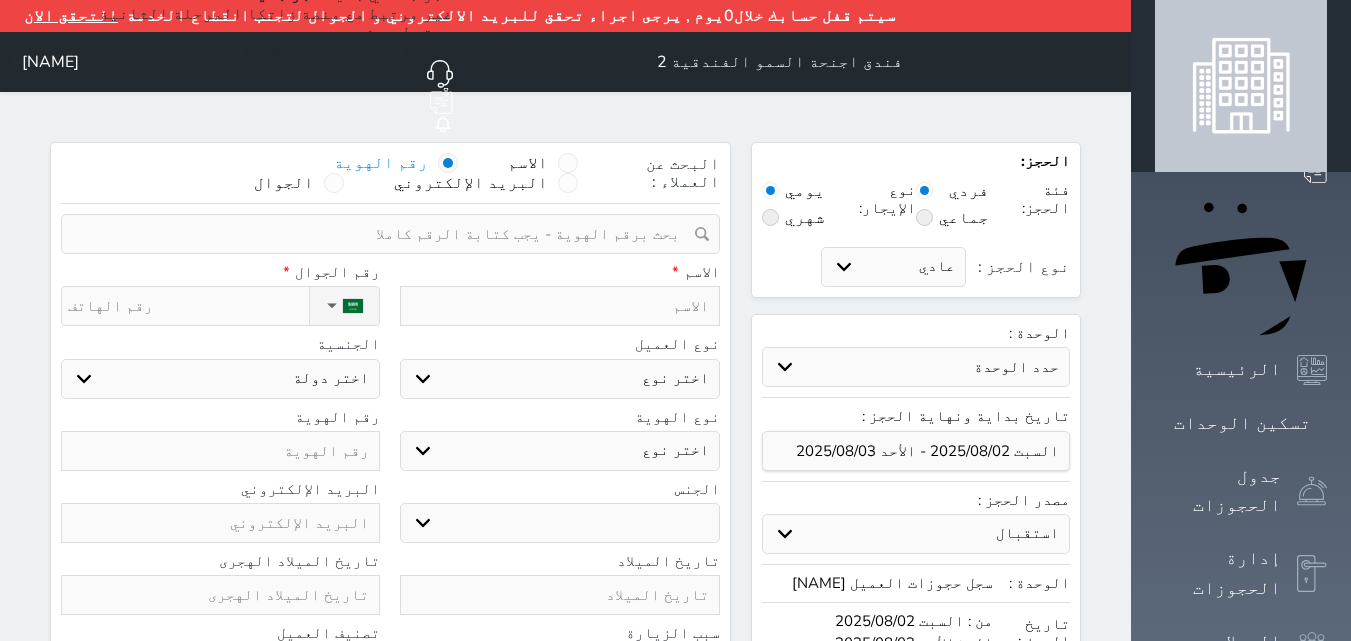 drag, startPoint x: 361, startPoint y: 319, endPoint x: 329, endPoint y: 403, distance: 89.88882 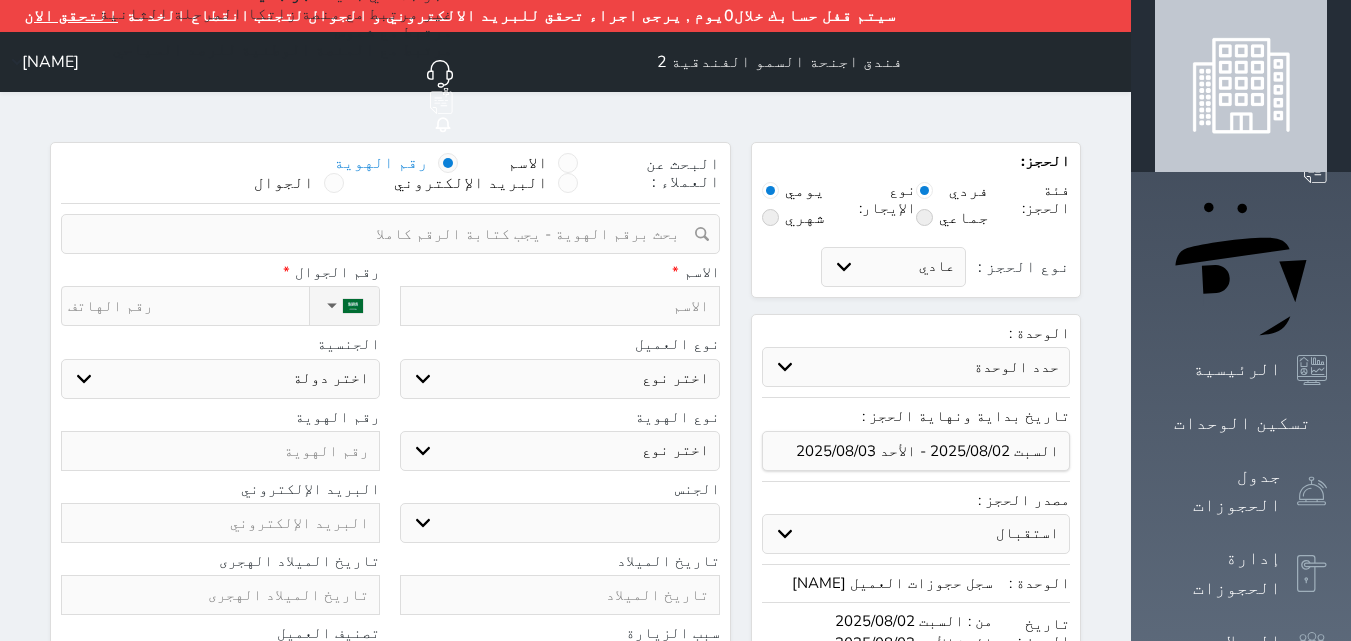 paste on "[PHONE]" 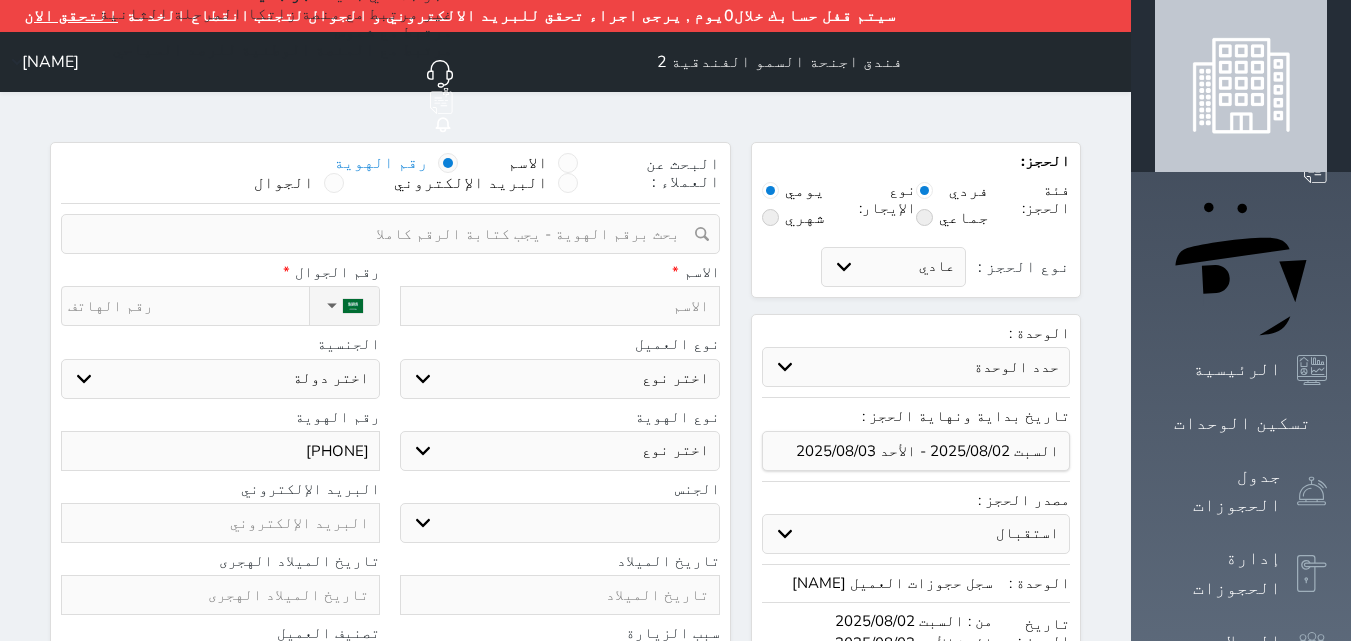 type on "[PHONE]" 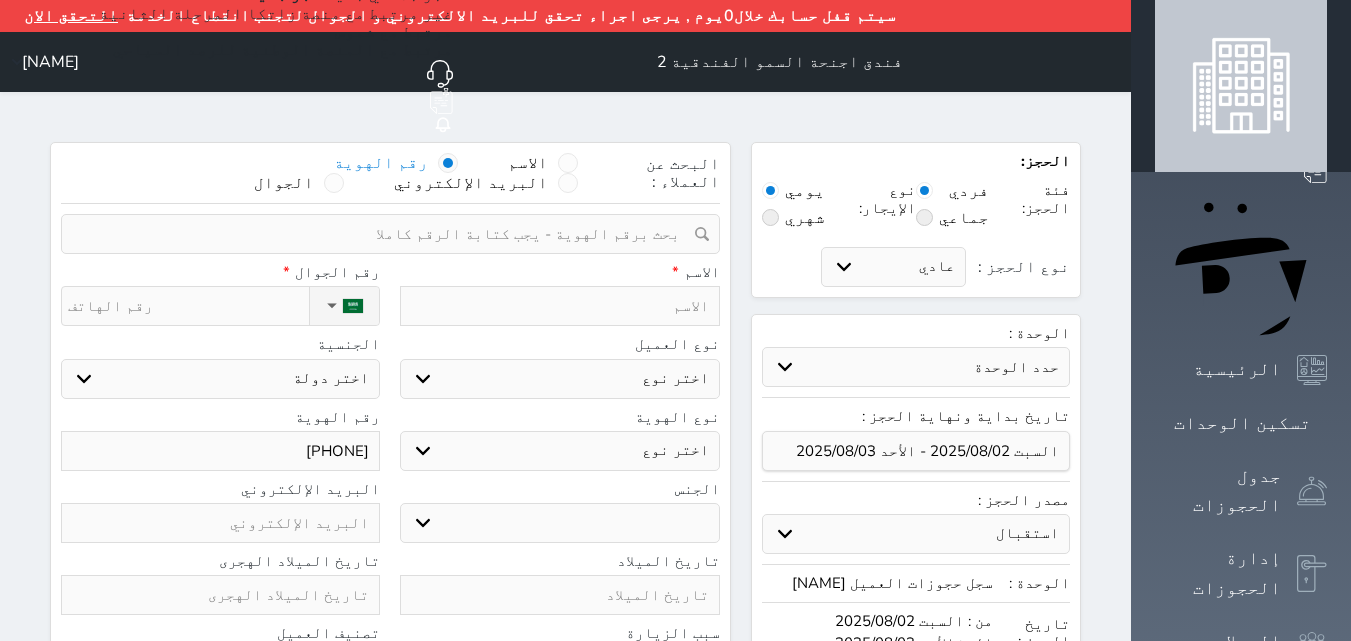 click on "اختر نوع   مواطن مواطن خليجي زائر مقيم" at bounding box center [559, 379] 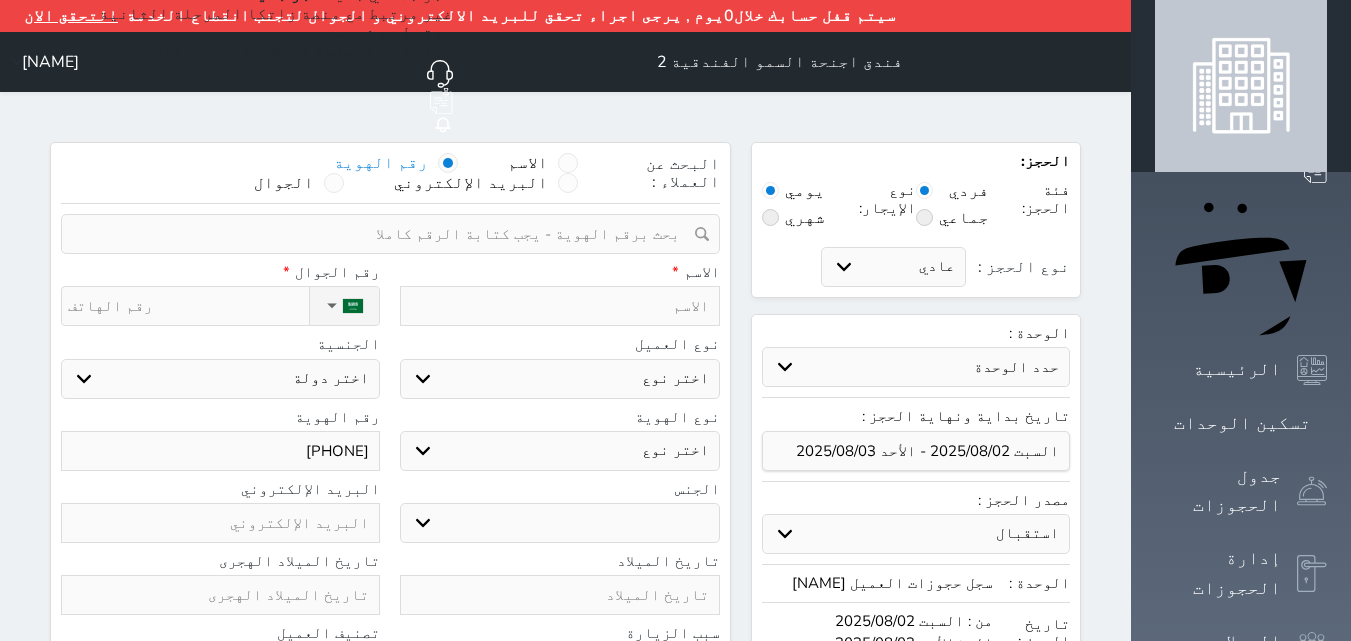 select on "4" 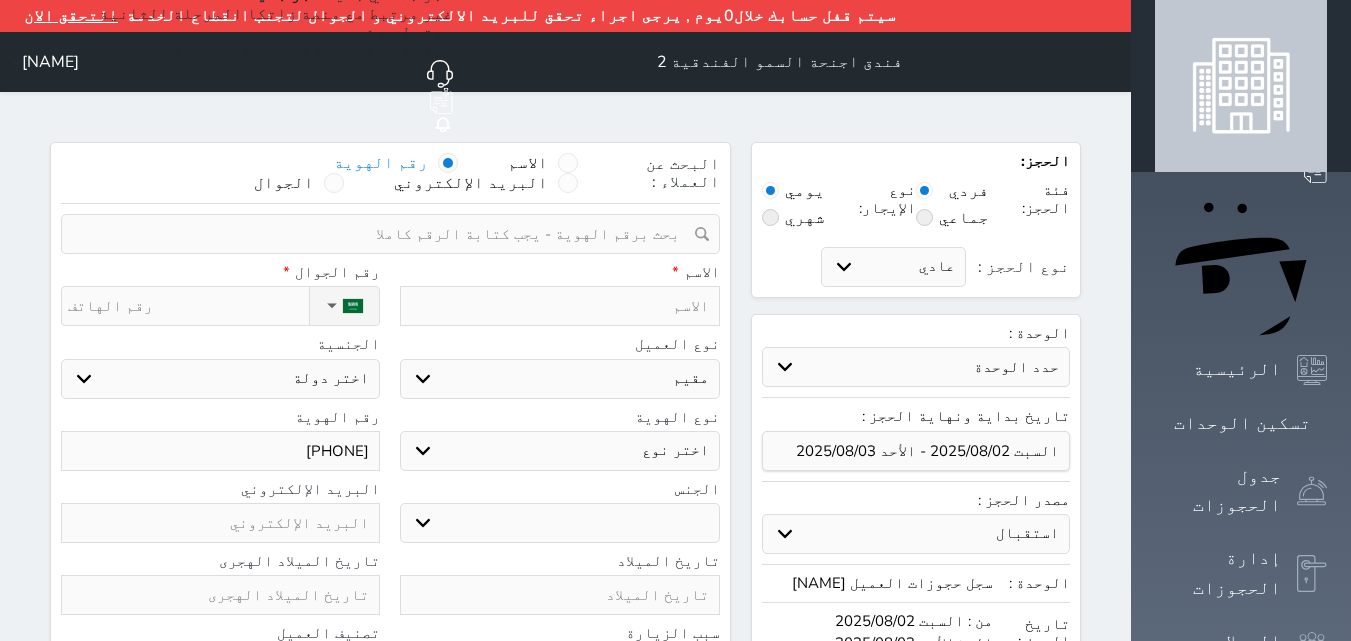 click on "اختر نوع   مواطن مواطن خليجي زائر مقيم" at bounding box center (559, 379) 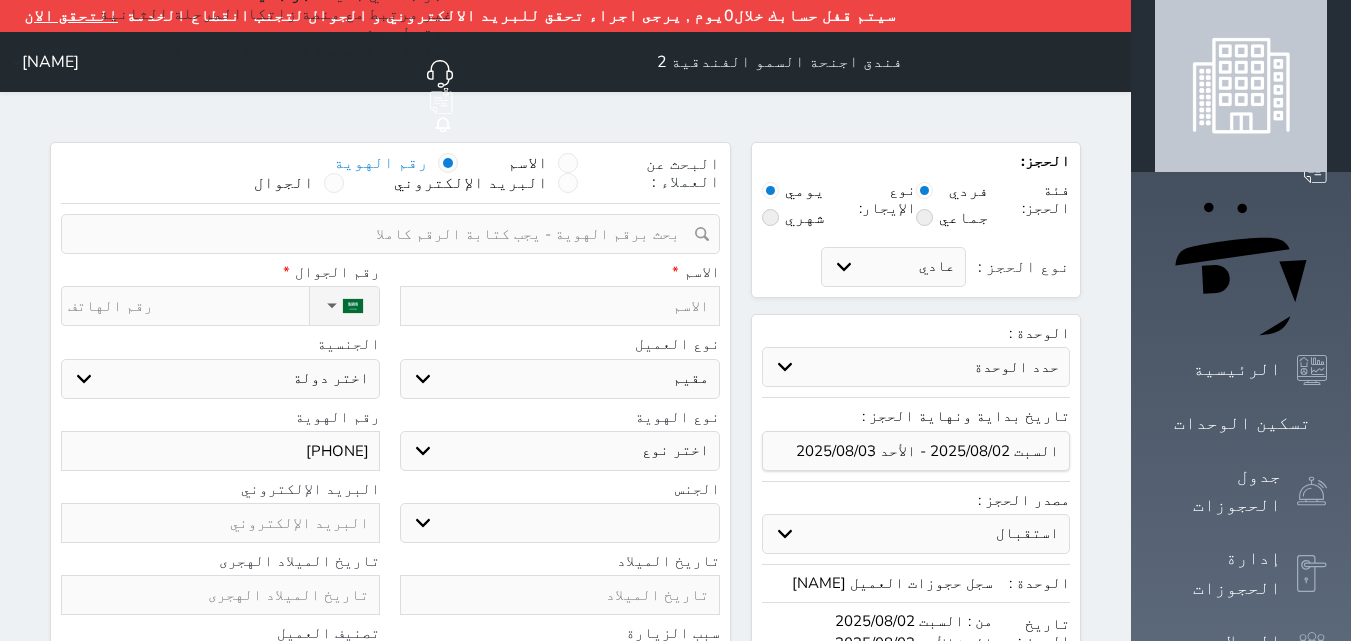 select 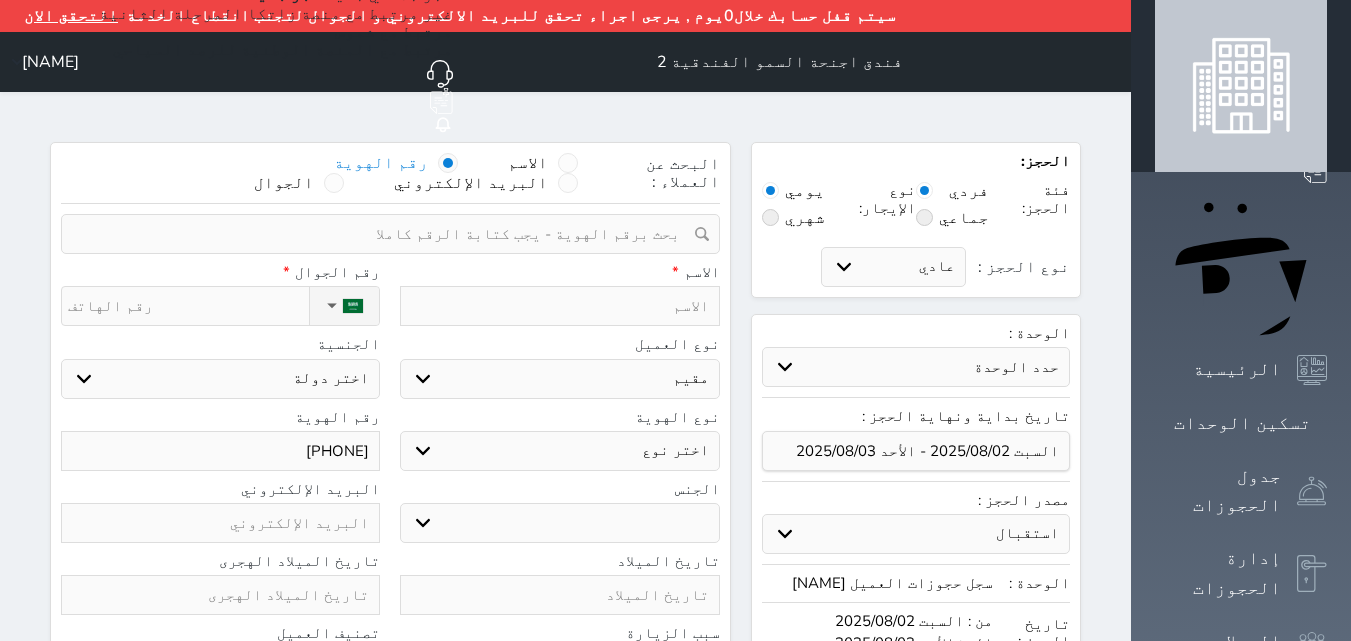 click on "اختر نوع   مقيم جواز السفر" at bounding box center [559, 451] 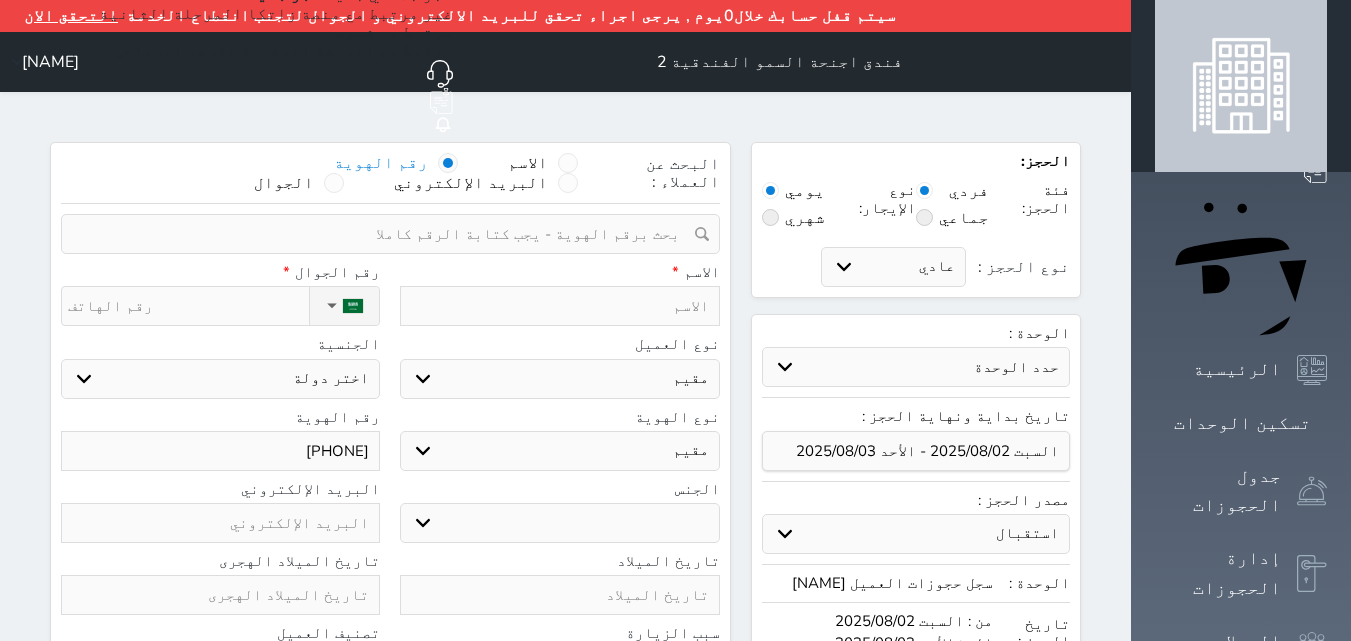 click on "اختر نوع   مقيم جواز السفر" at bounding box center [559, 451] 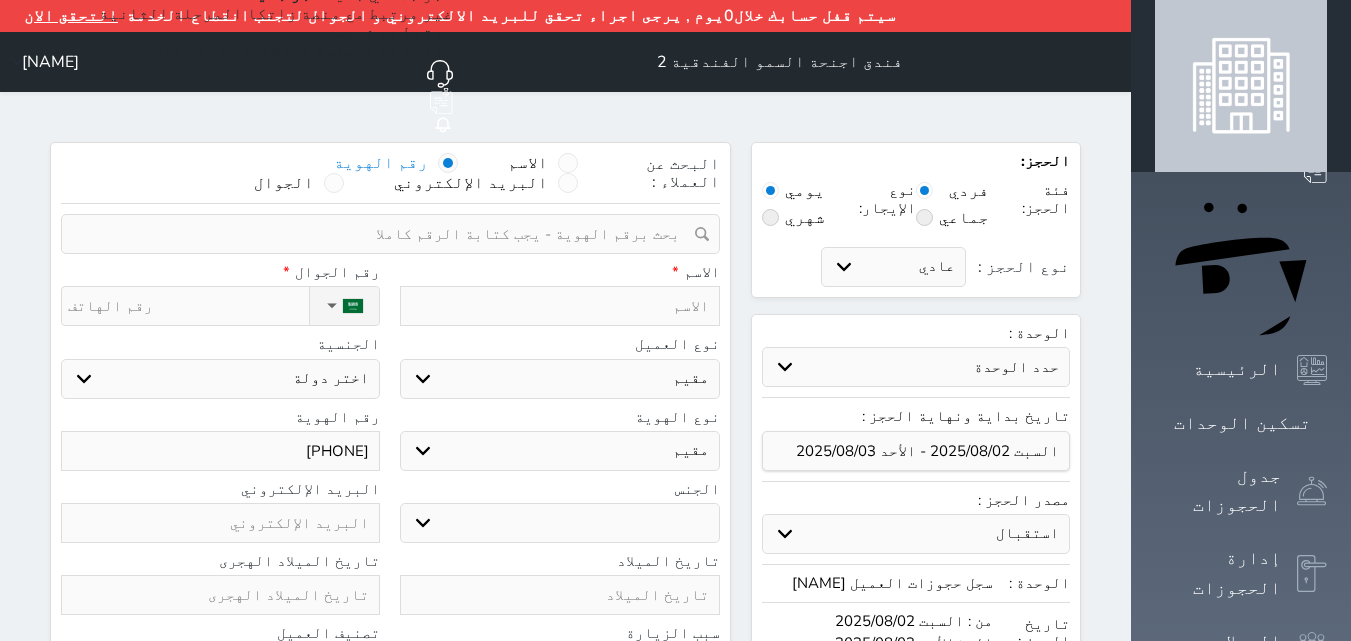 click at bounding box center (559, 306) 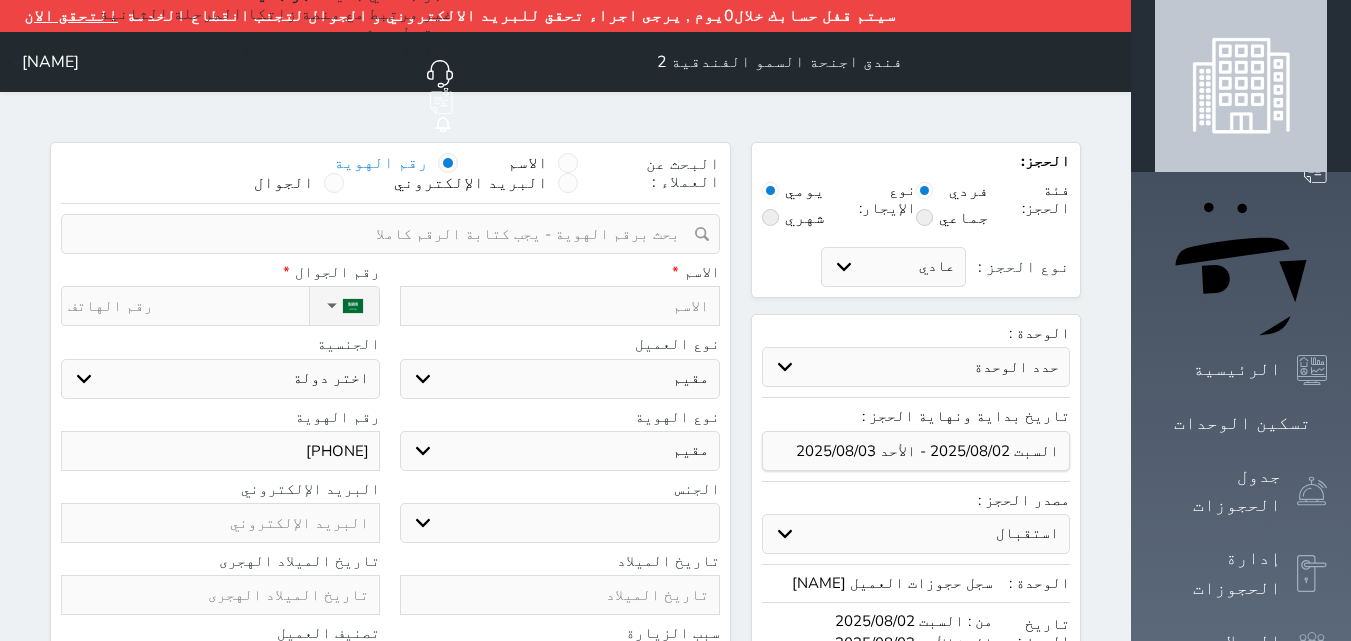 type on "ف" 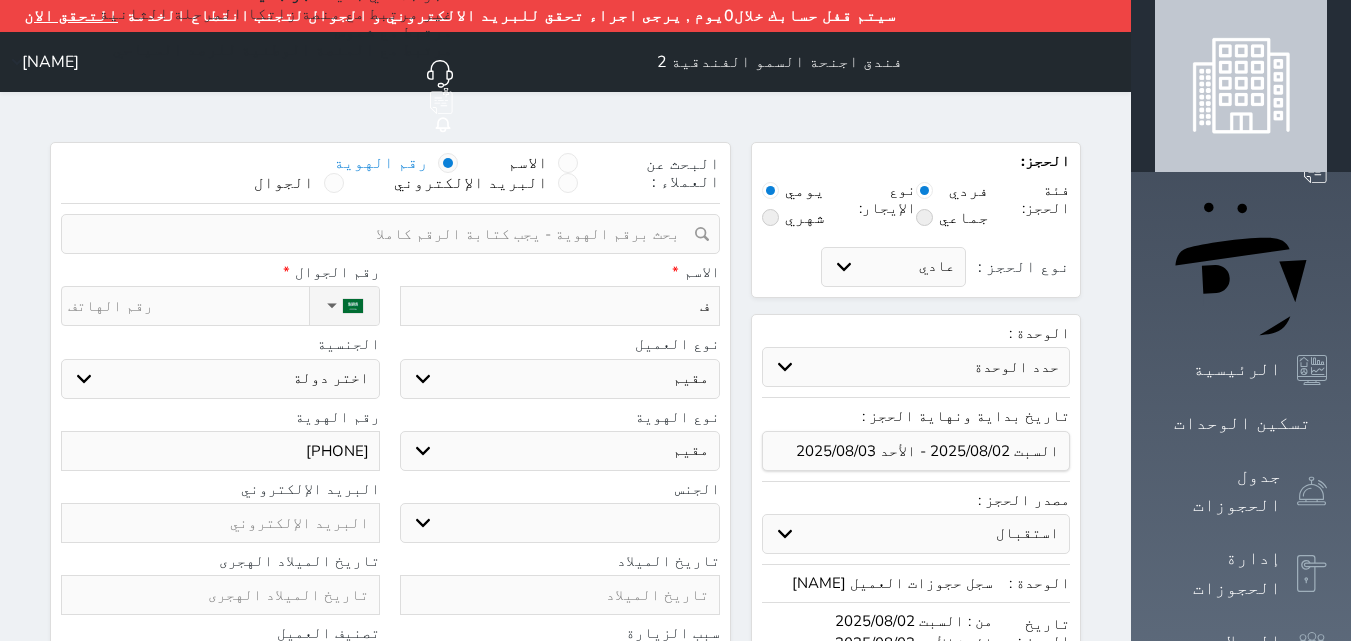 type on "فض" 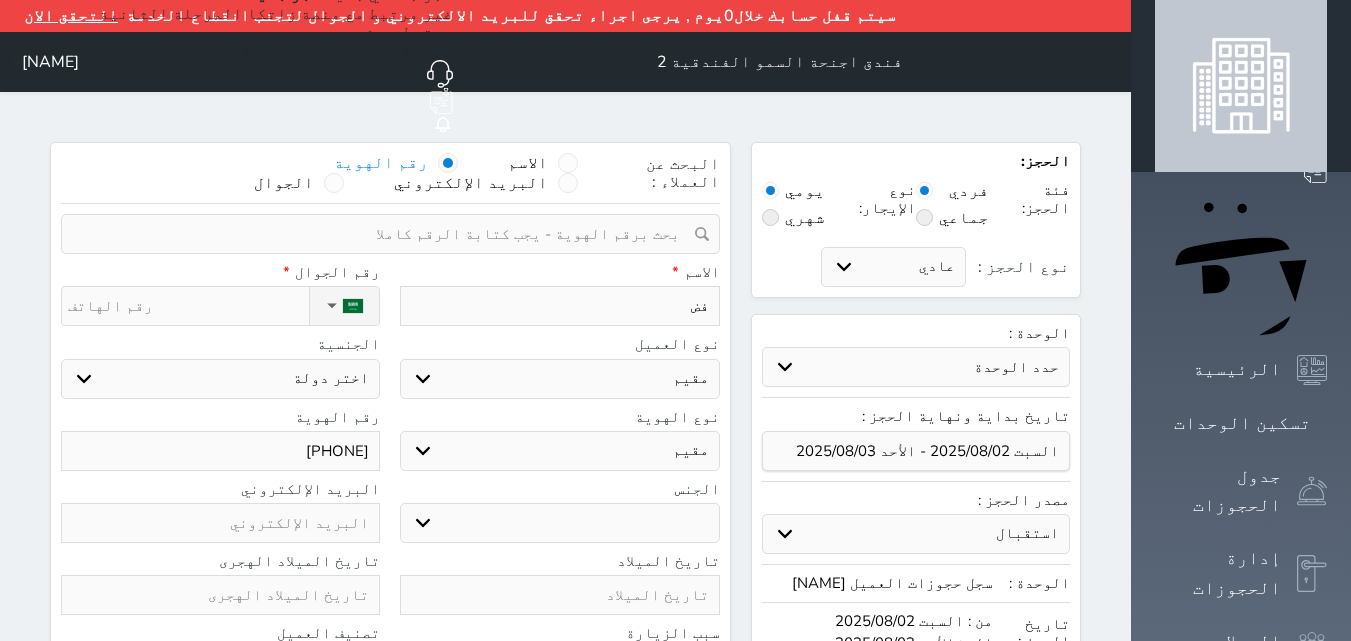 select 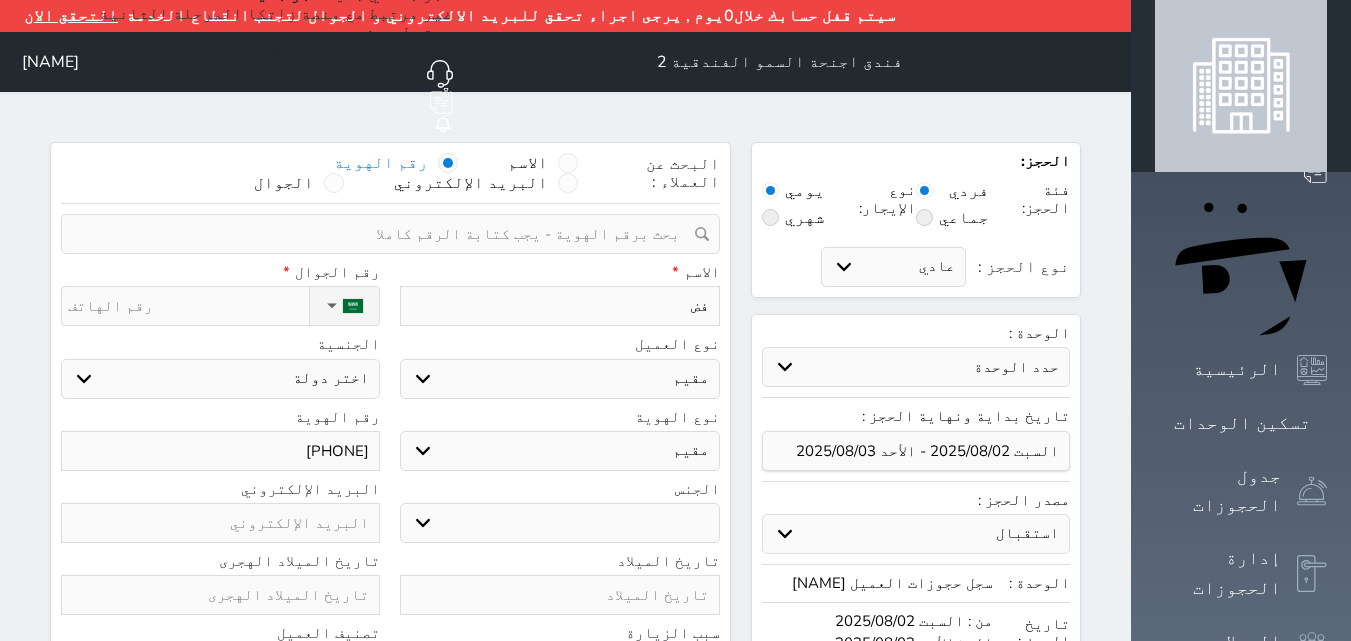 type on "فضل" 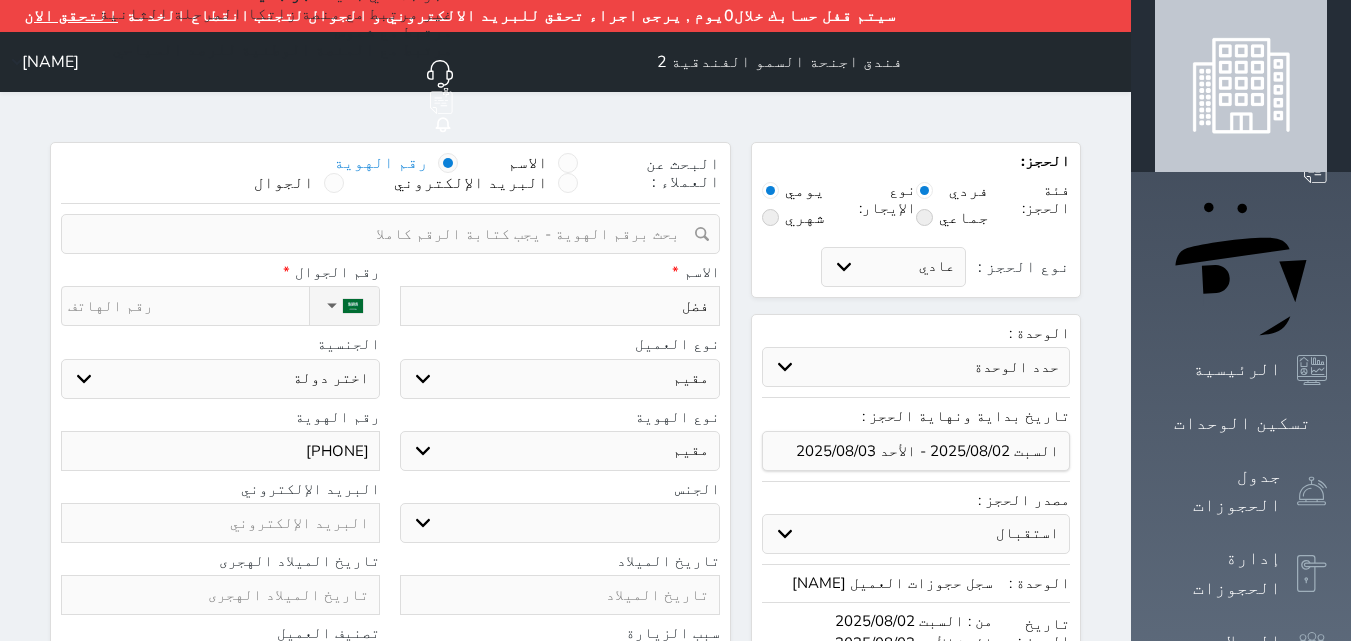 select 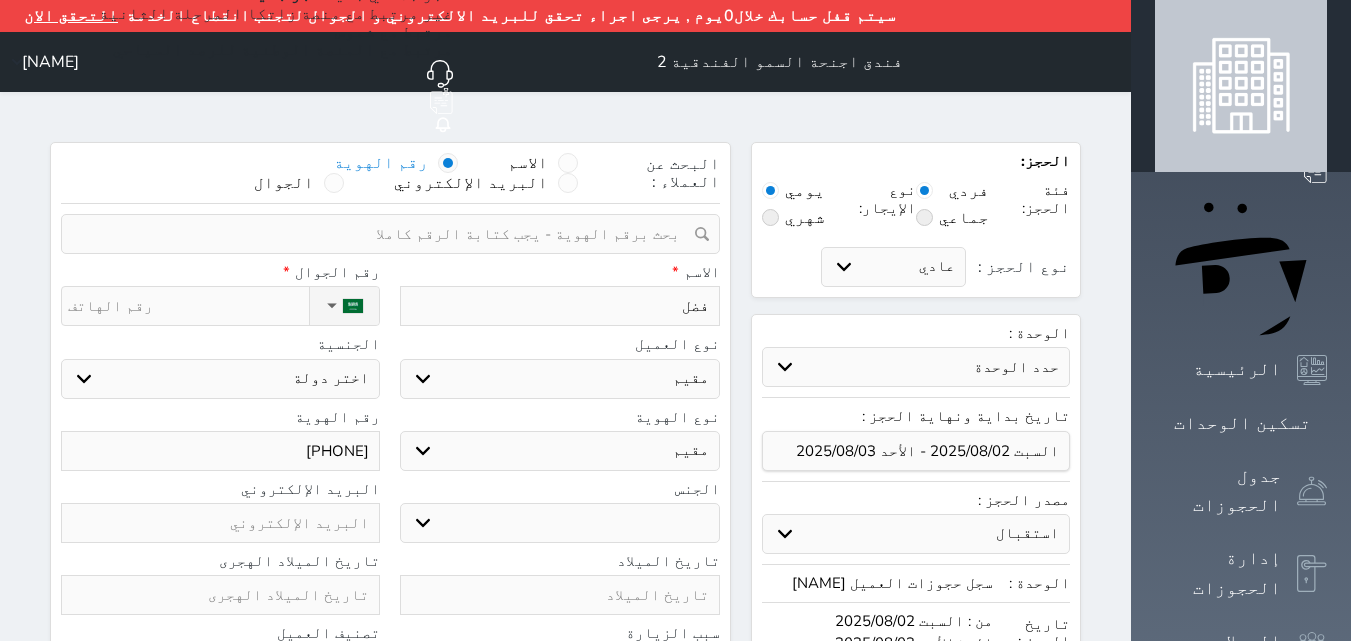type on "فضل" 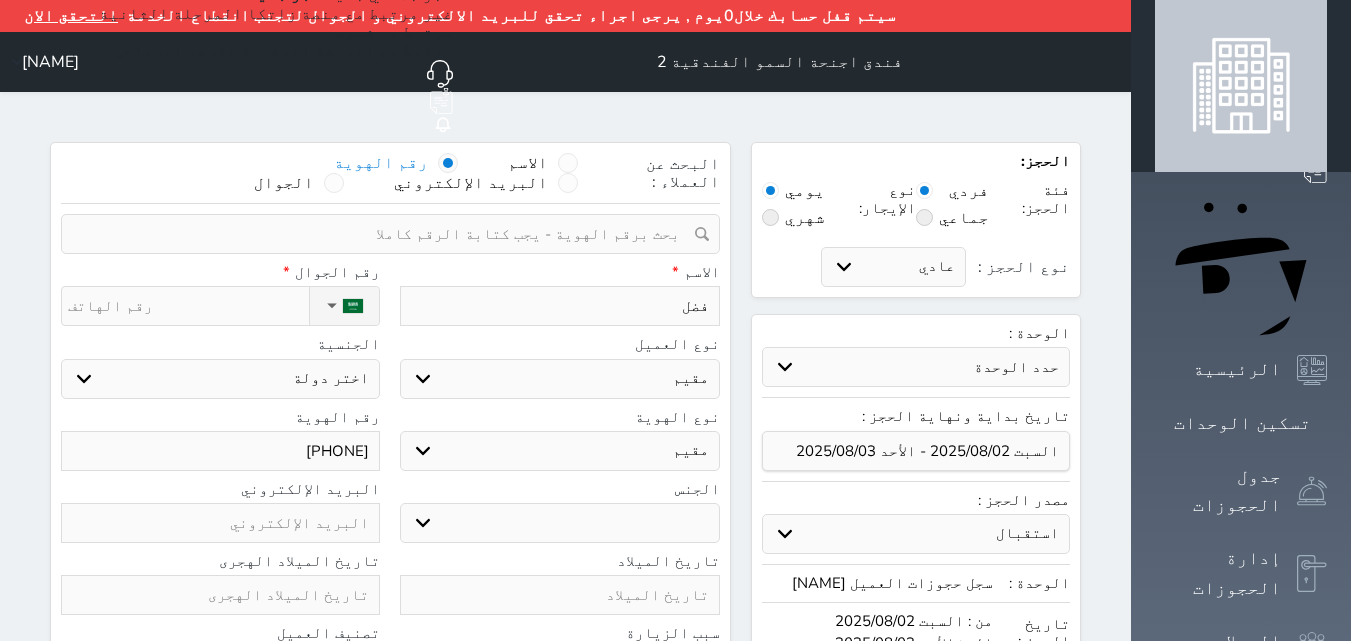 type on "فضل" 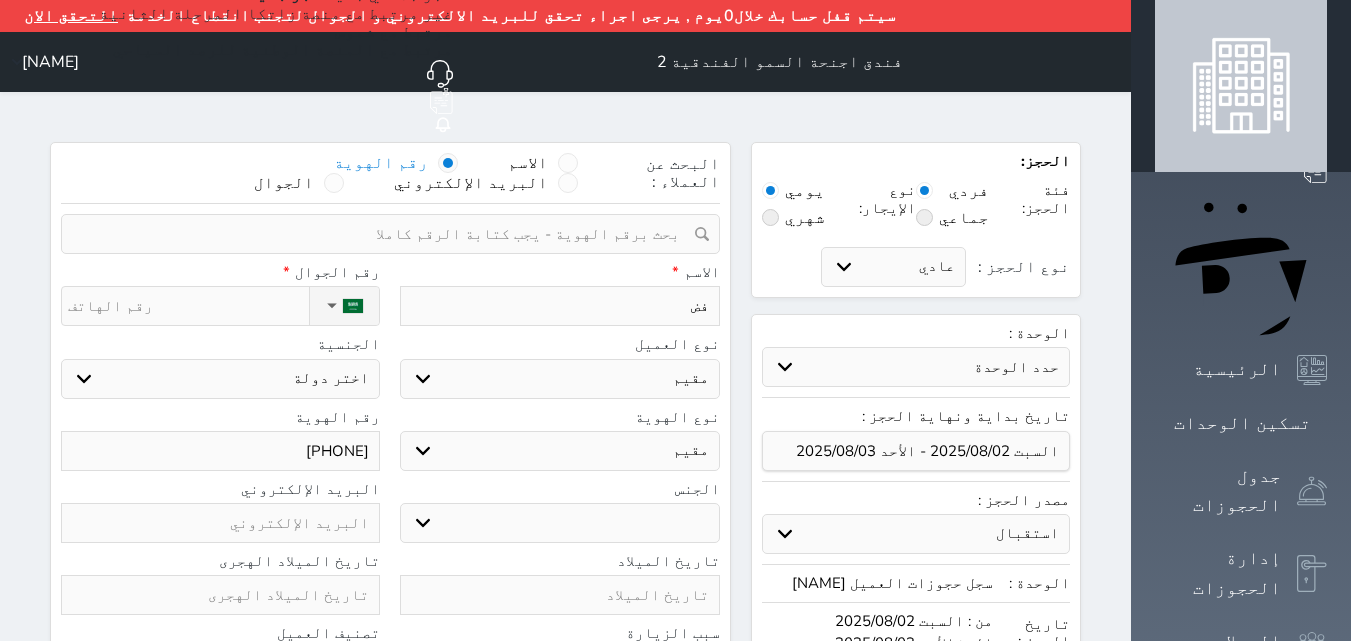 type on "ف" 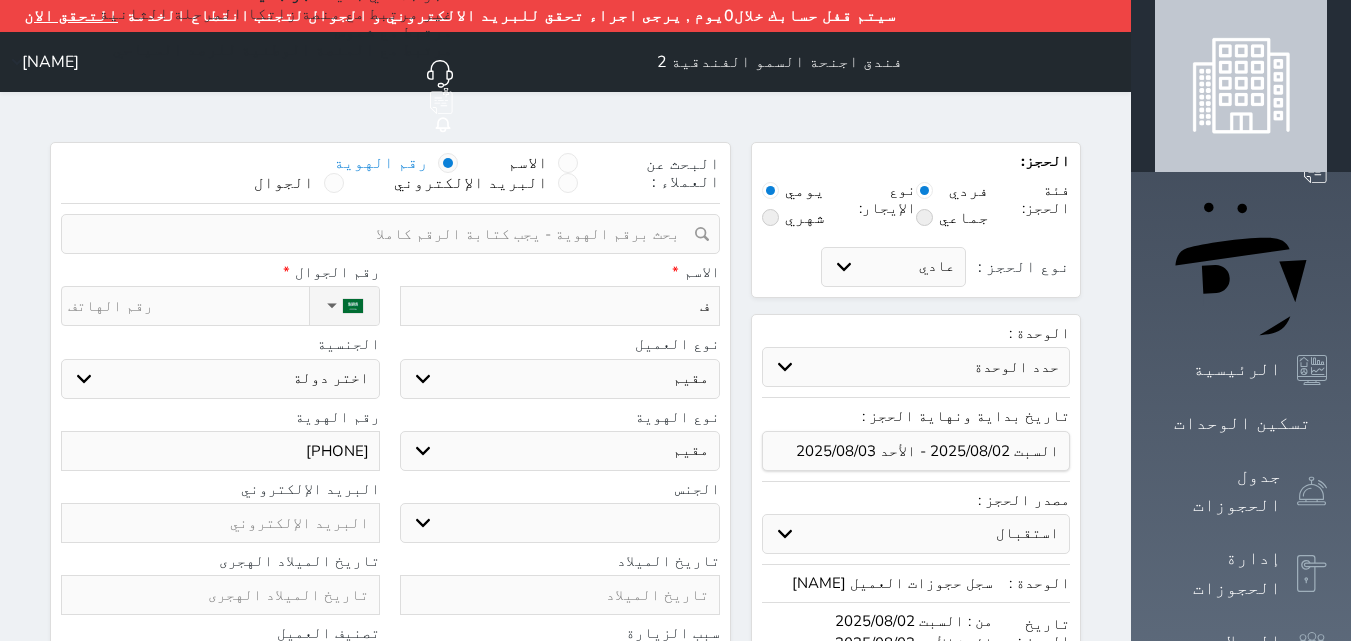 select 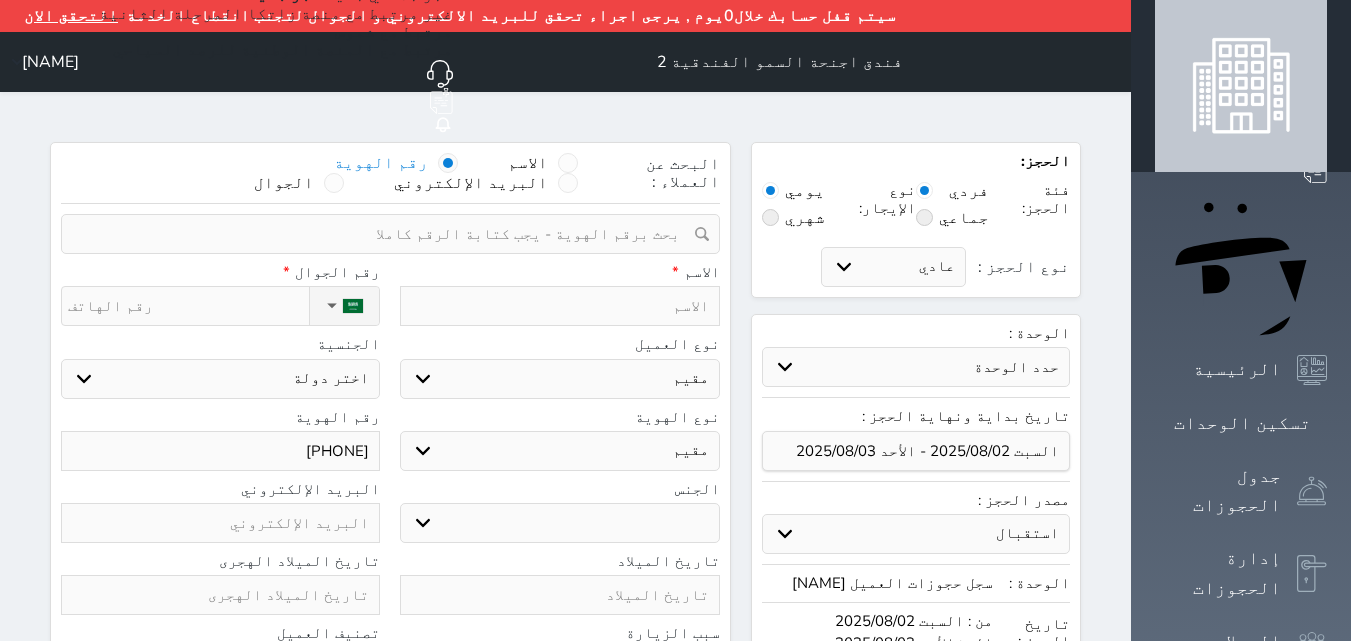 type on "ف" 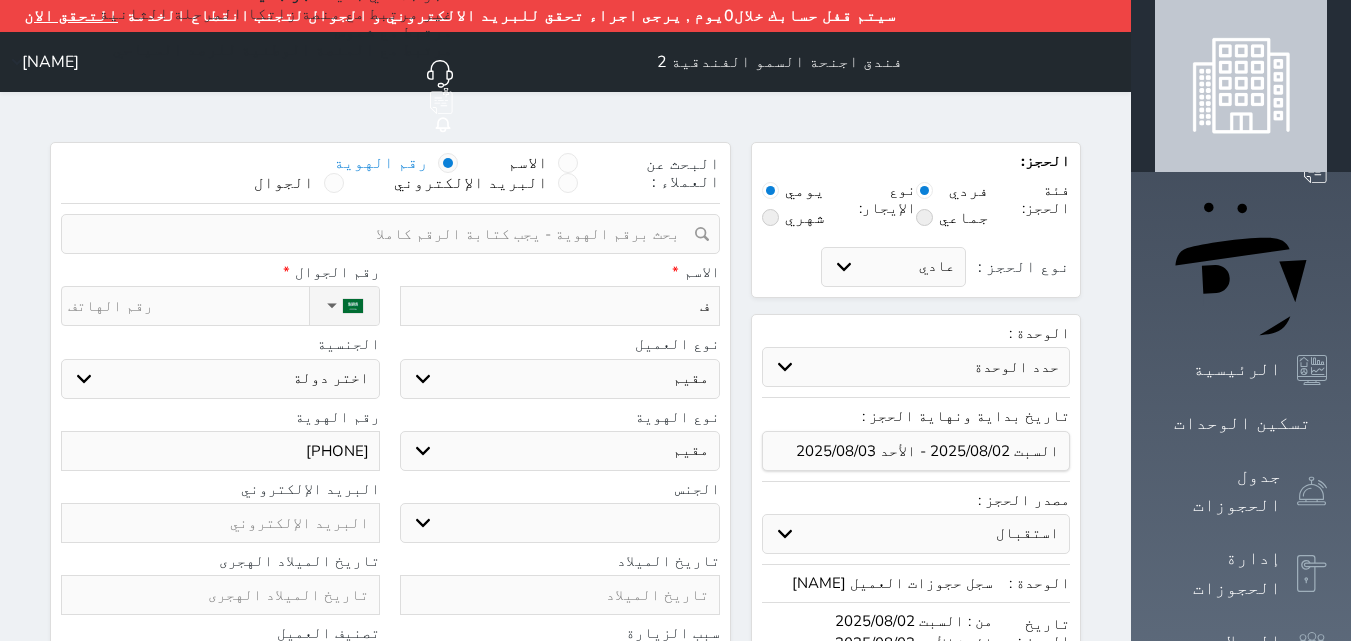type on "فض" 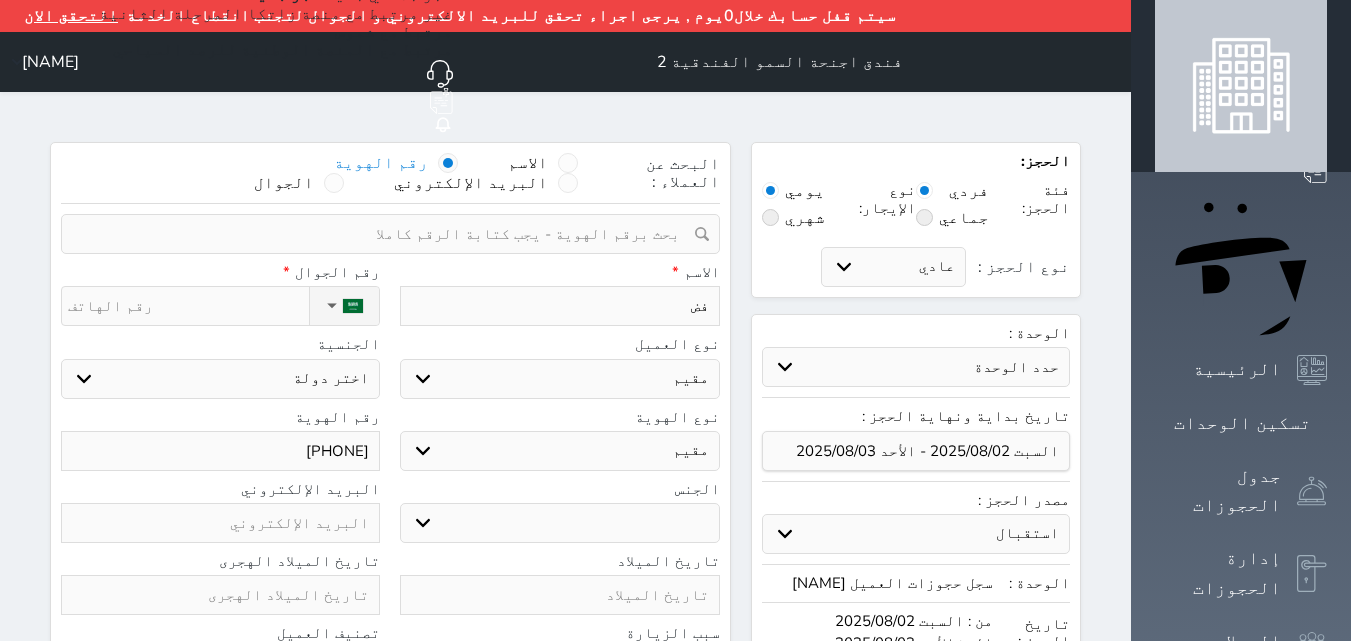 type on "[NAME]" 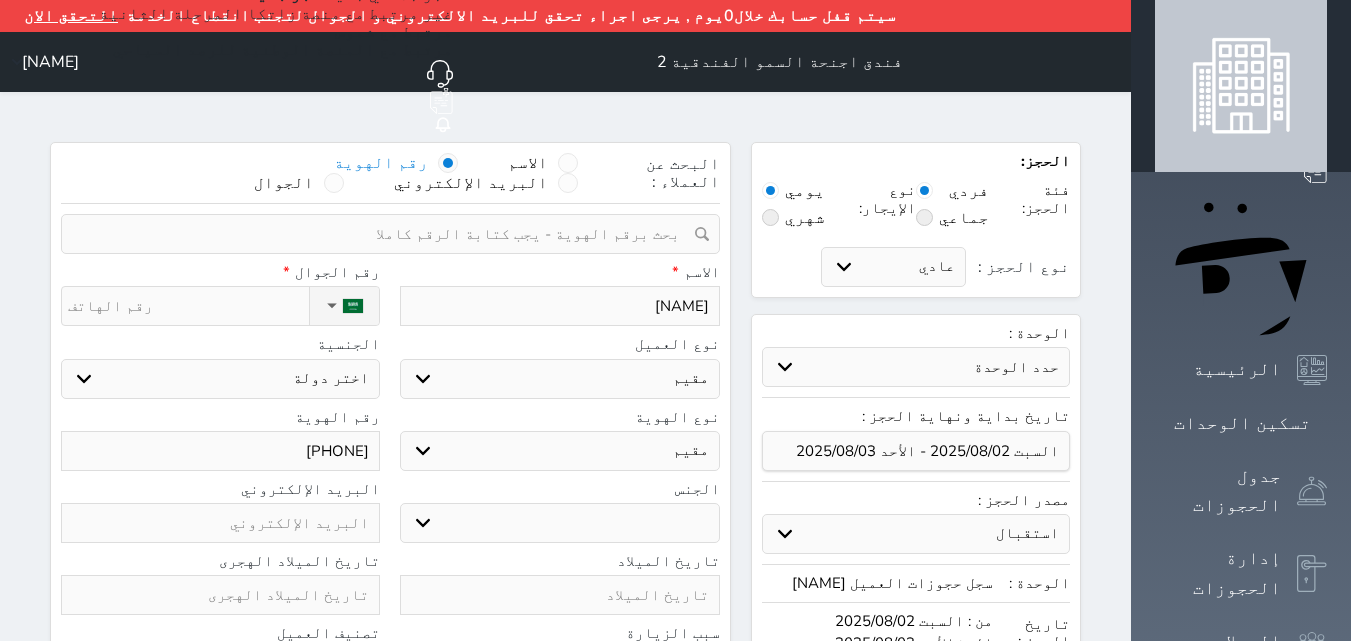 type on "فض" 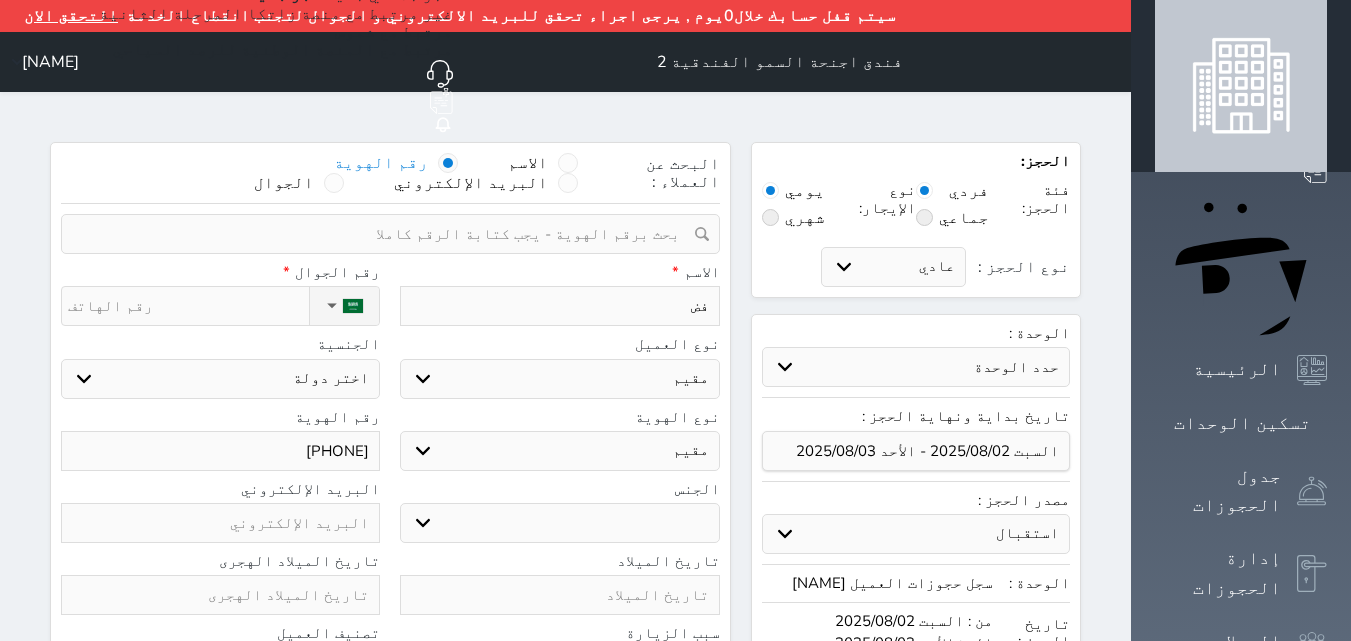 type on "فضل" 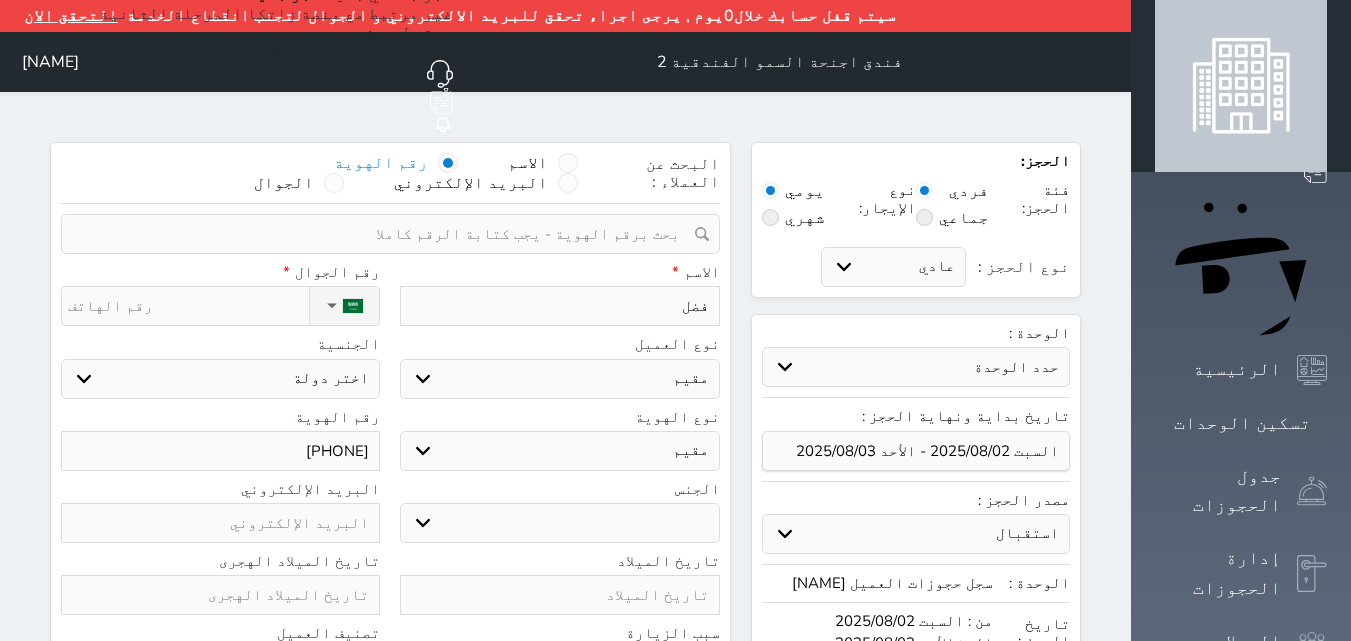 select 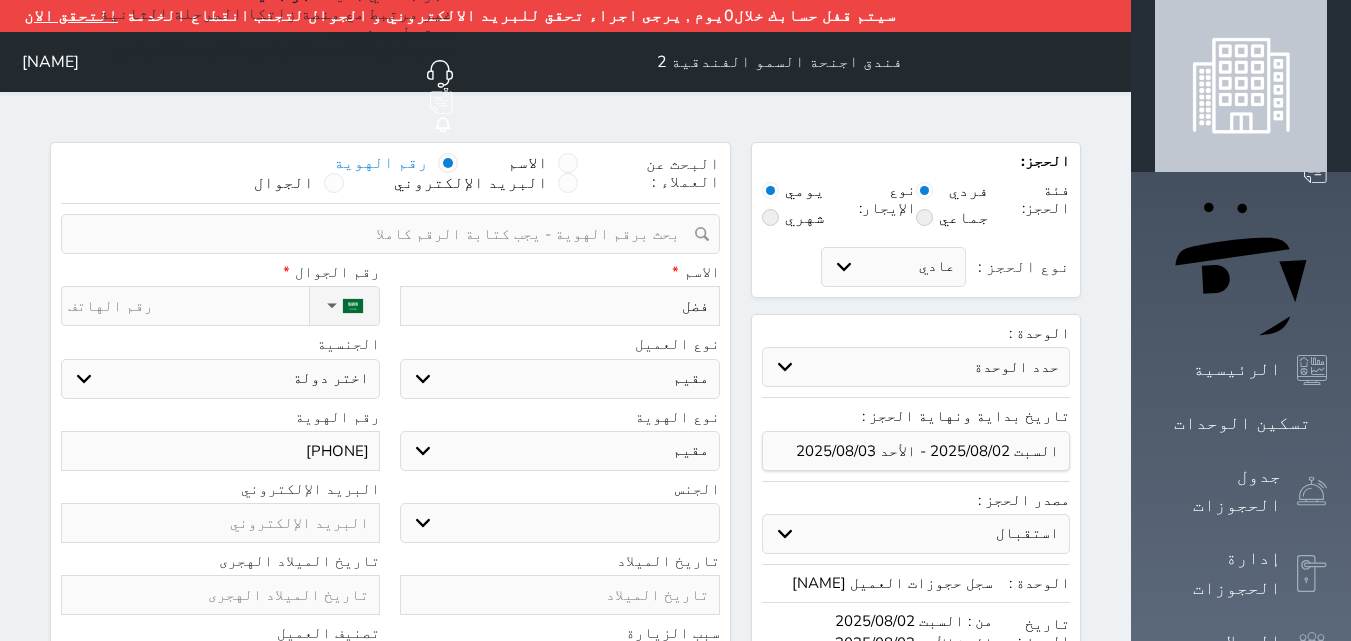 type on "فضل" 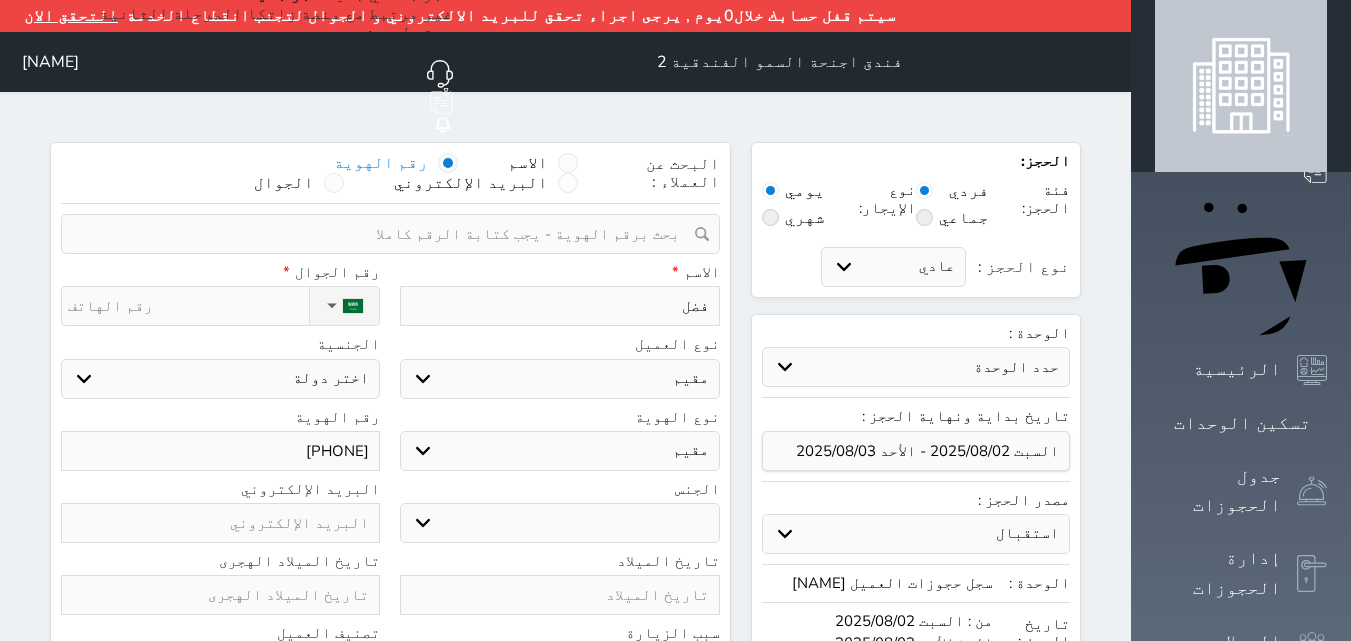 type on "[NAME]" 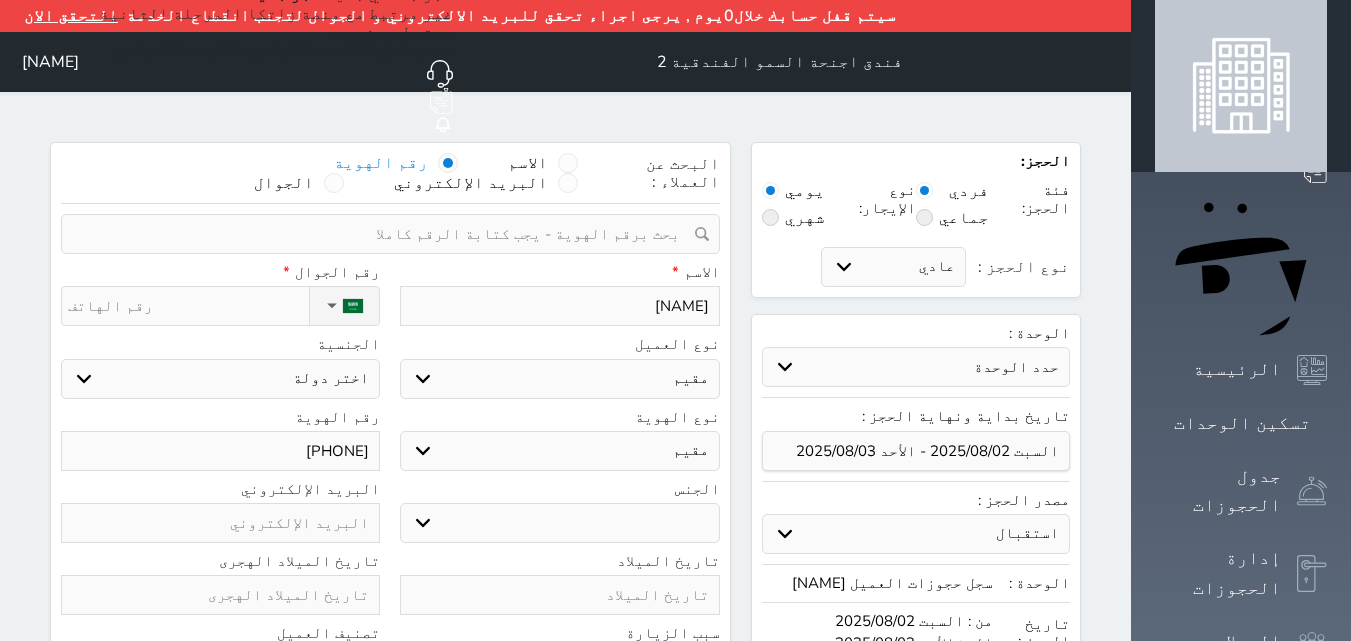 select 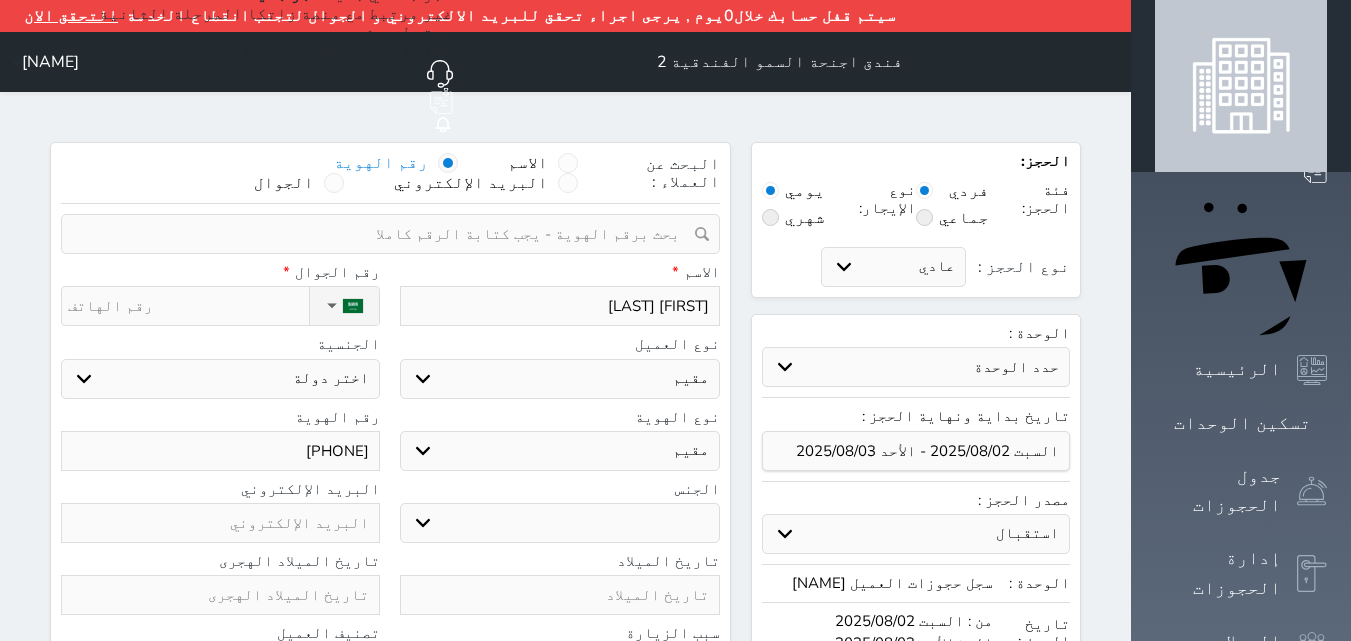 select 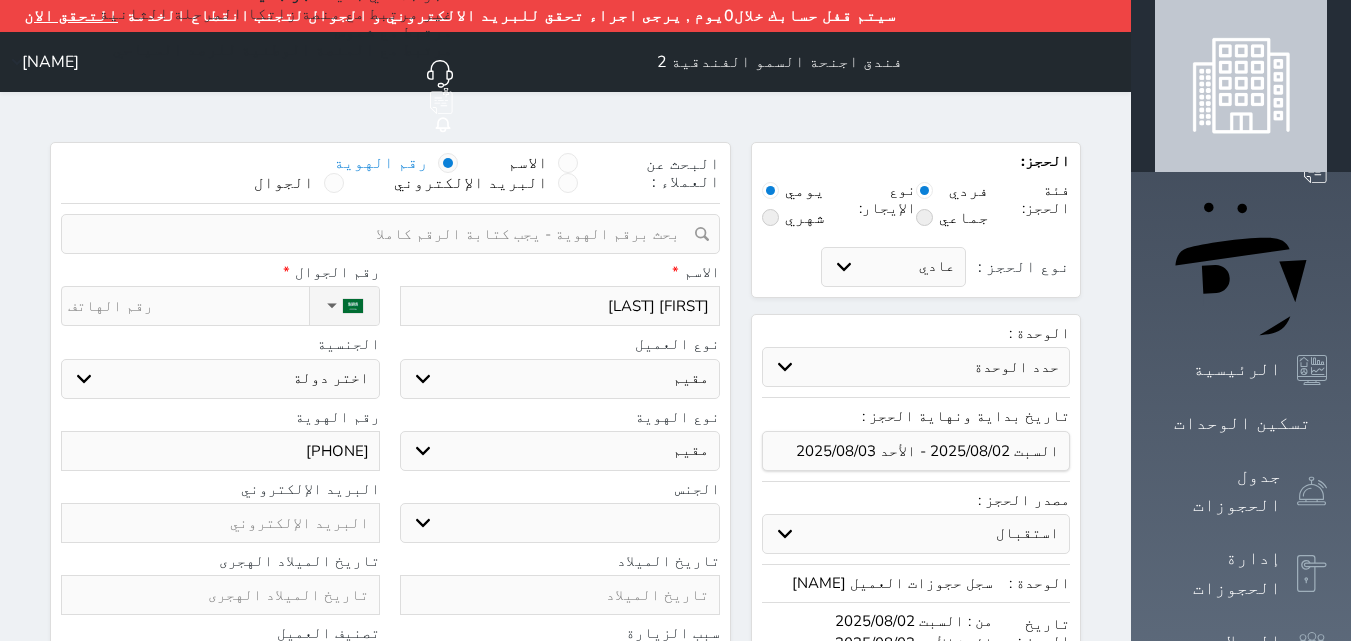type on "[FIRST] [LAST]" 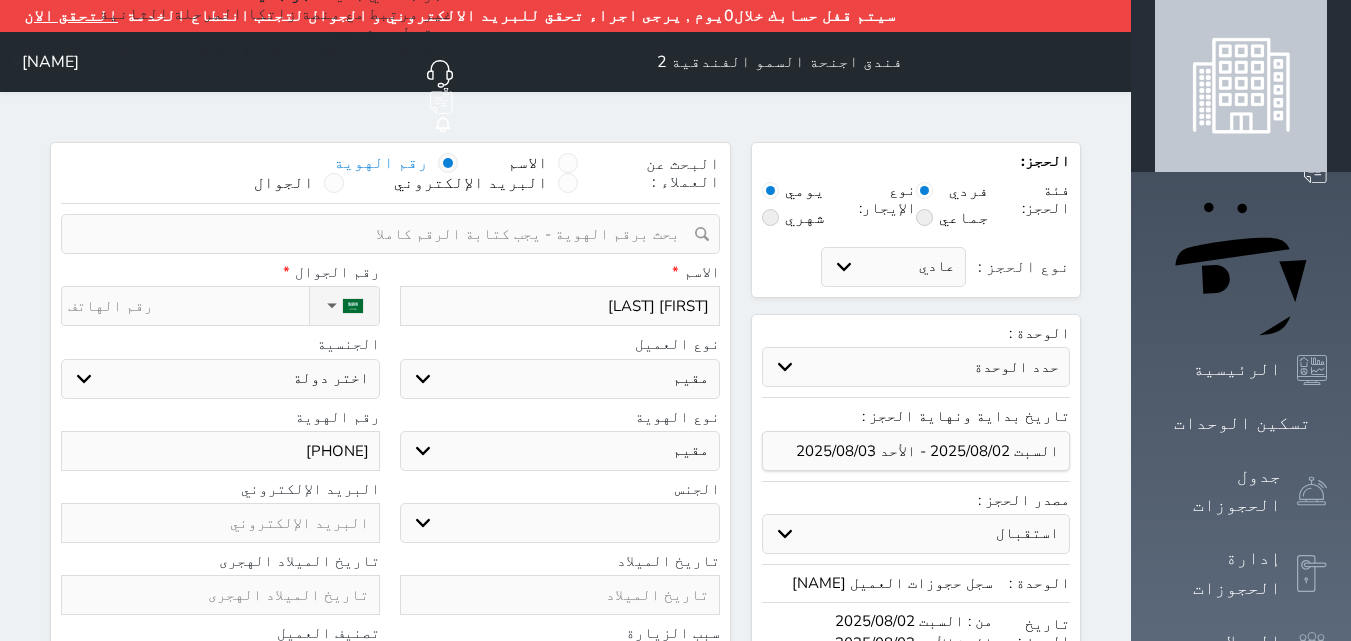 type on "[FIRST] [LAST]" 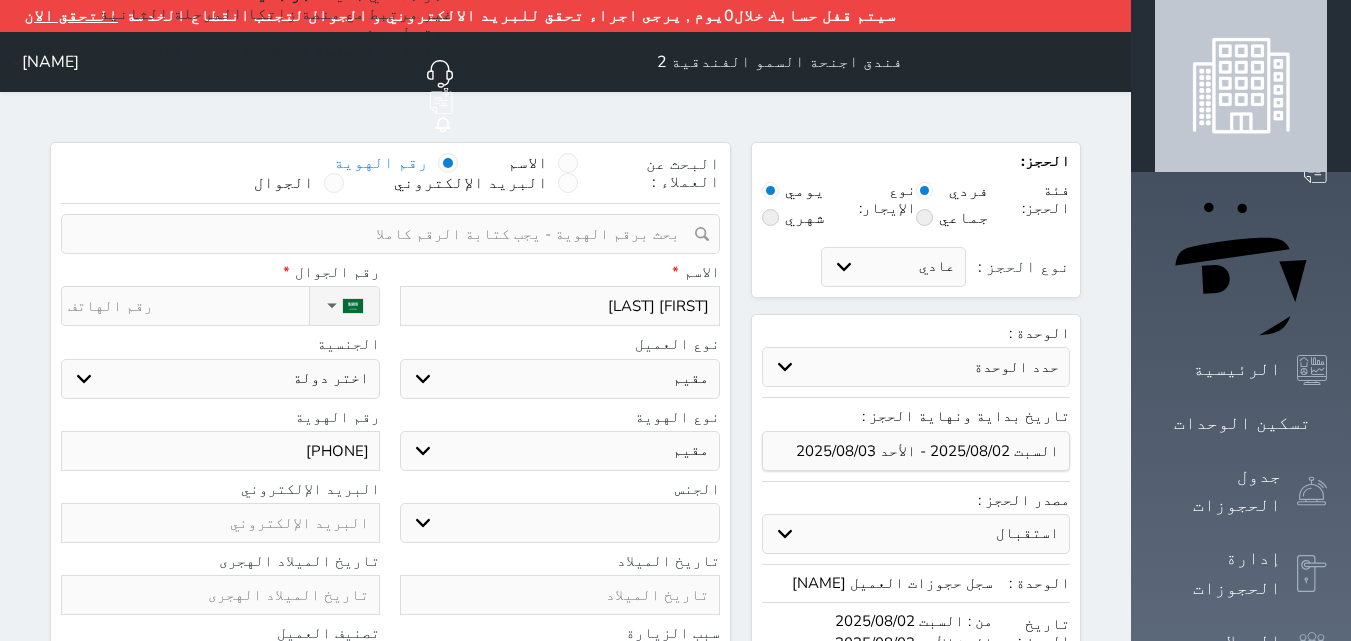 type on "[FIRST] [LAST]" 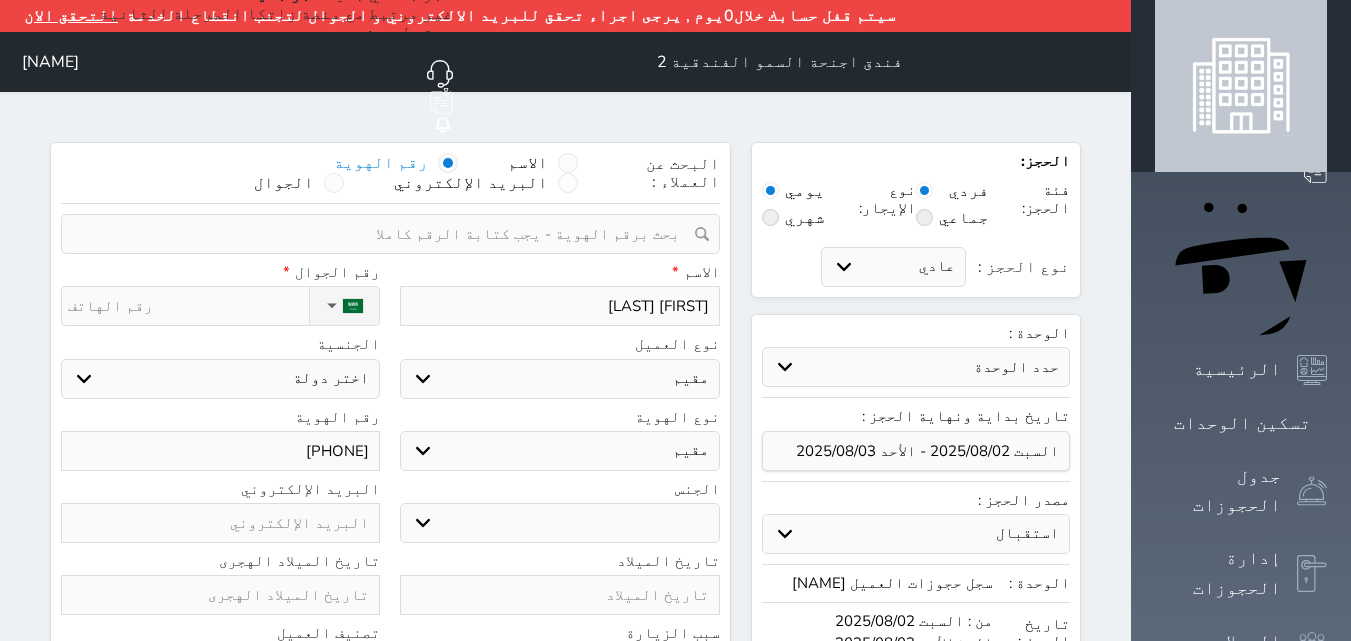 type on "[FIRST] [LAST] [LAST]" 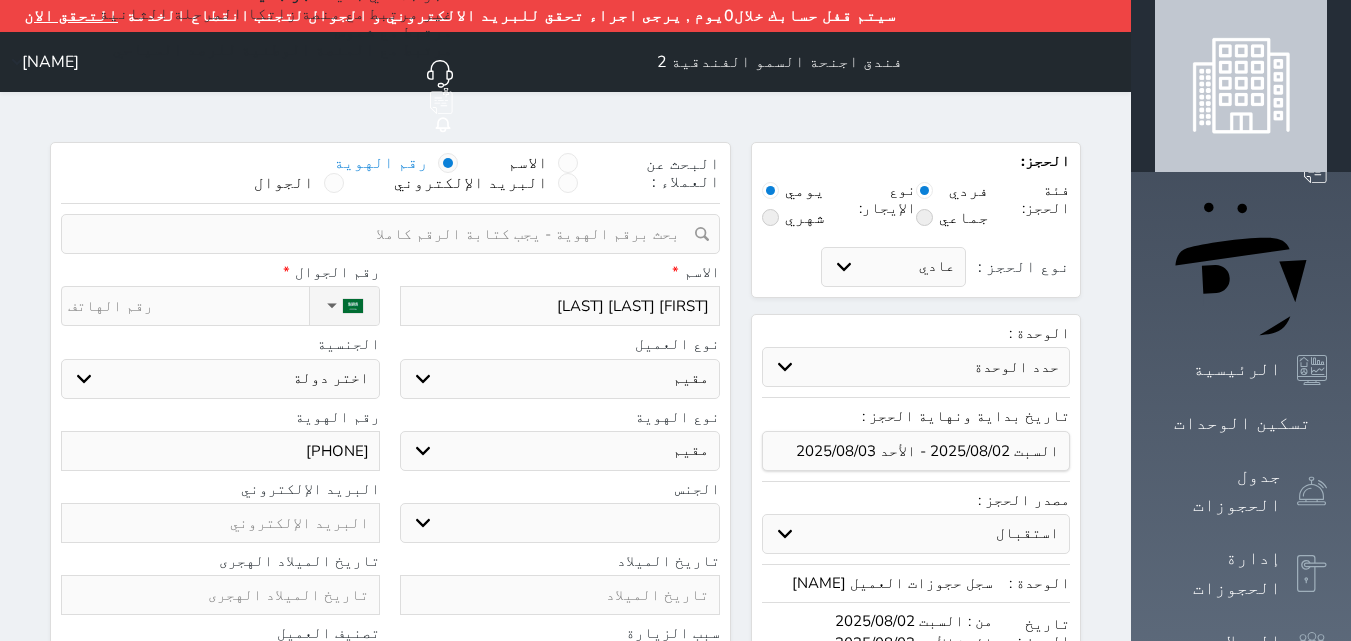 select 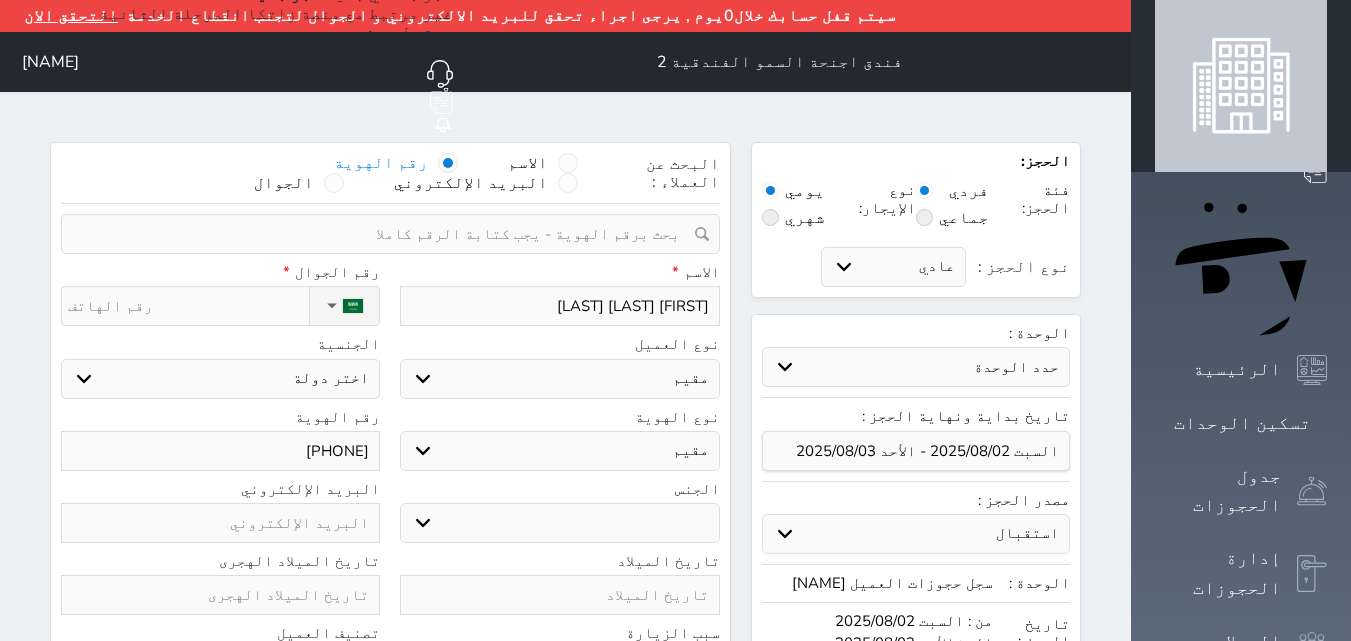 type on "[FIRST] [LAST] [LAST]" 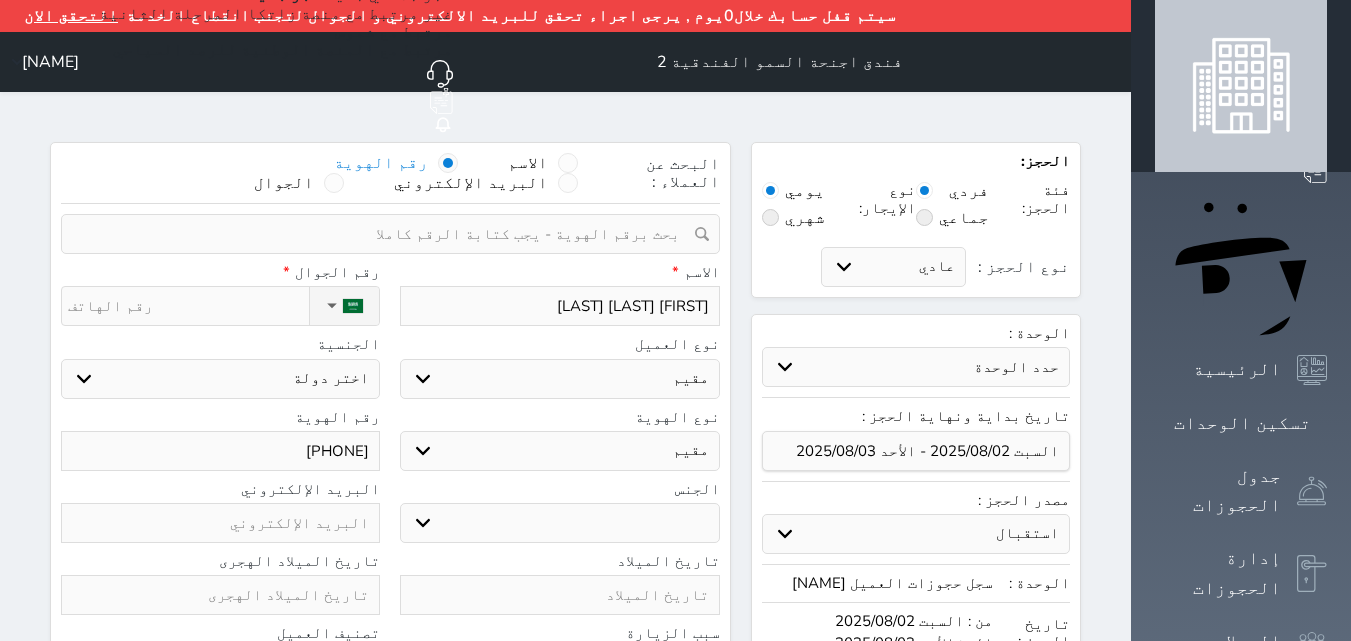 type on "[FIRST] [LAST] [LAST]" 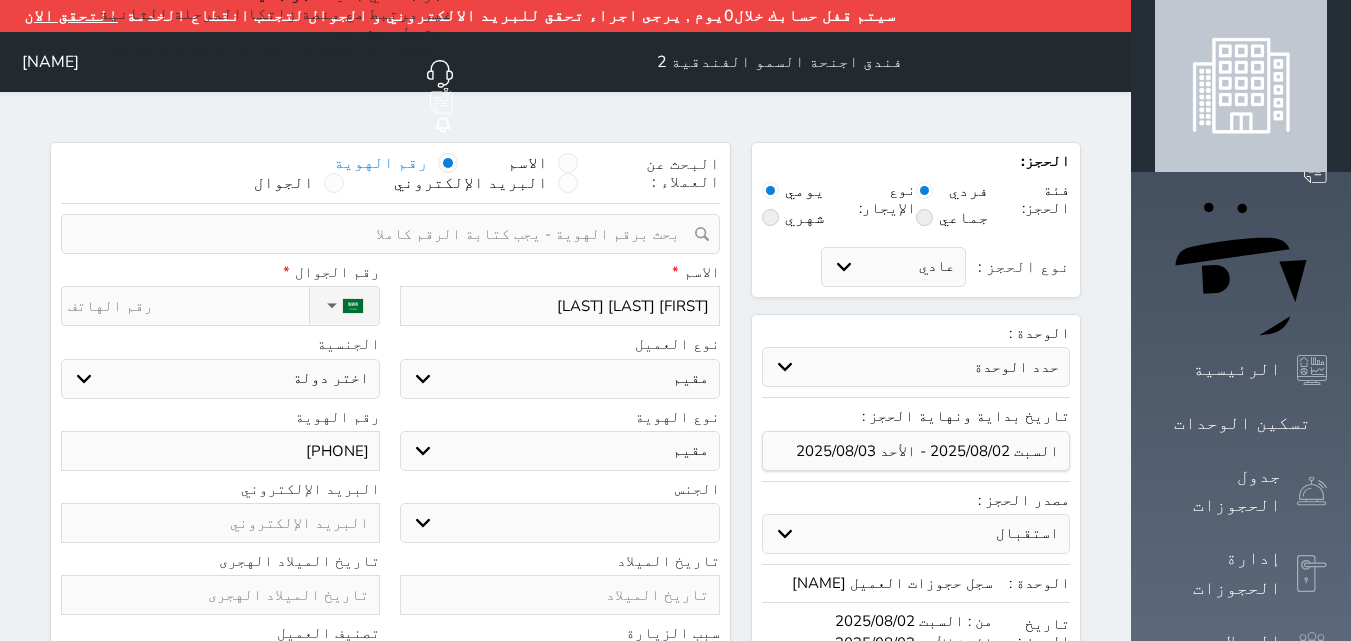 type on "[FIRST] [LAST] [LAST]" 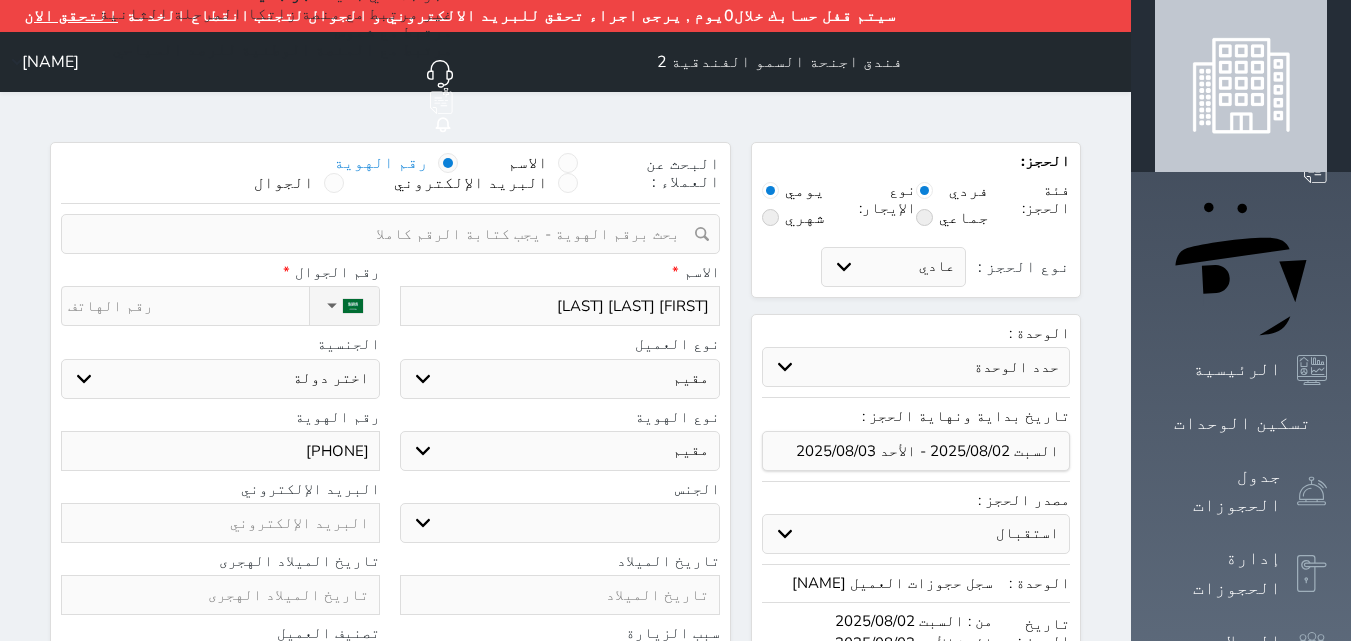 type on "[FIRST] [LAST] [LAST]" 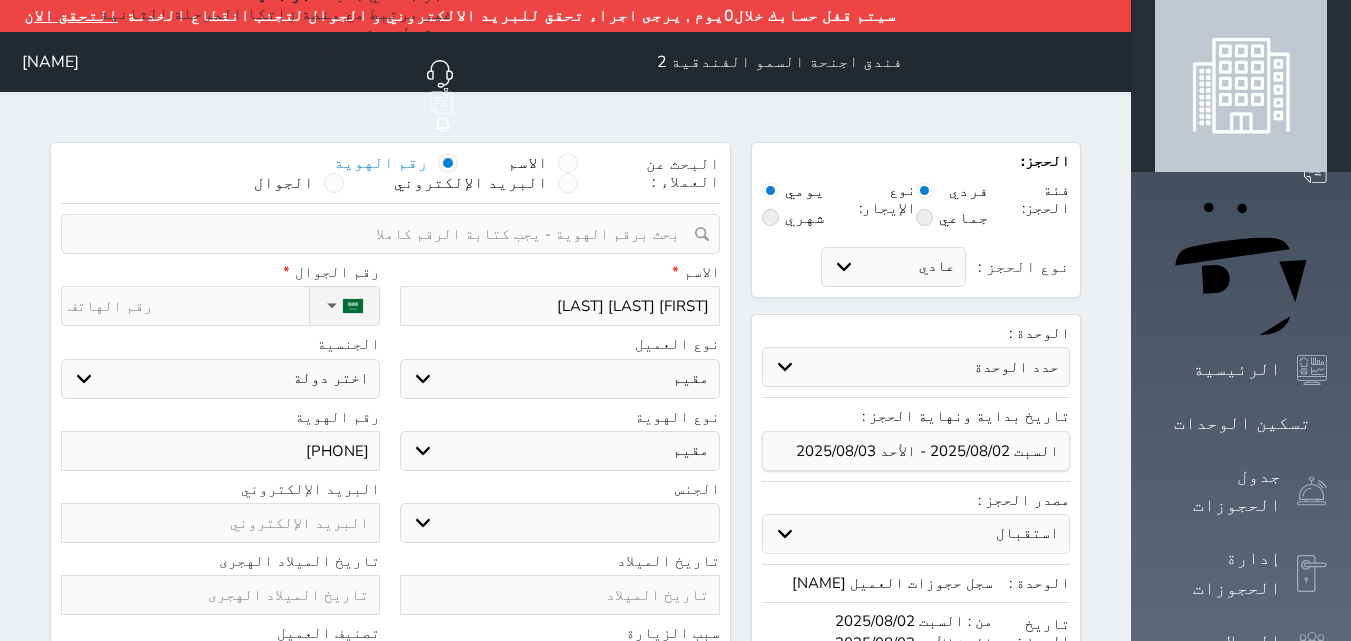 select 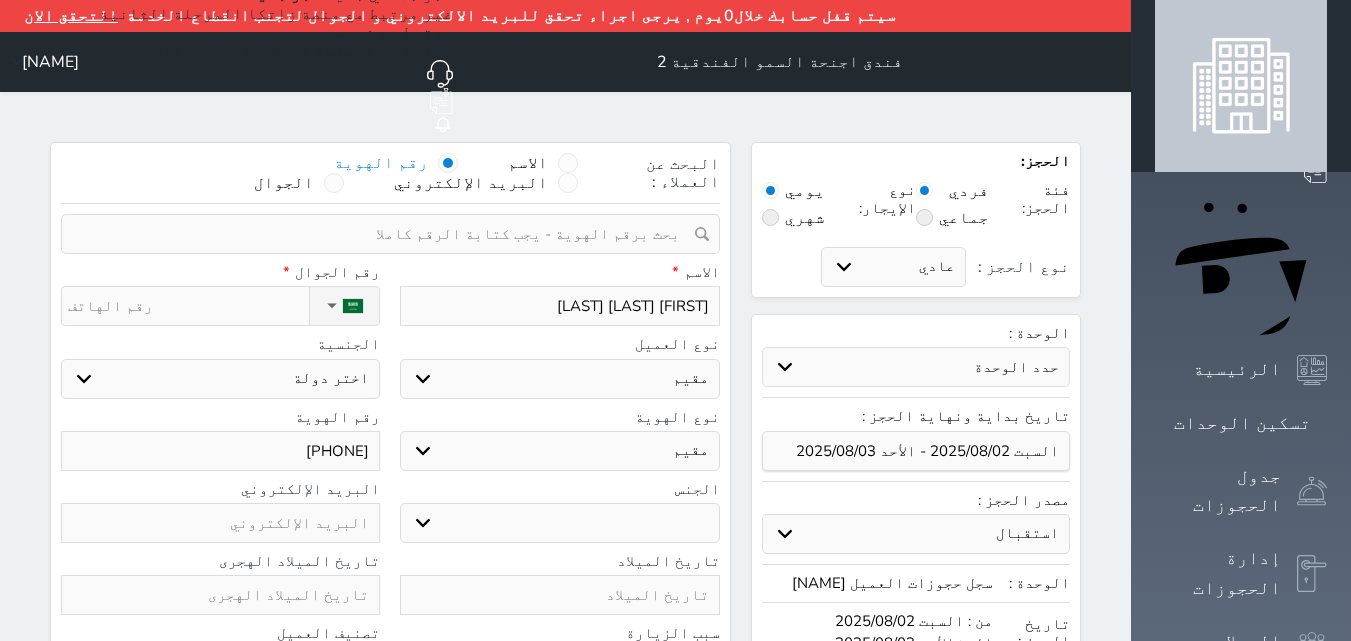 type on "[FIRST] [LAST] [LAST]" 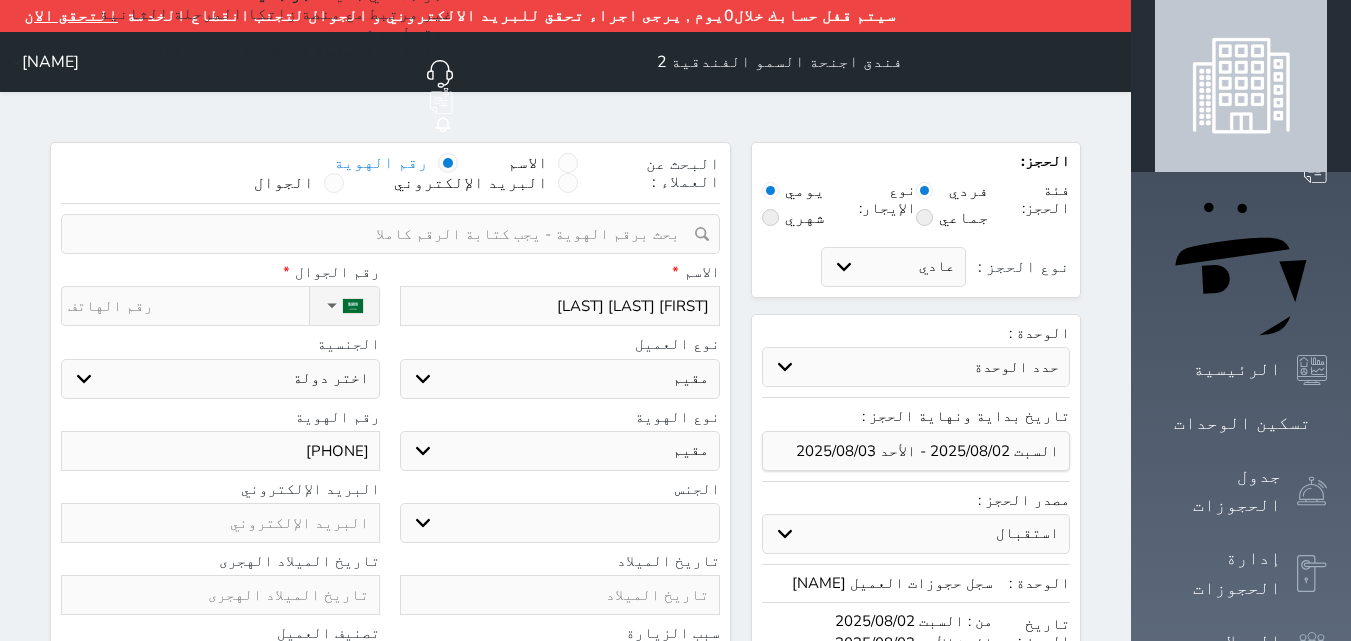 click on "ذكر   انثى" at bounding box center [559, 523] 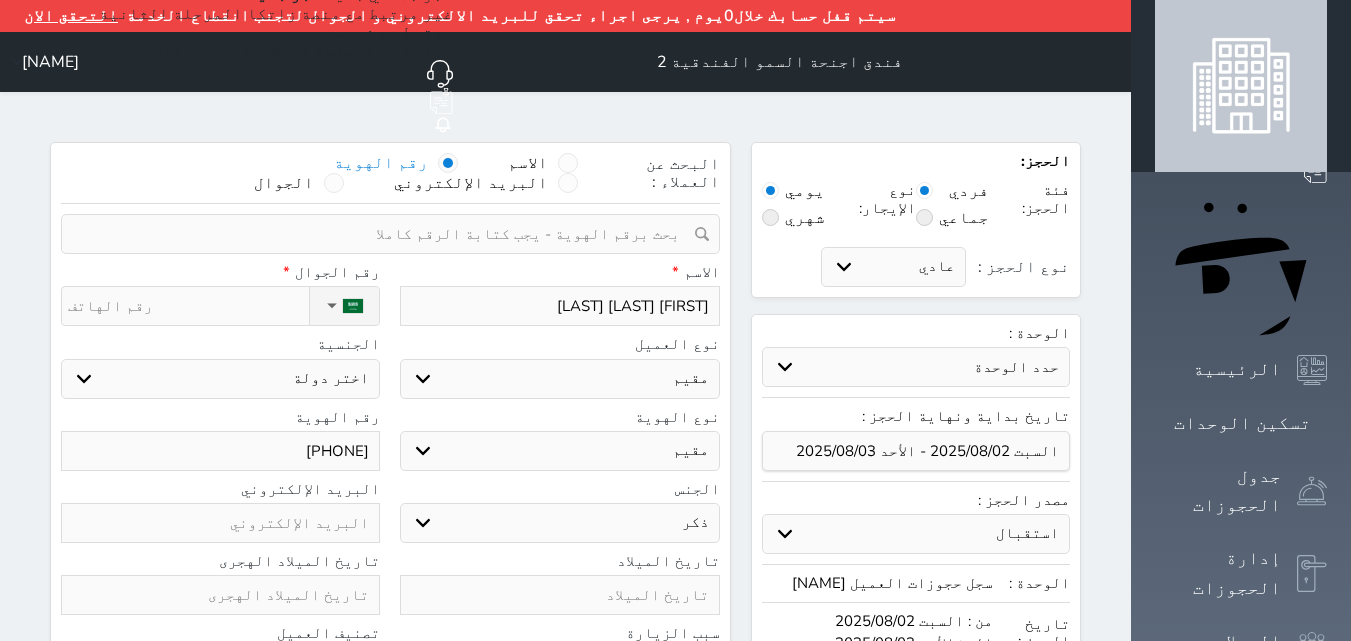 click on "ذكر   انثى" at bounding box center (559, 523) 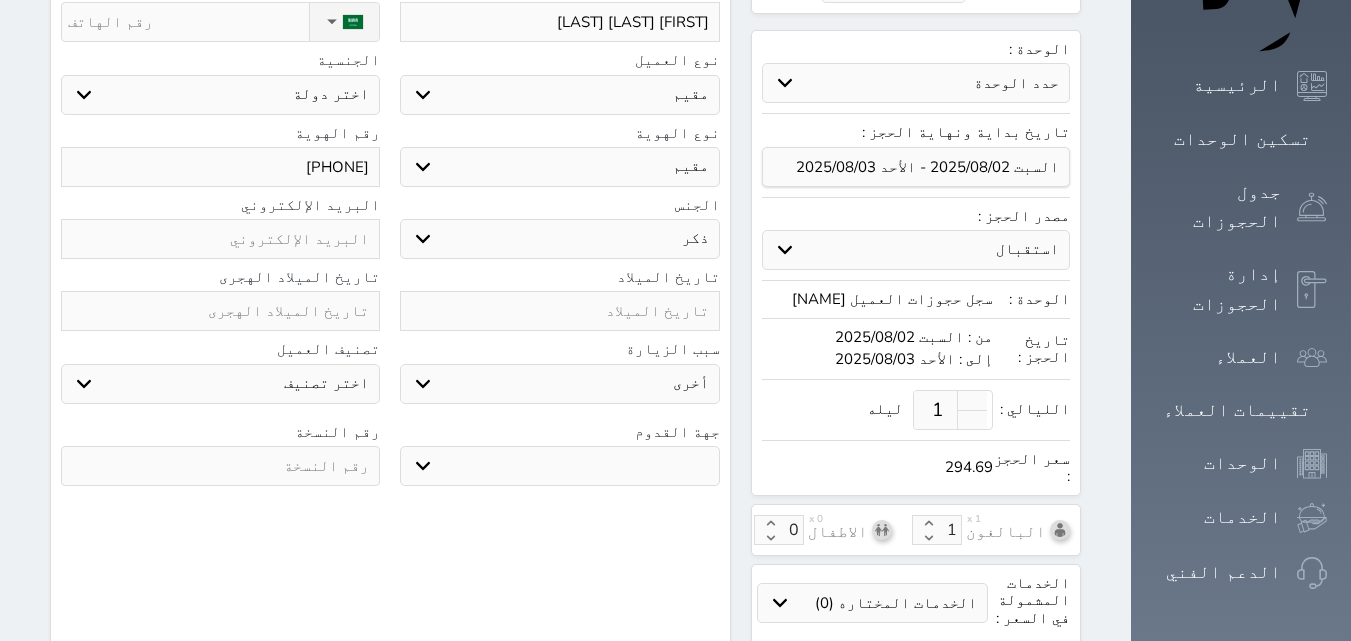 scroll, scrollTop: 300, scrollLeft: 0, axis: vertical 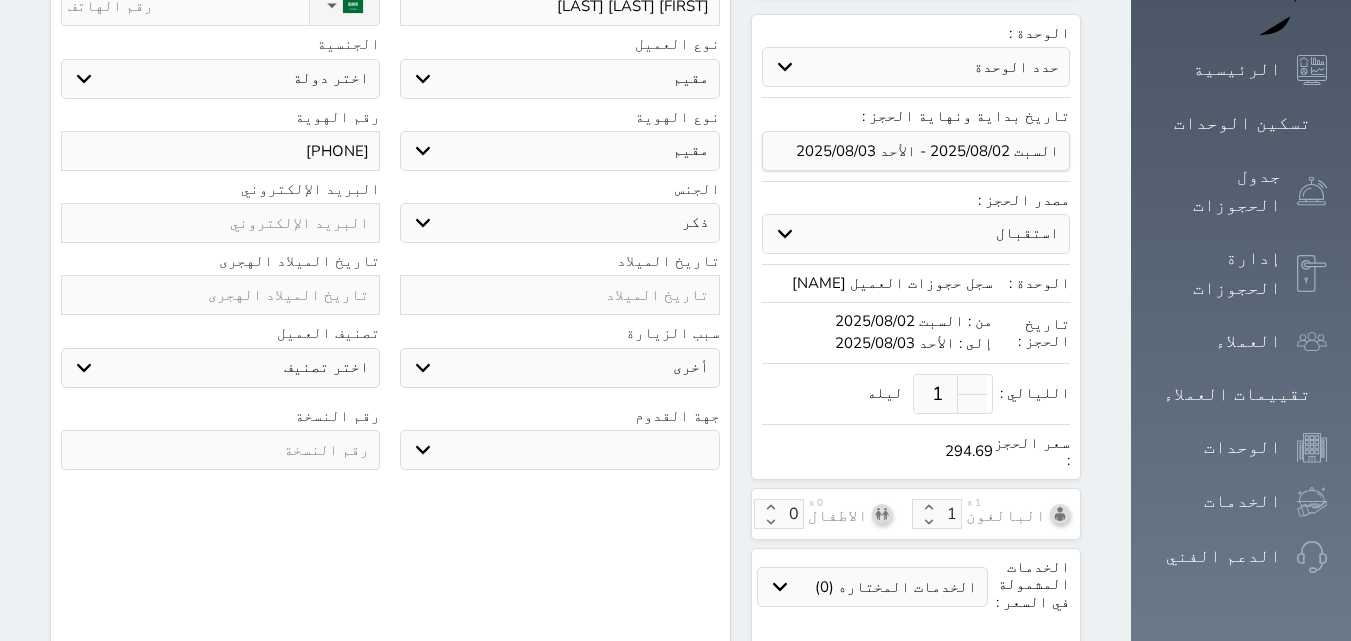 click on "جو بحر ارض" at bounding box center (559, 450) 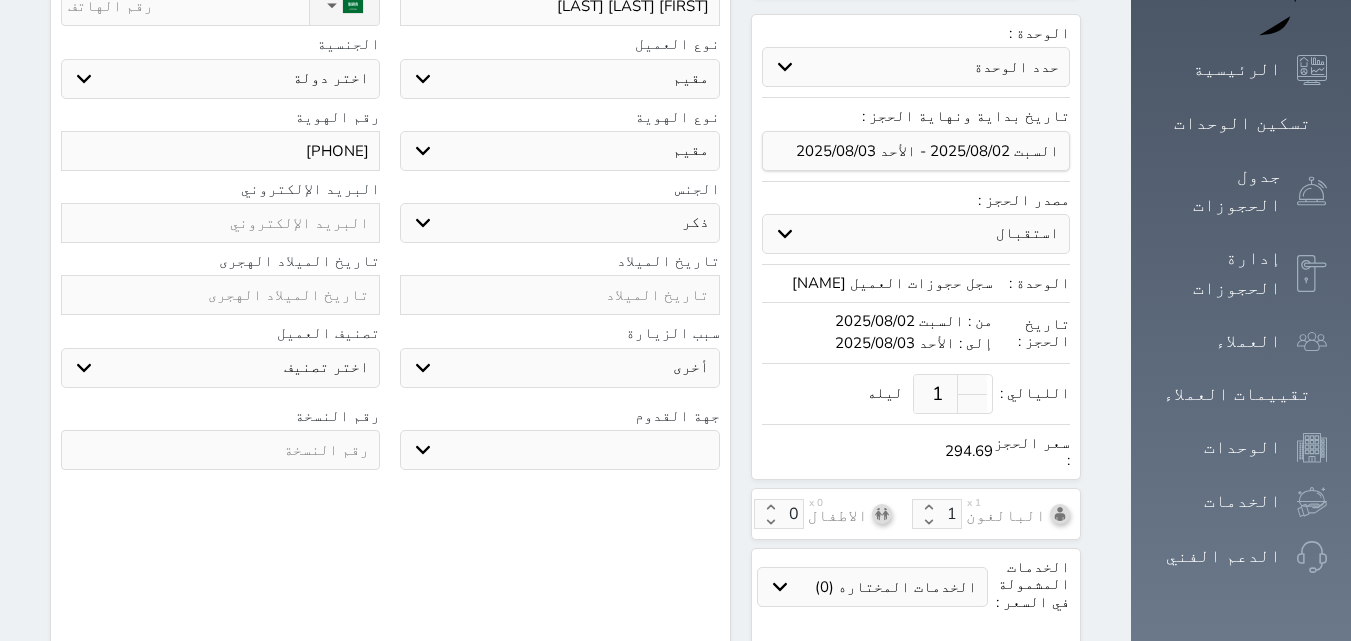 click on "البحث عن العملاء :        الاسم       رقم الهوية       البريد الإلكتروني       الجوال           تغيير العميل                      ملاحظات                           سجل حجوزات العميل [FIRST] [LAST] [LAST]                    إجمالى رصيد العميل : 0 ريال     رقم الحجز   الوحدة   من   إلى   نوع الحجز   الرصيد   الاجرائات         النتائج  : من (  ) - إلى  (  )   العدد  :              سجل الكمبيالات الغير محصلة على العميل [FIRST] [LAST] [LAST]                  رقم الحجز   المبلغ الكلى    المبلغ المحصل    المبلغ المتبقى    تاريخ الإستحقاق         النتائج  : من (  ) - إلى  (  )   العدد  :      الاسم *   [FIRST] [LAST] [LAST]   رقم الجوال *       ▼     Afghanistan (‫افغانستان‬‎)   +93     +355" at bounding box center (390, 244) 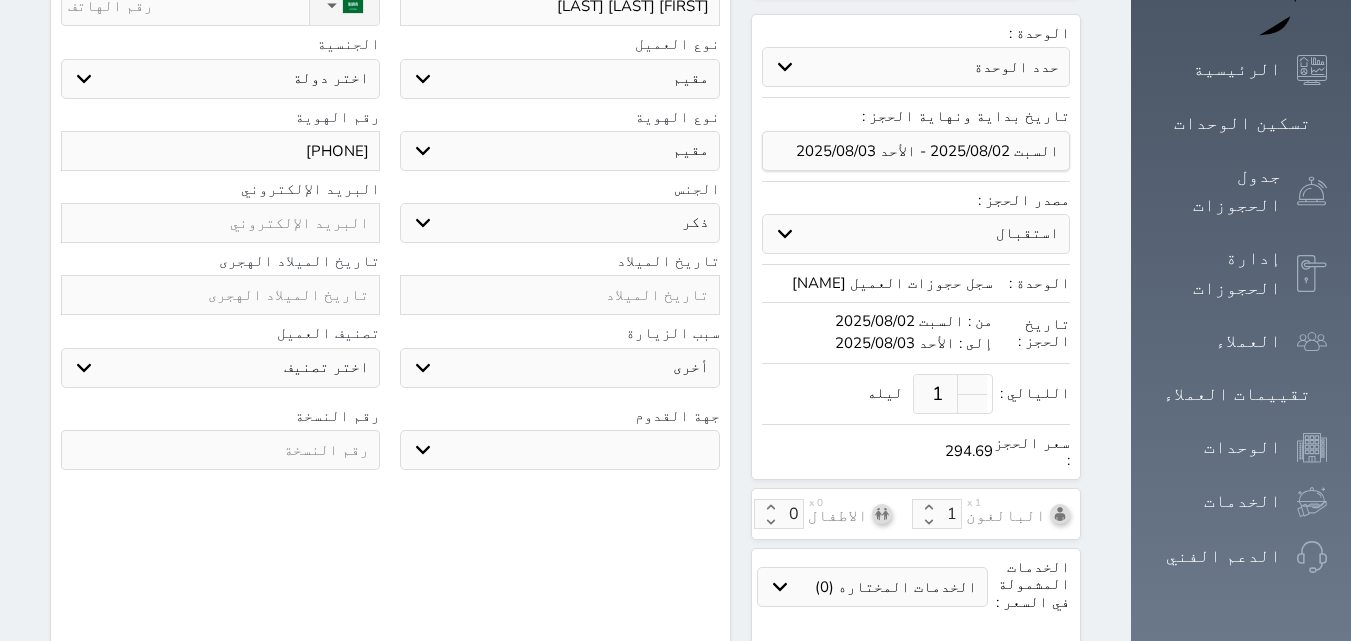 select on "9" 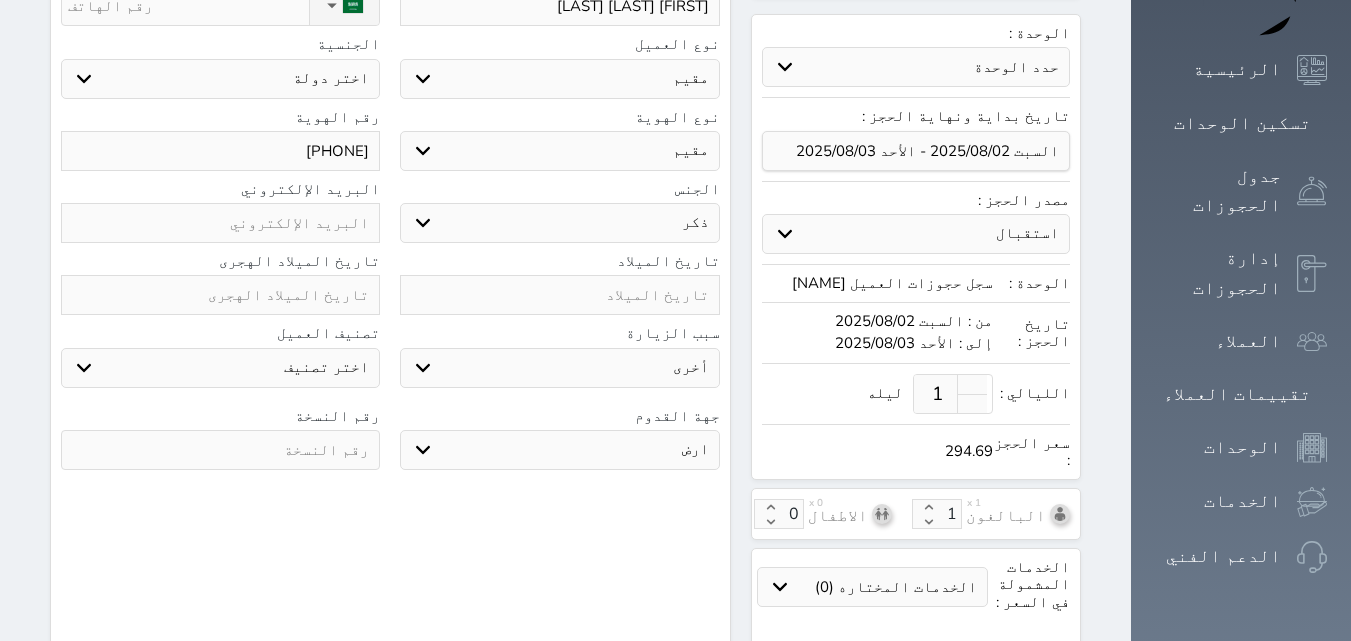 click on "جو بحر ارض" at bounding box center (559, 450) 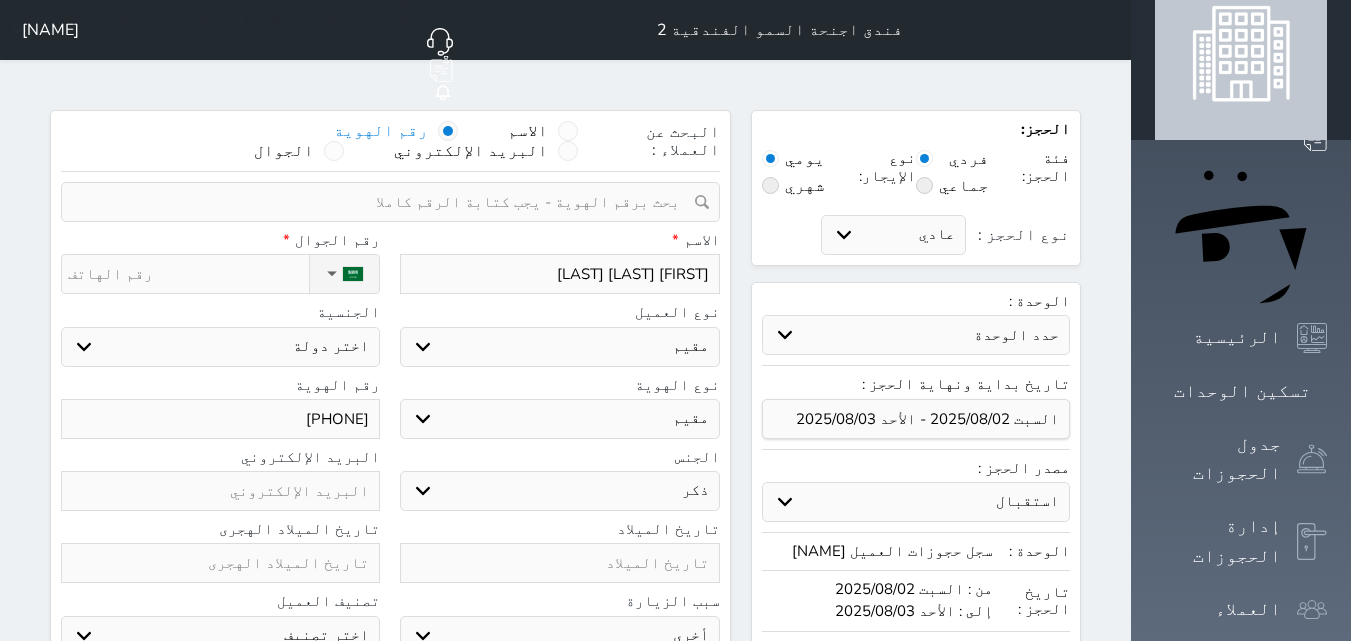scroll, scrollTop: 0, scrollLeft: 0, axis: both 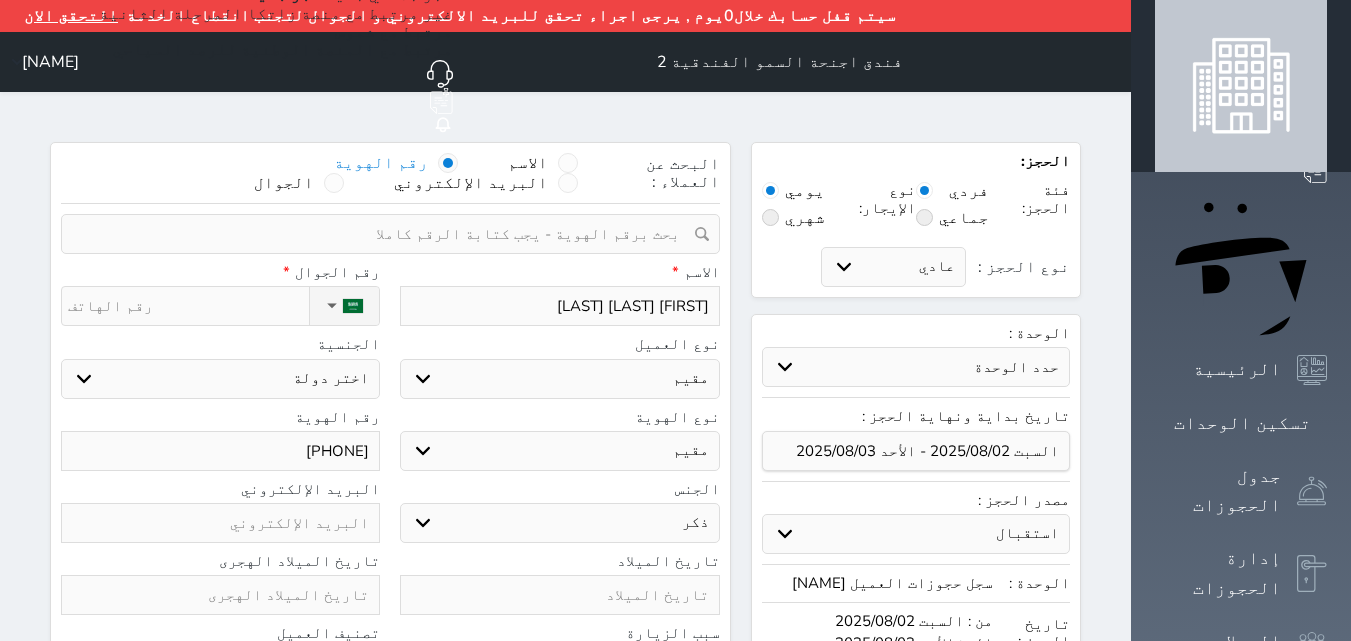 click on "اختر دولة
اثيوبيا
اجنبي بجواز سعودي
اخرى
اذربيجان
ارتيريا
ارمينيا
ازبكستان
اسبانيا
استراليا
استونيا" at bounding box center (220, 379) 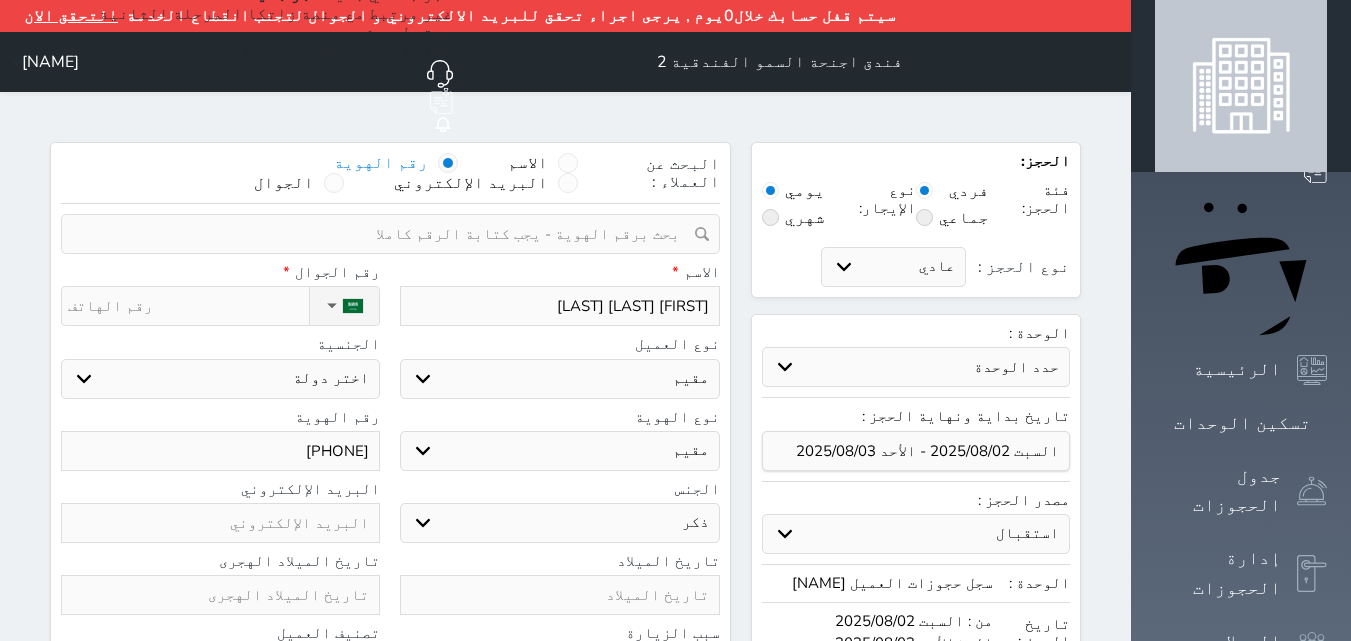 select on "111" 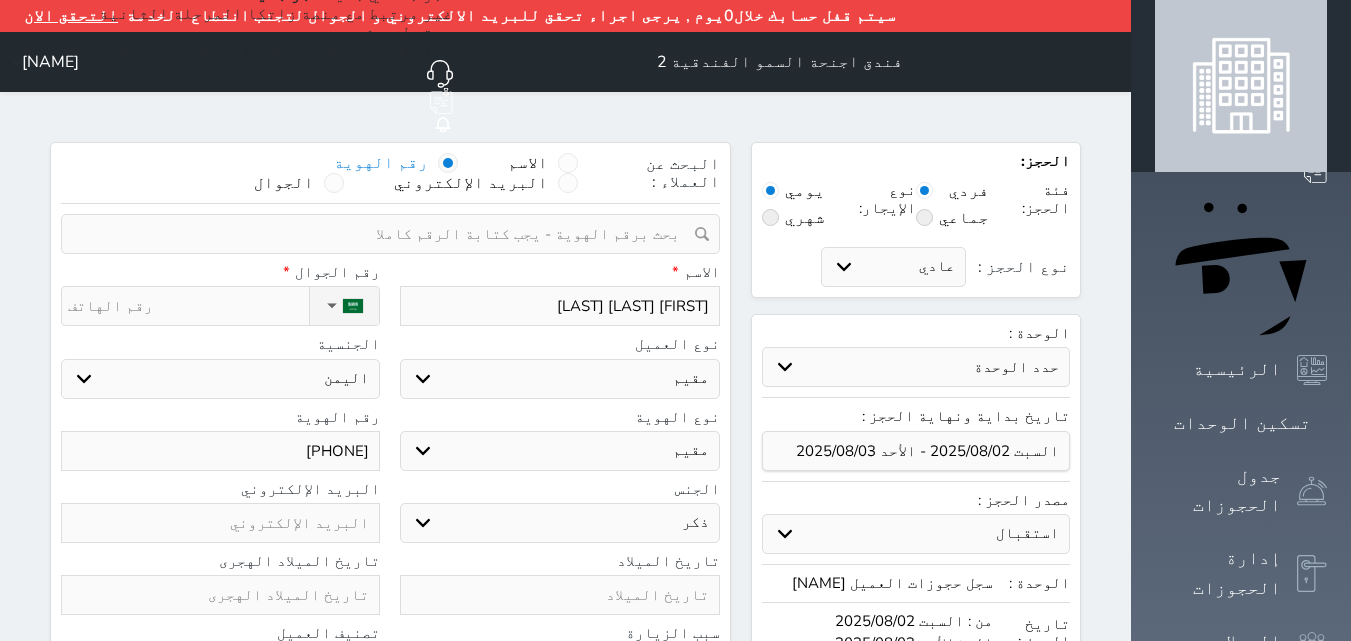 click on "اختر دولة
اثيوبيا
اجنبي بجواز سعودي
اخرى
اذربيجان
ارتيريا
ارمينيا
ازبكستان
اسبانيا
استراليا
استونيا" at bounding box center (220, 379) 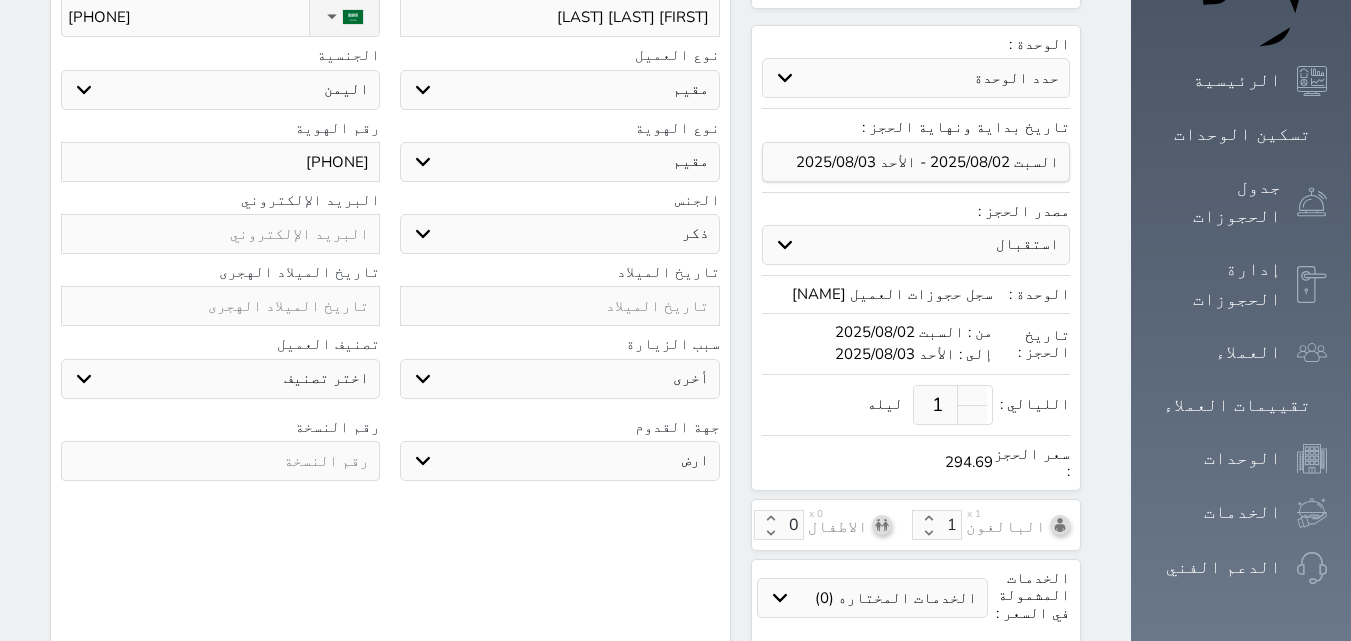 scroll, scrollTop: 300, scrollLeft: 0, axis: vertical 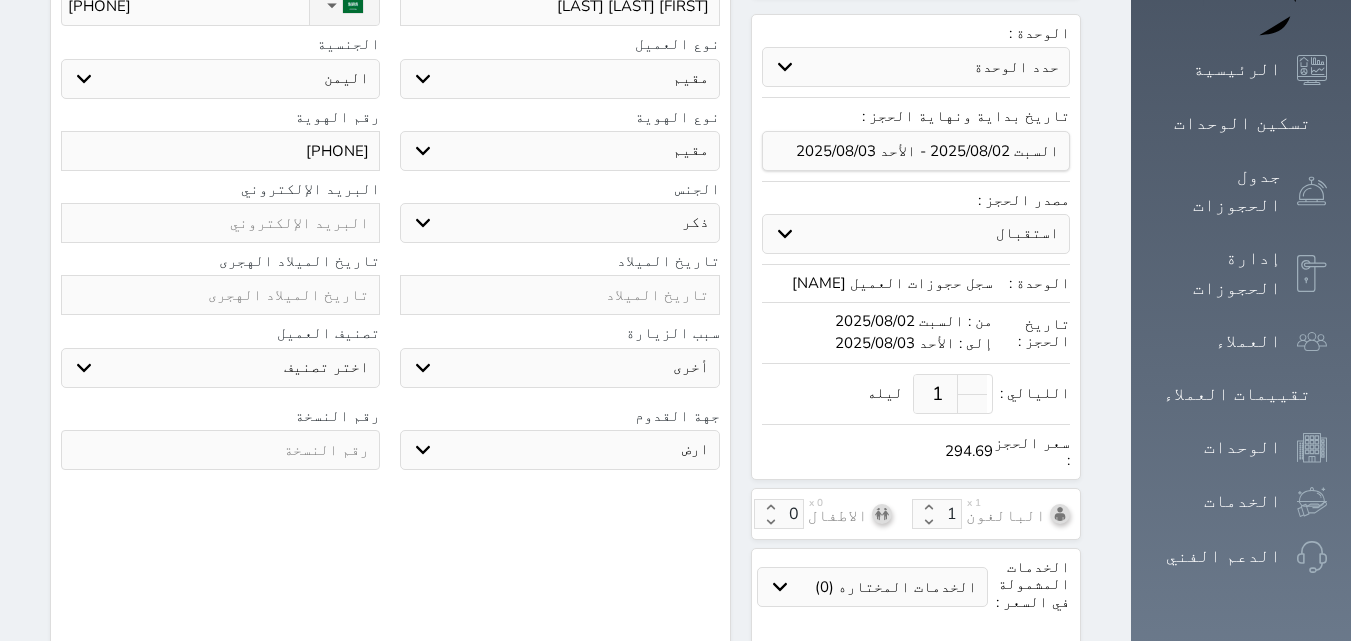 type on "[PHONE]" 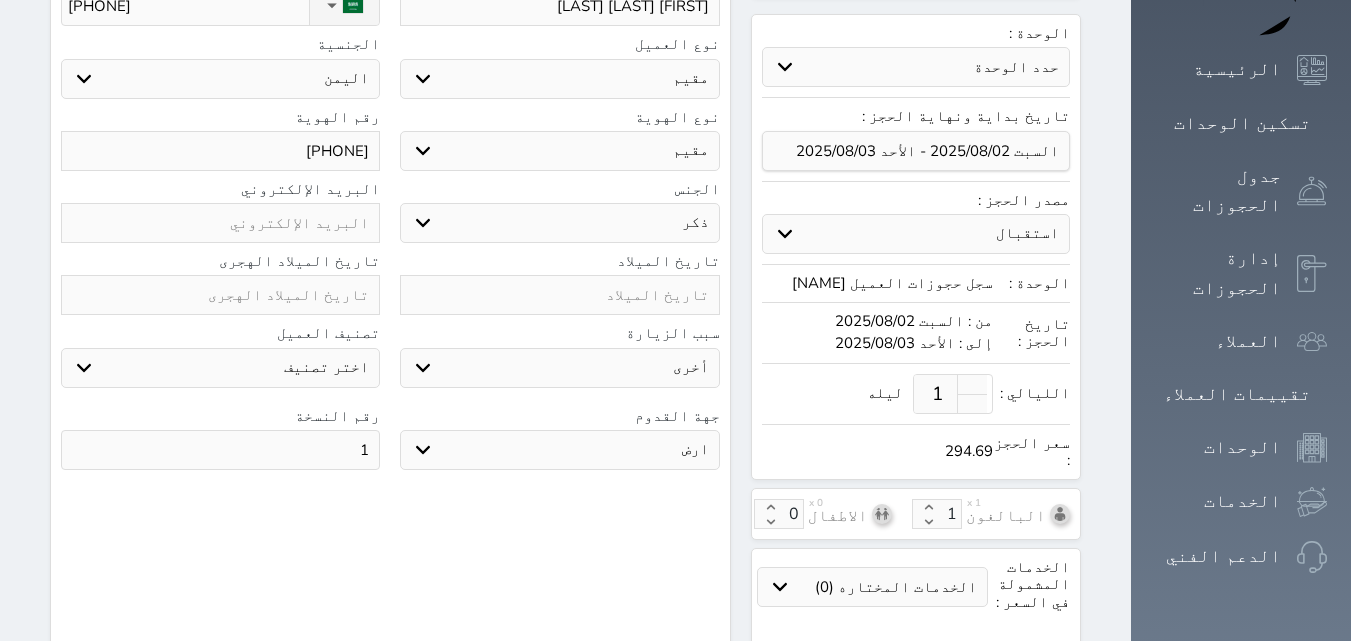 type on "1" 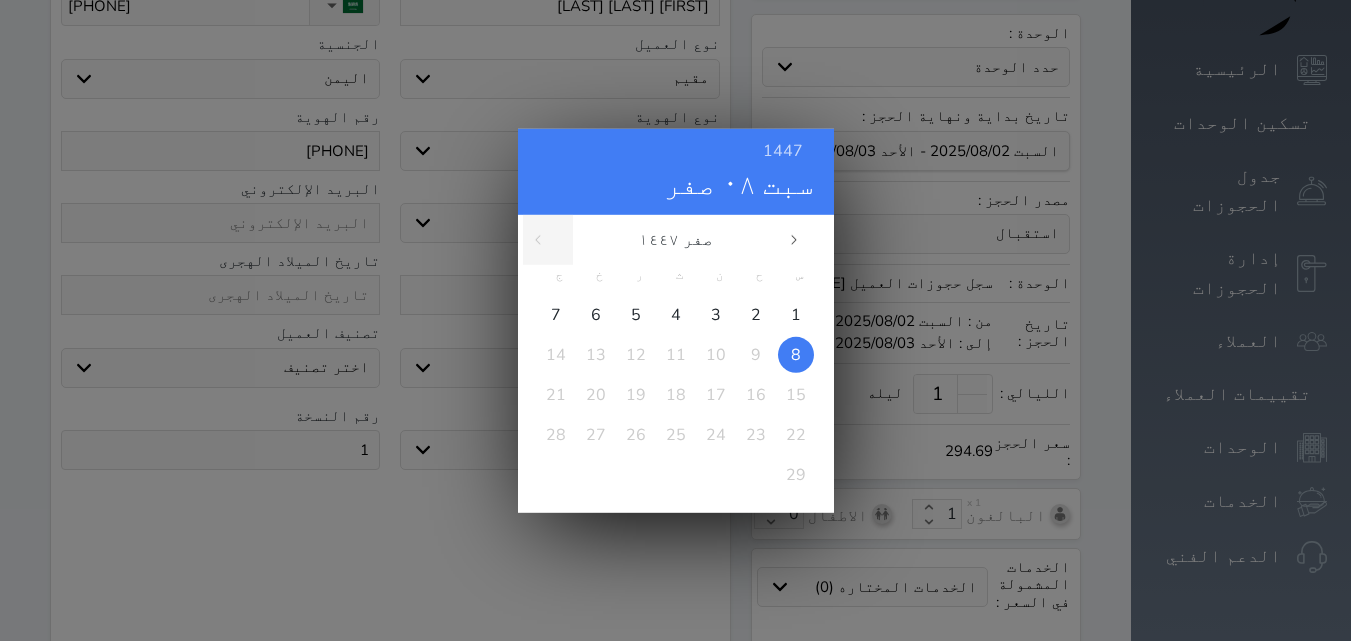 click on "1447   سبت ٠٨ صفر         صفر ١٤٤٧
س
ح
ن
ث
ر
خ
ج
1   2   3   4   5   6   7   8   9   10   11   12   13   14   15   16   17   18   19   20   21   22   23   24   25   26   27   28   29
محرم
صفر
ربيع الأول
ربيع الثاني
جمادى الأولى
جمادى الآخرة
رجب
شعبان
رمضان" at bounding box center (675, 320) 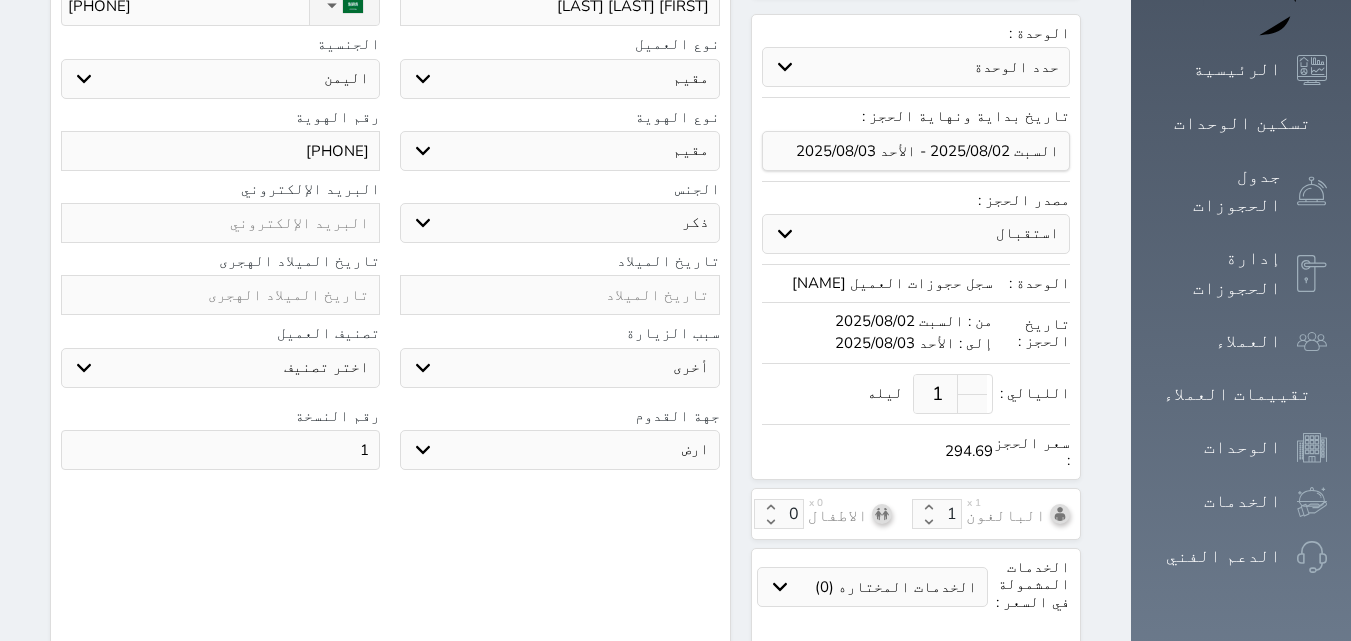 click at bounding box center (559, 295) 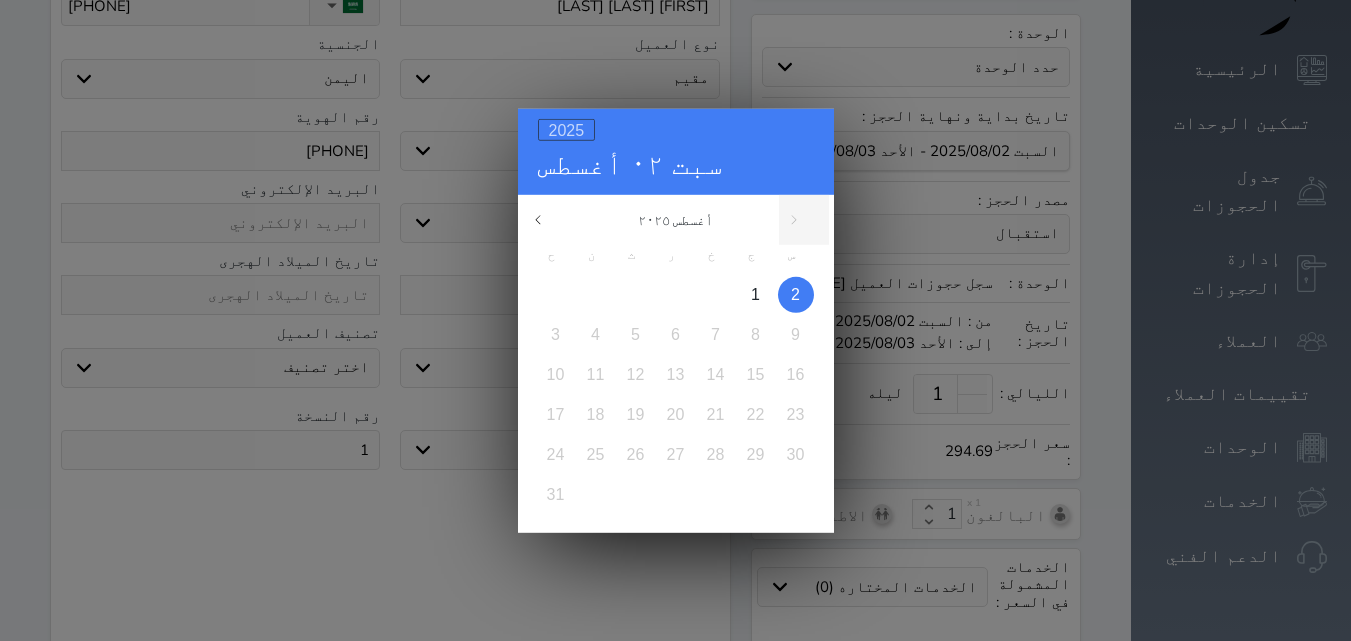 click on "2025" at bounding box center [567, 129] 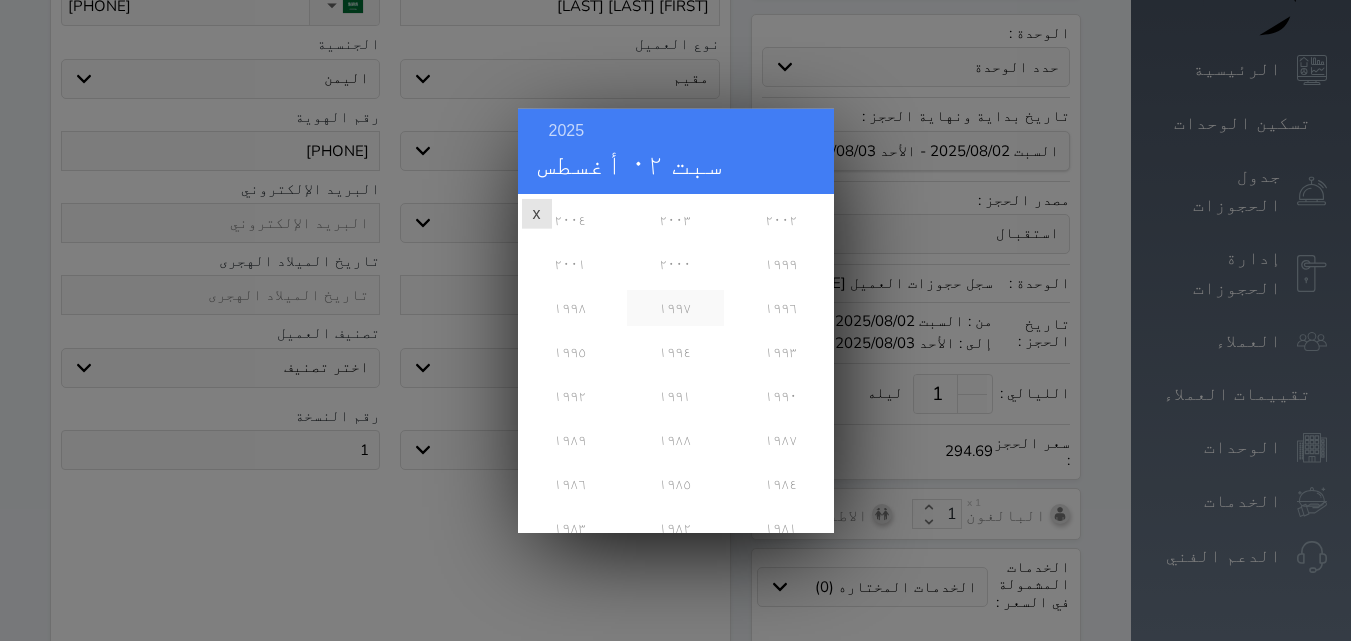 scroll, scrollTop: 300, scrollLeft: 0, axis: vertical 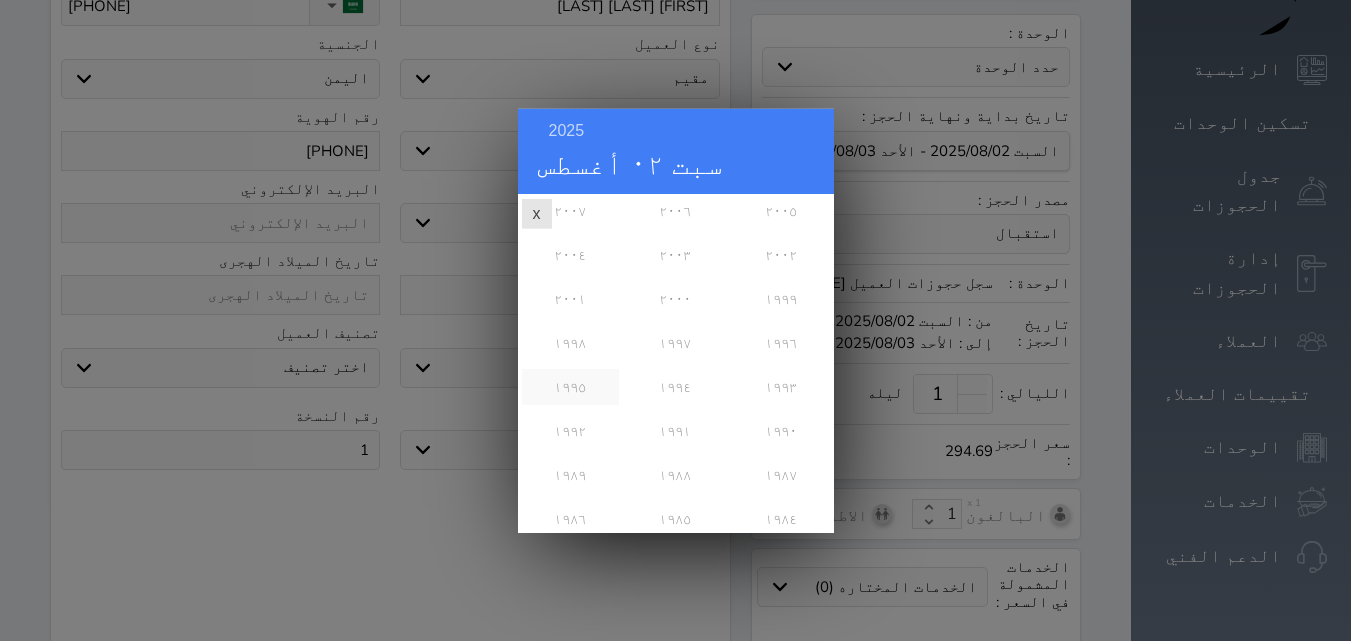 click on "١٩٩٥" at bounding box center (570, 386) 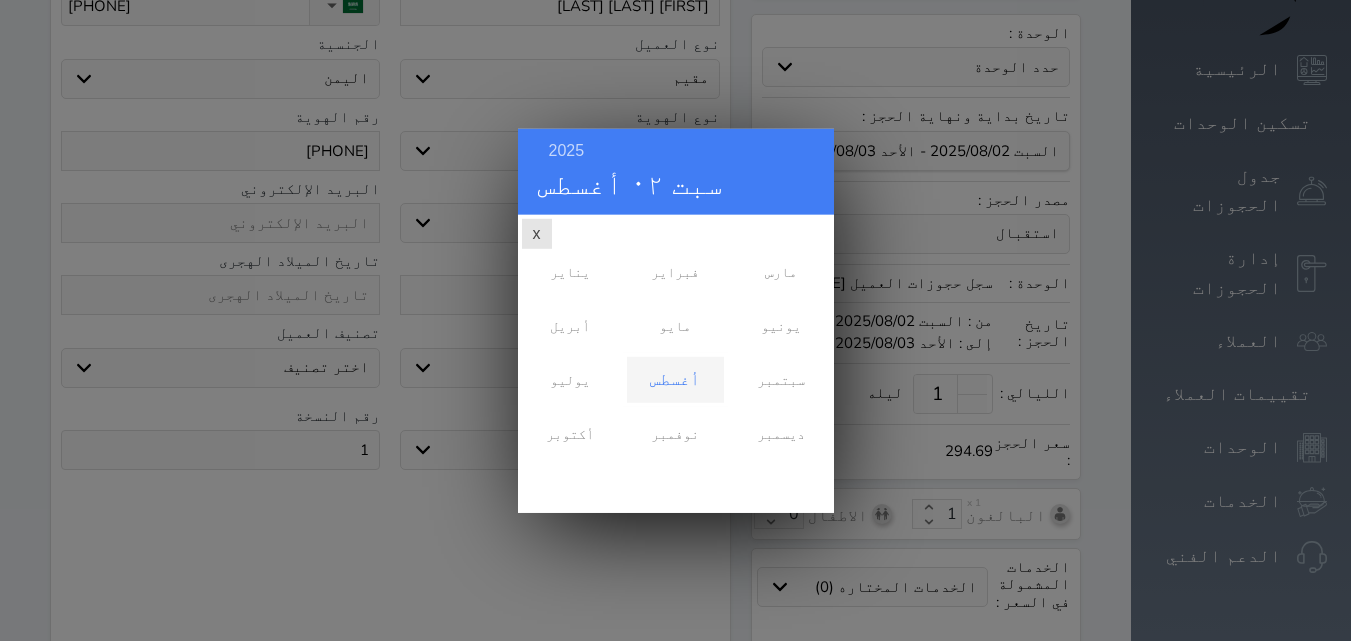 scroll, scrollTop: 0, scrollLeft: 0, axis: both 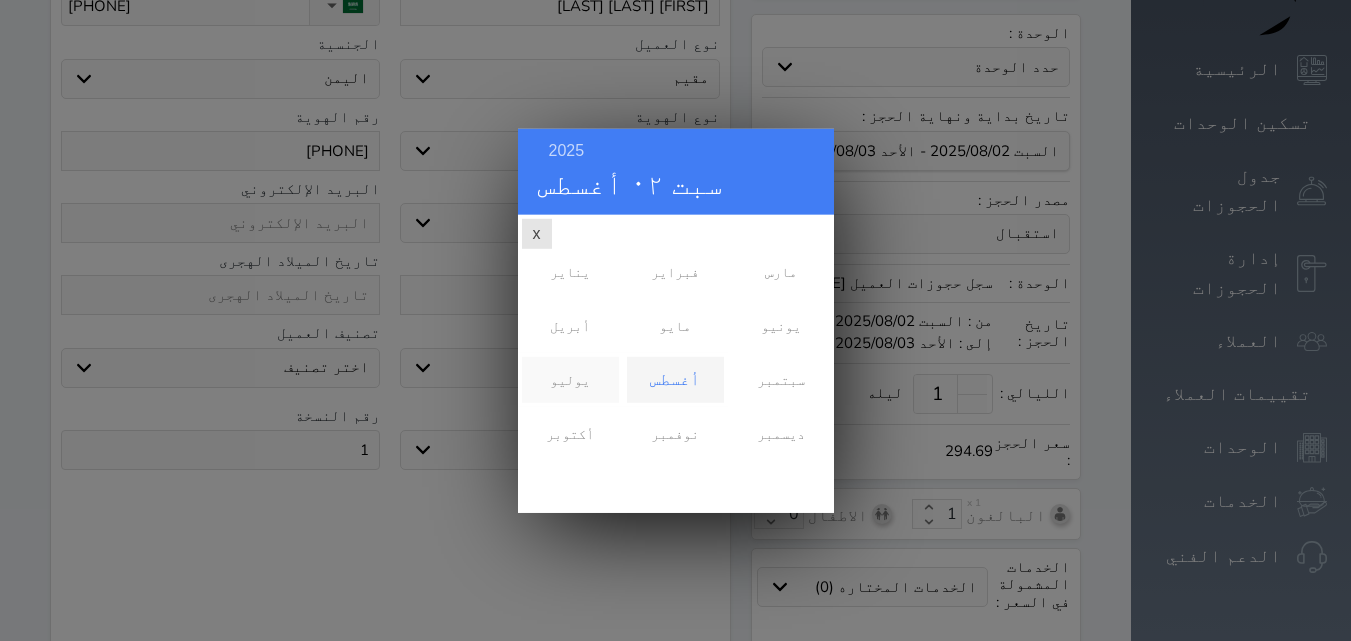 click on "يوليو" at bounding box center (570, 379) 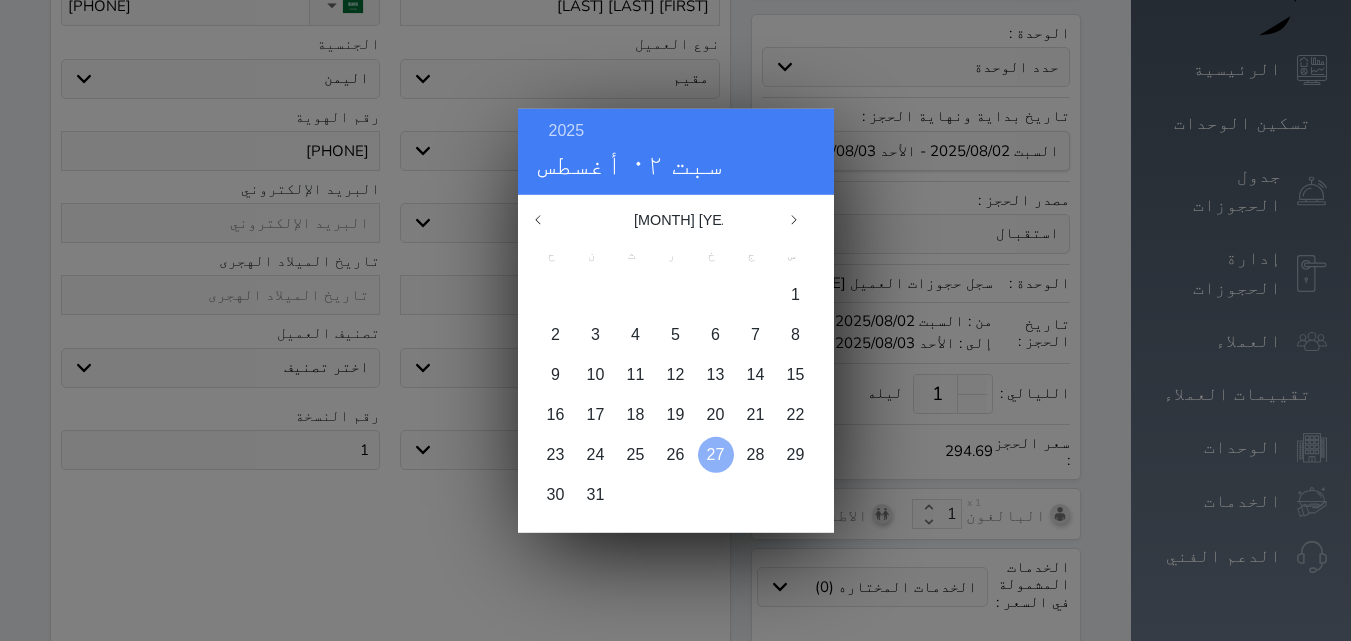 click on "27" at bounding box center (716, 453) 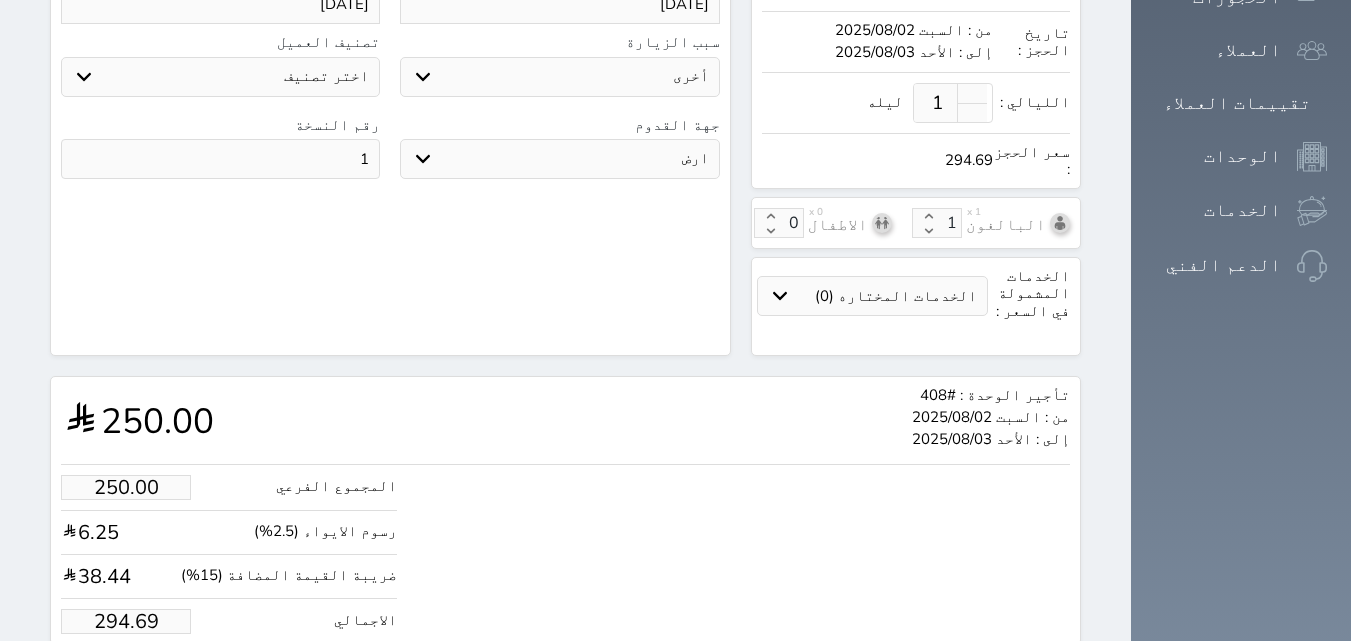 scroll, scrollTop: 618, scrollLeft: 0, axis: vertical 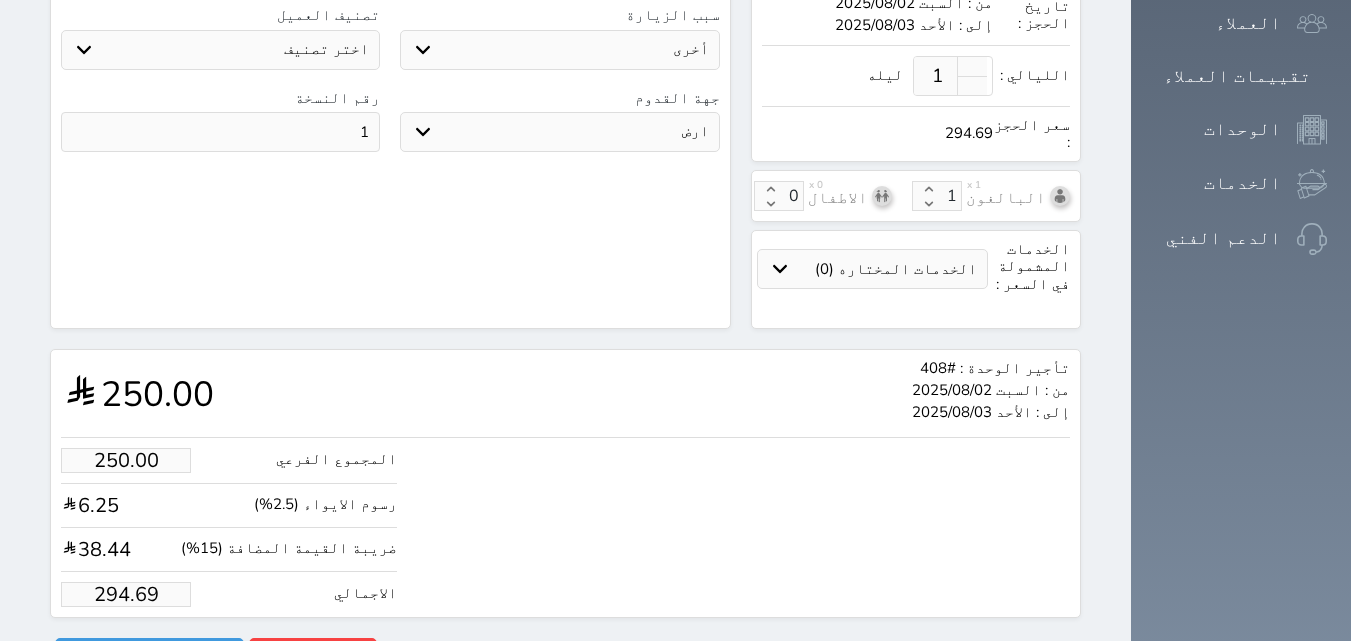 click on "294.69" at bounding box center [126, 594] 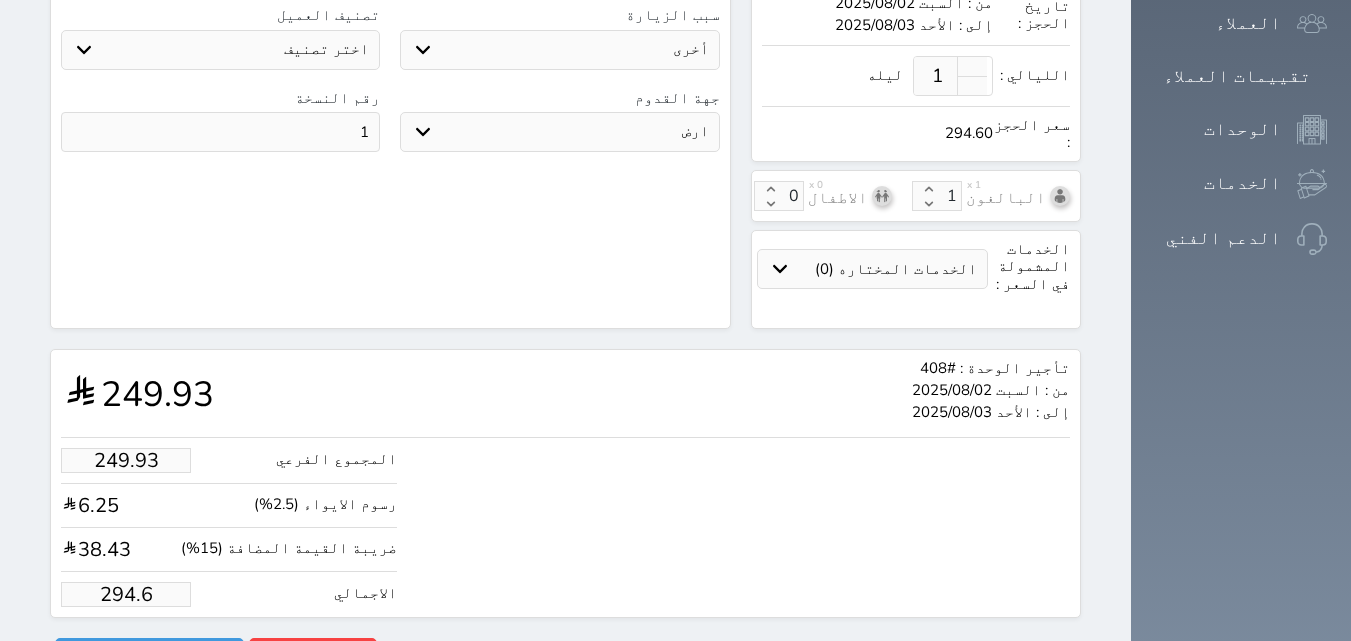 type on "249.42" 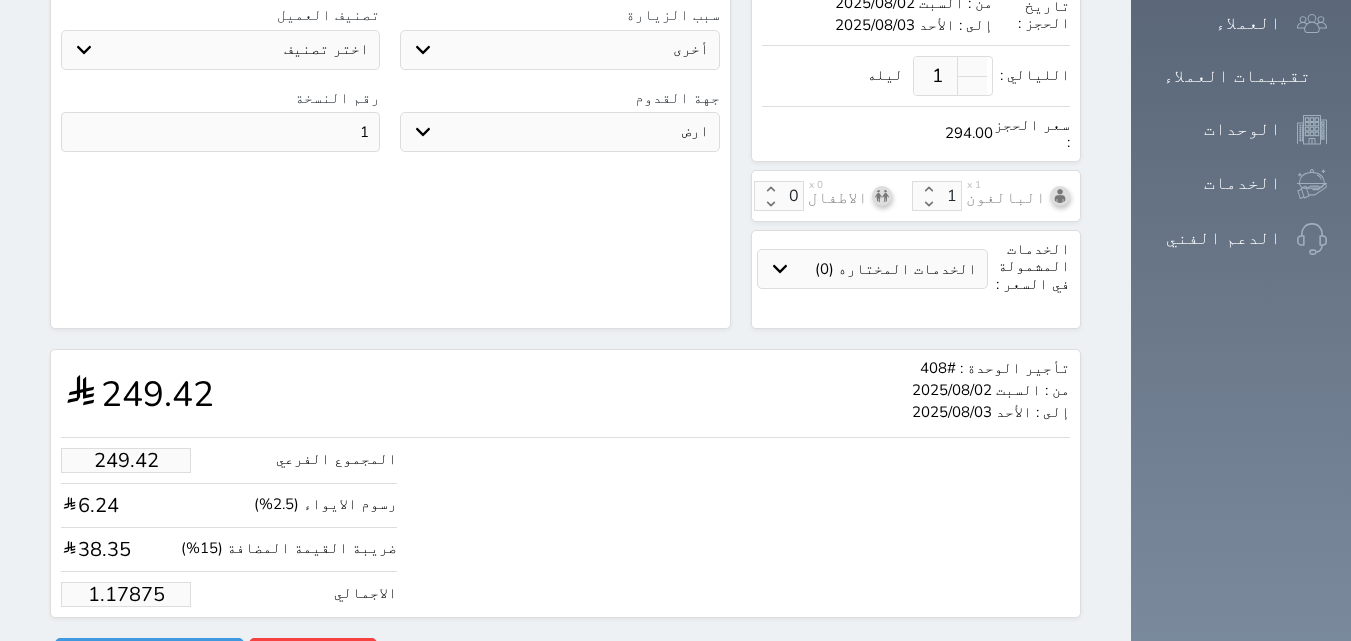 type on "1.1787" 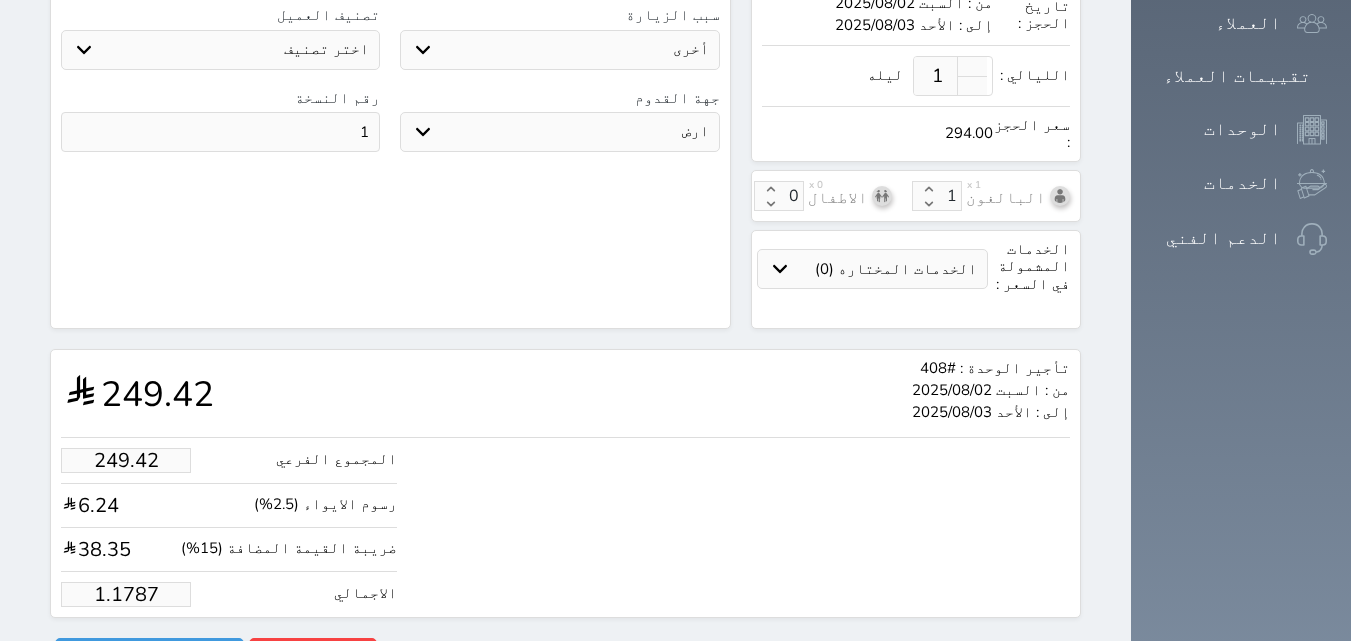 type on "1.00" 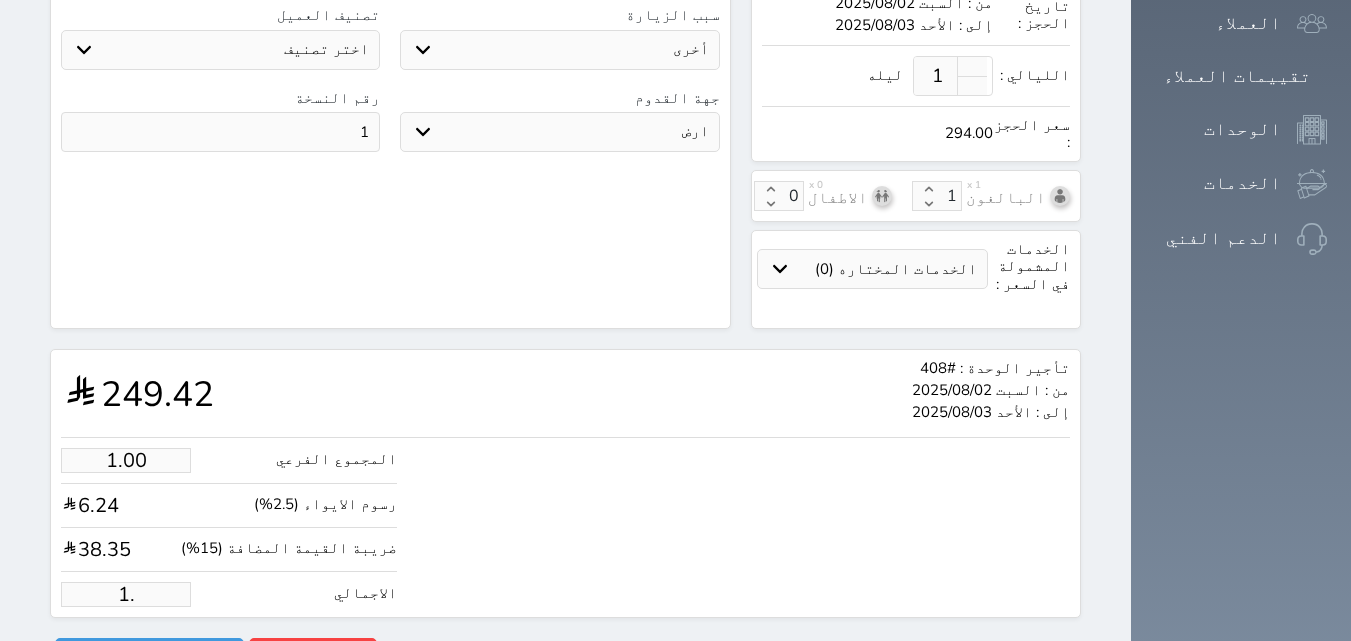 type on "1" 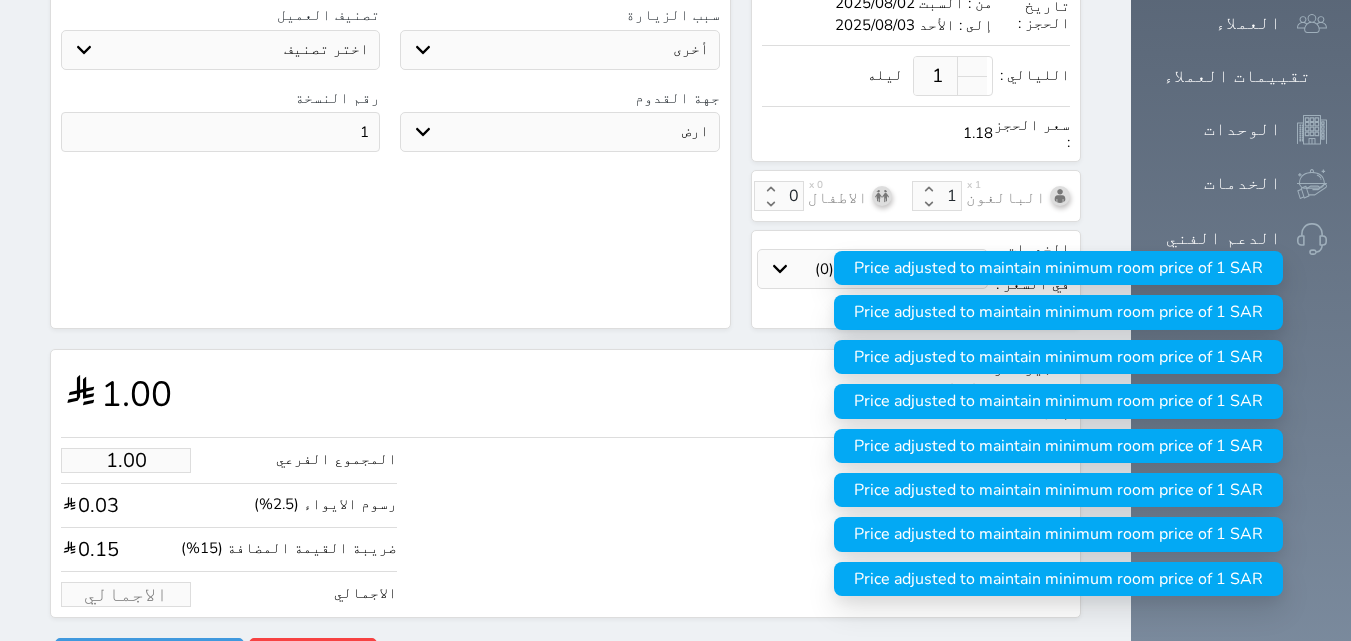 type on "1" 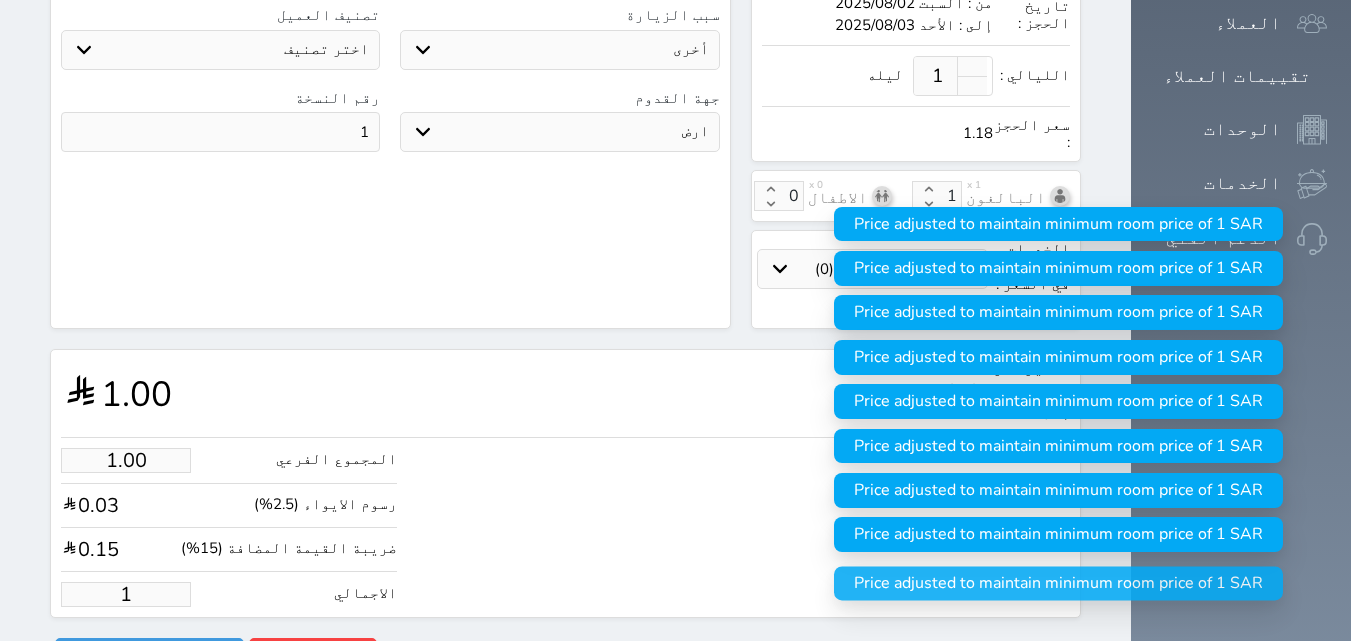type on "12.73" 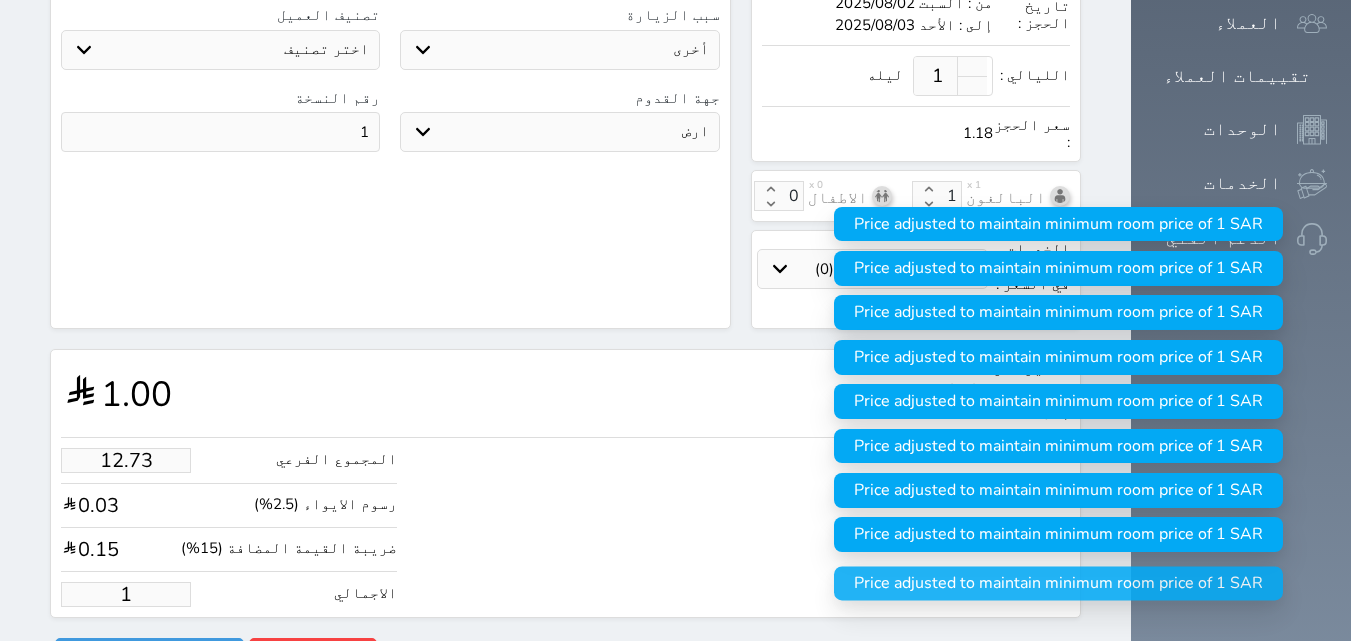 type on "15" 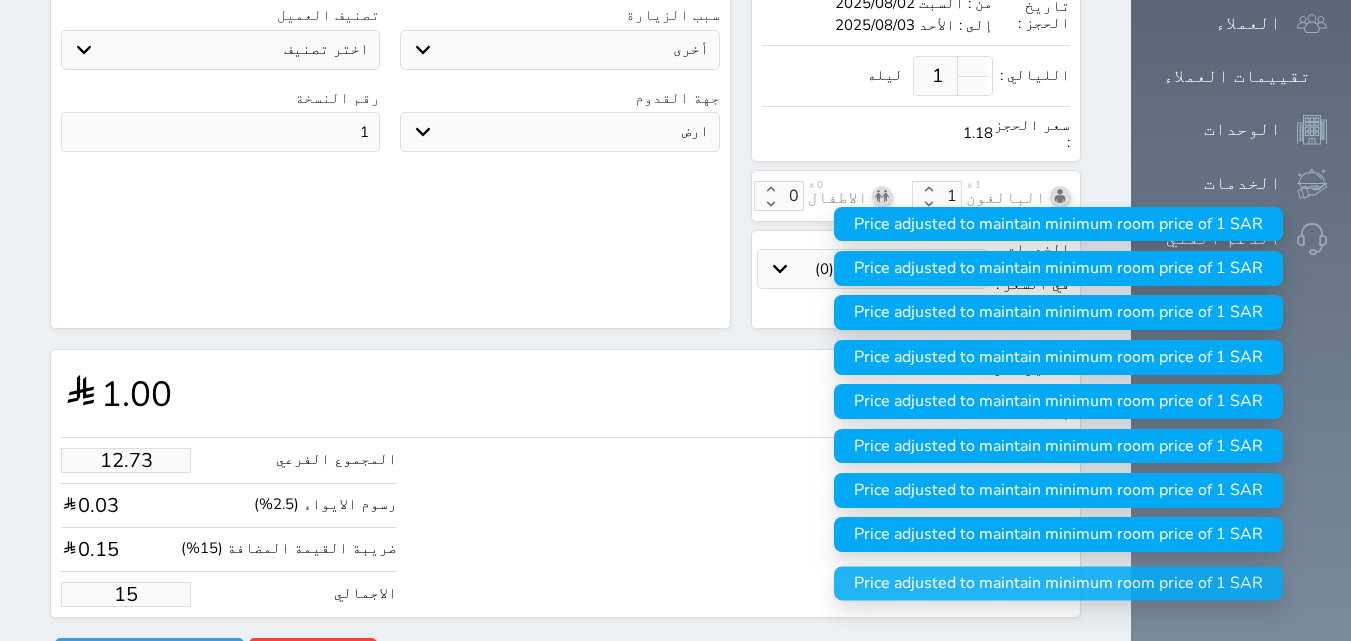 type on "127.25" 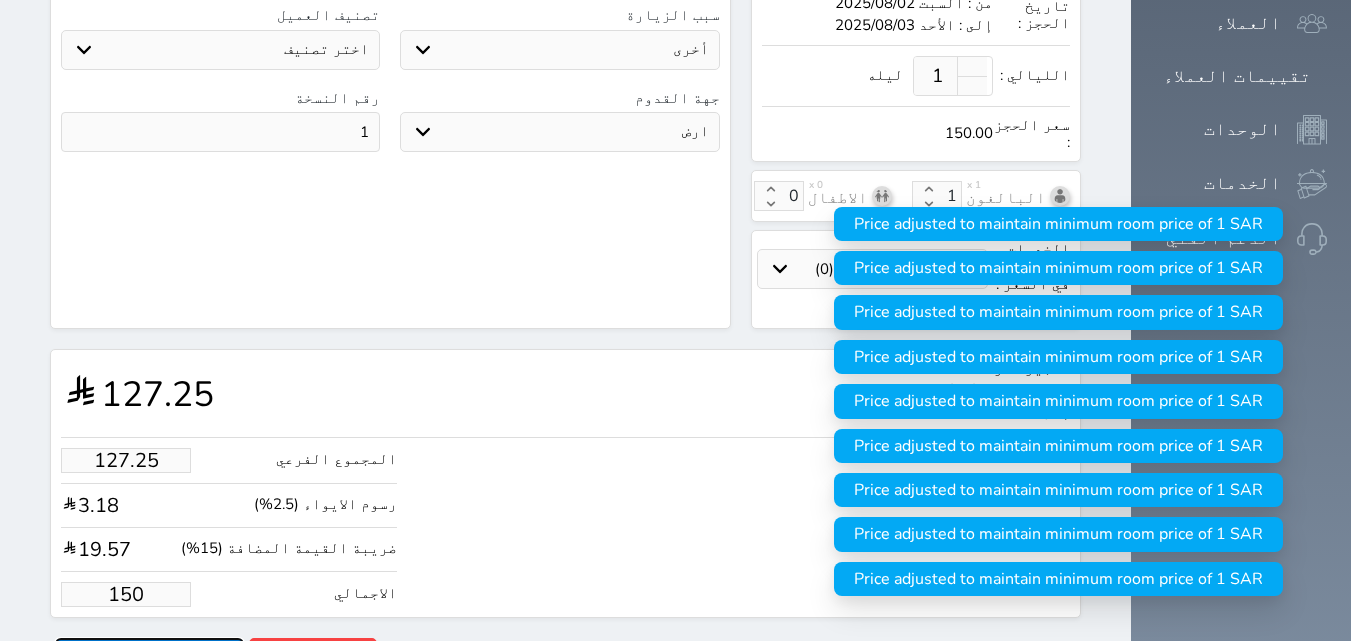 type on "150.00" 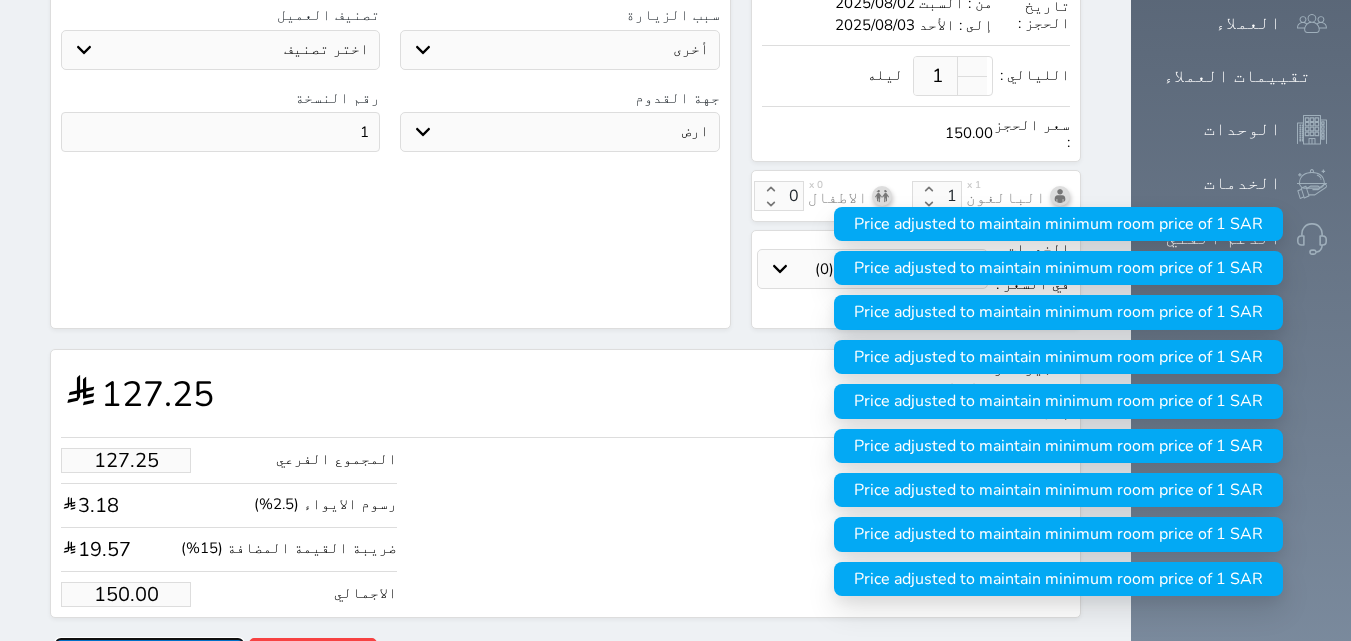 click on "حجز" at bounding box center [149, 655] 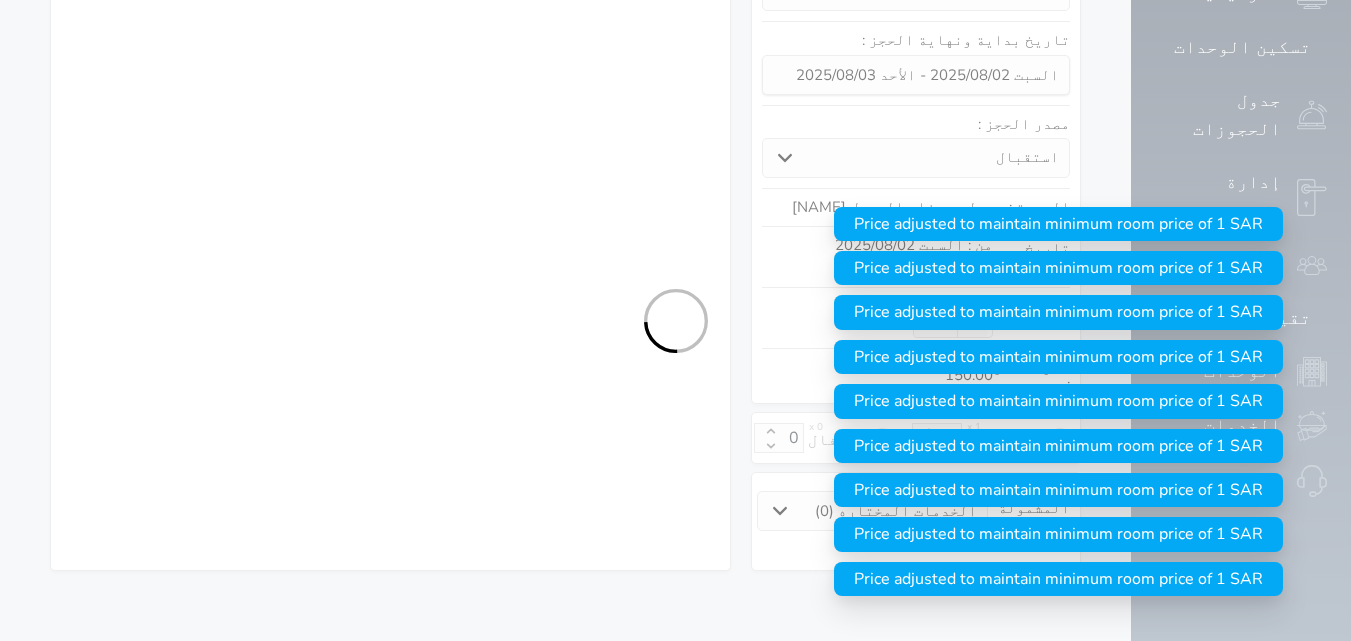 scroll, scrollTop: 295, scrollLeft: 0, axis: vertical 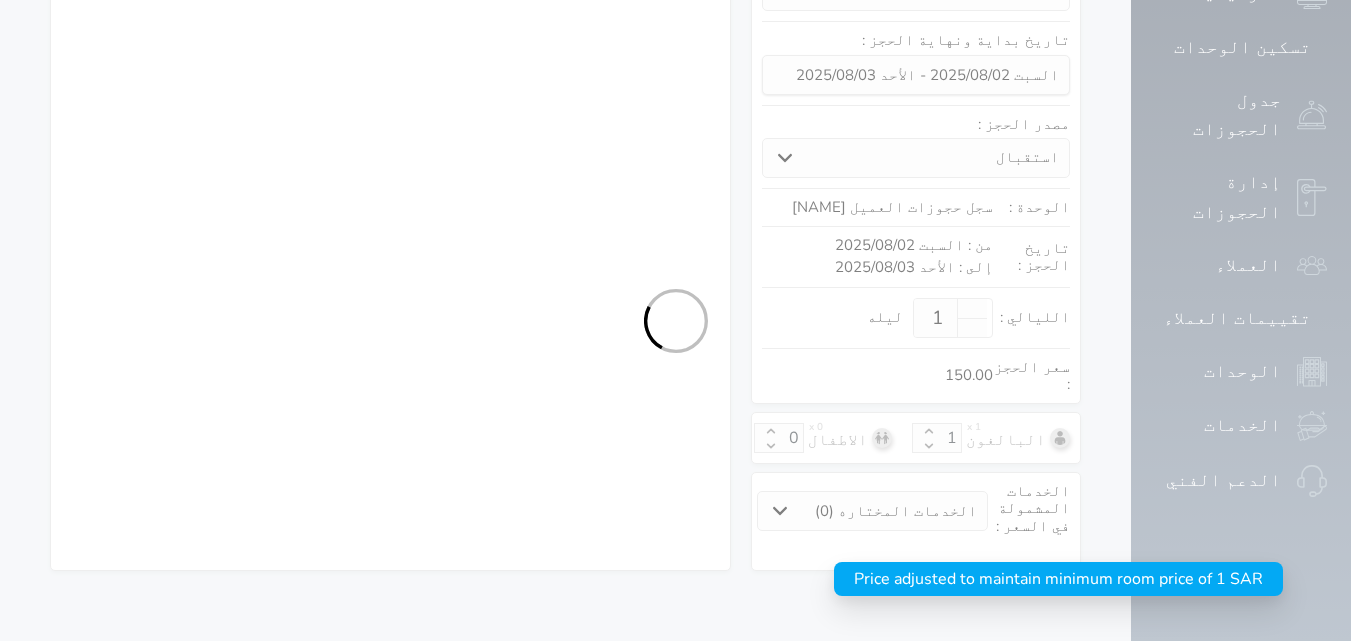 select on "4" 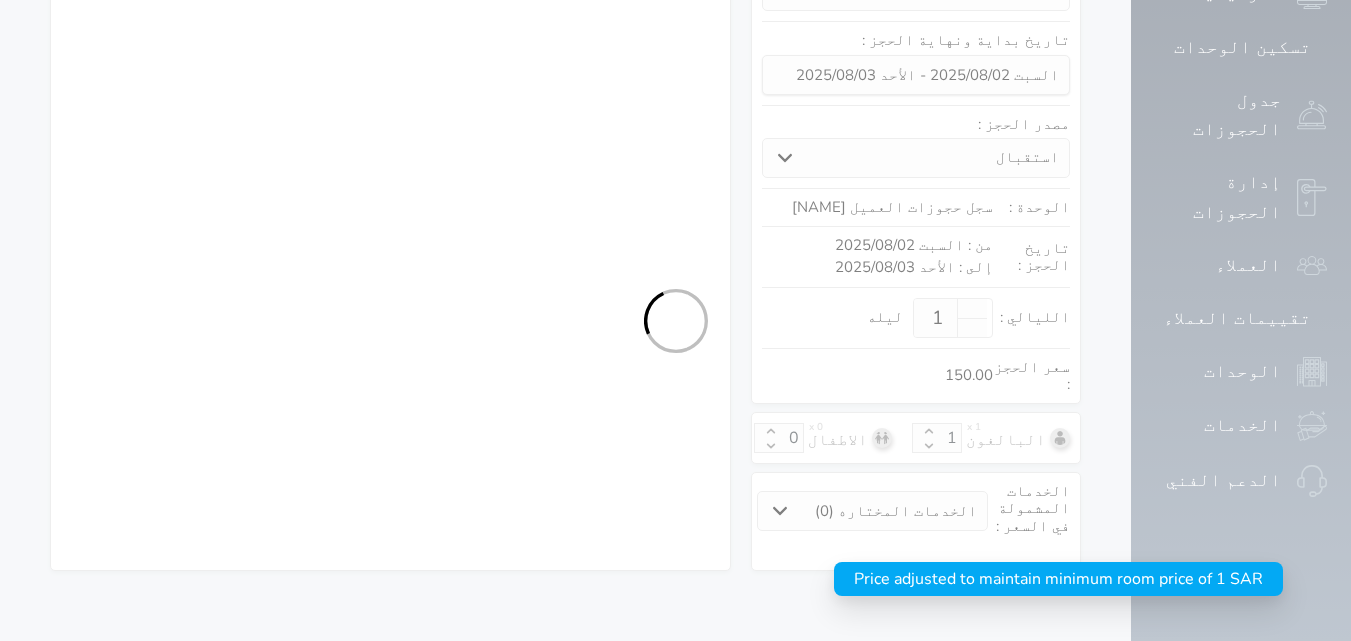 select on "111" 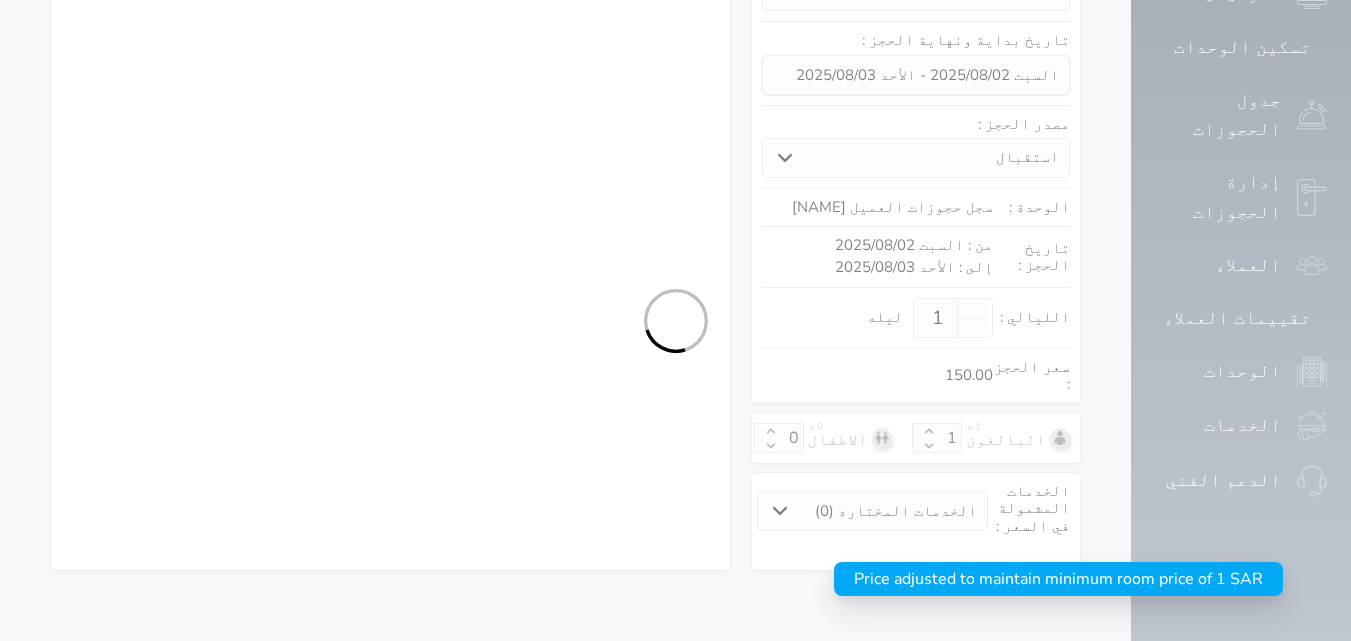 select on "4" 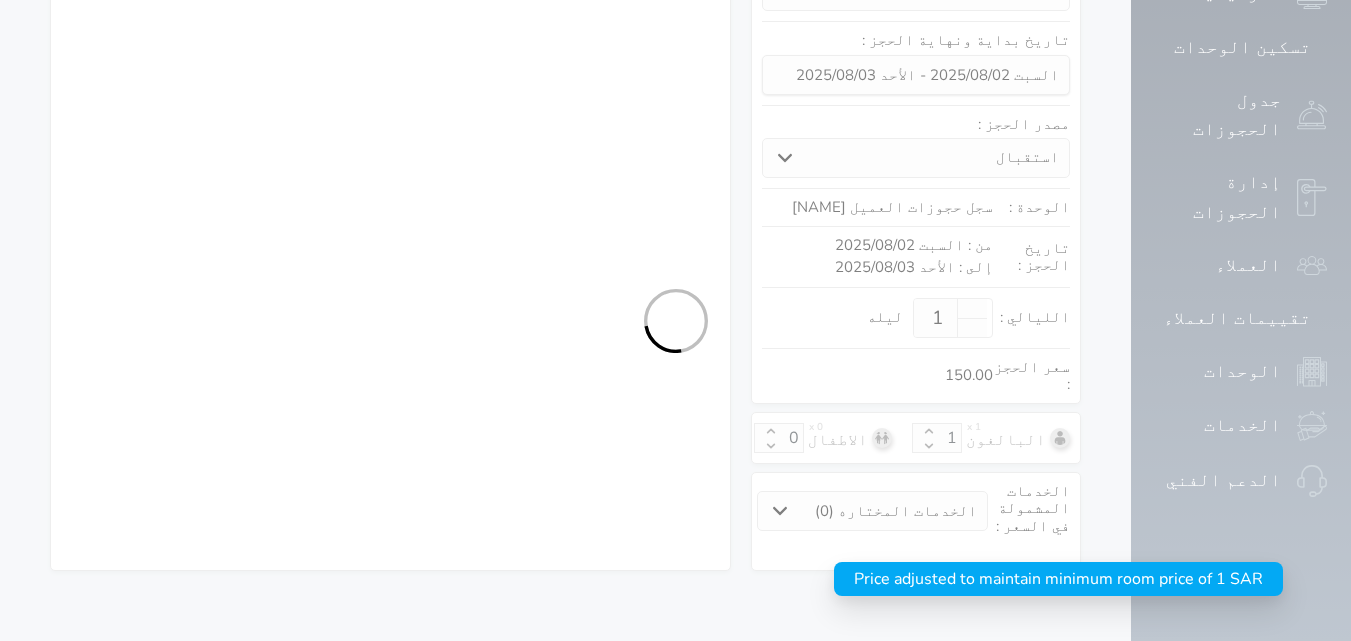 select on "7" 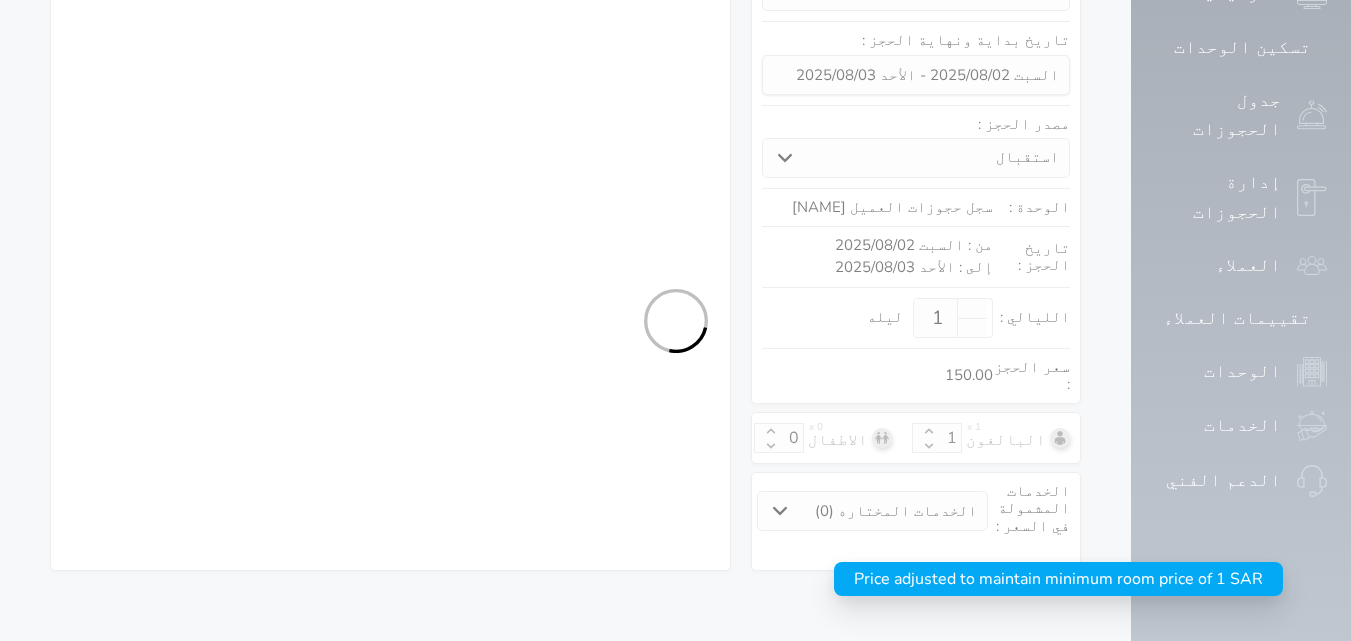 select on "9" 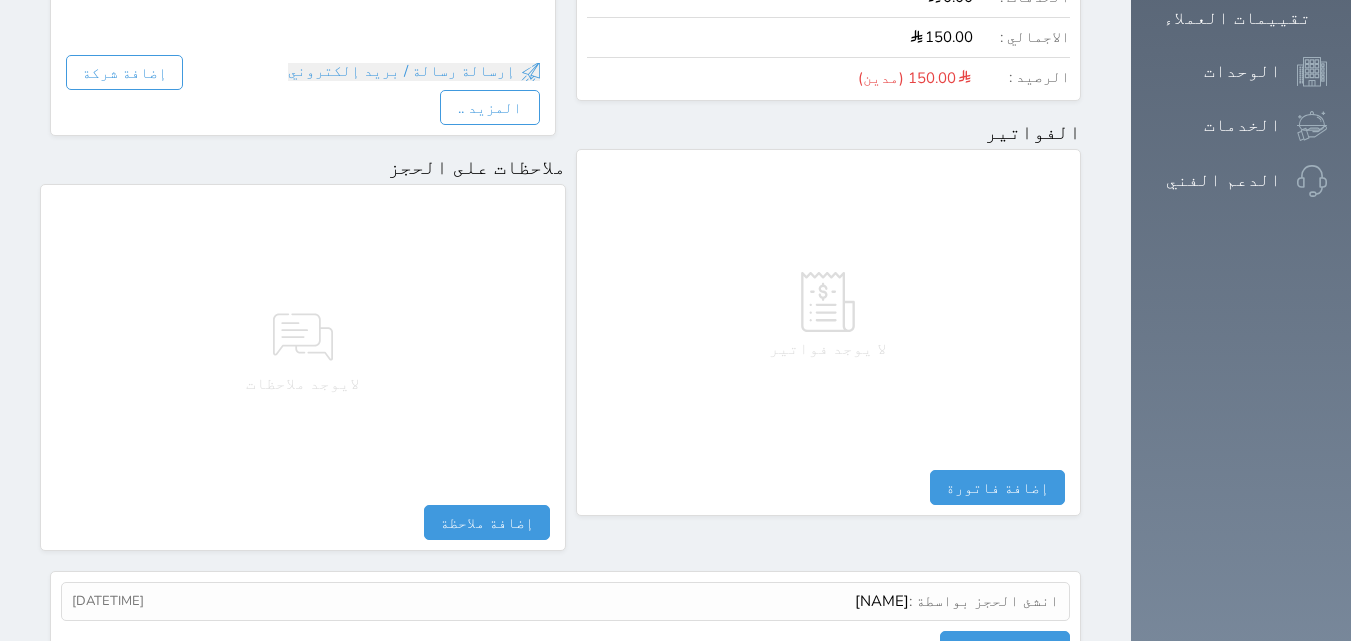 scroll, scrollTop: 678, scrollLeft: 0, axis: vertical 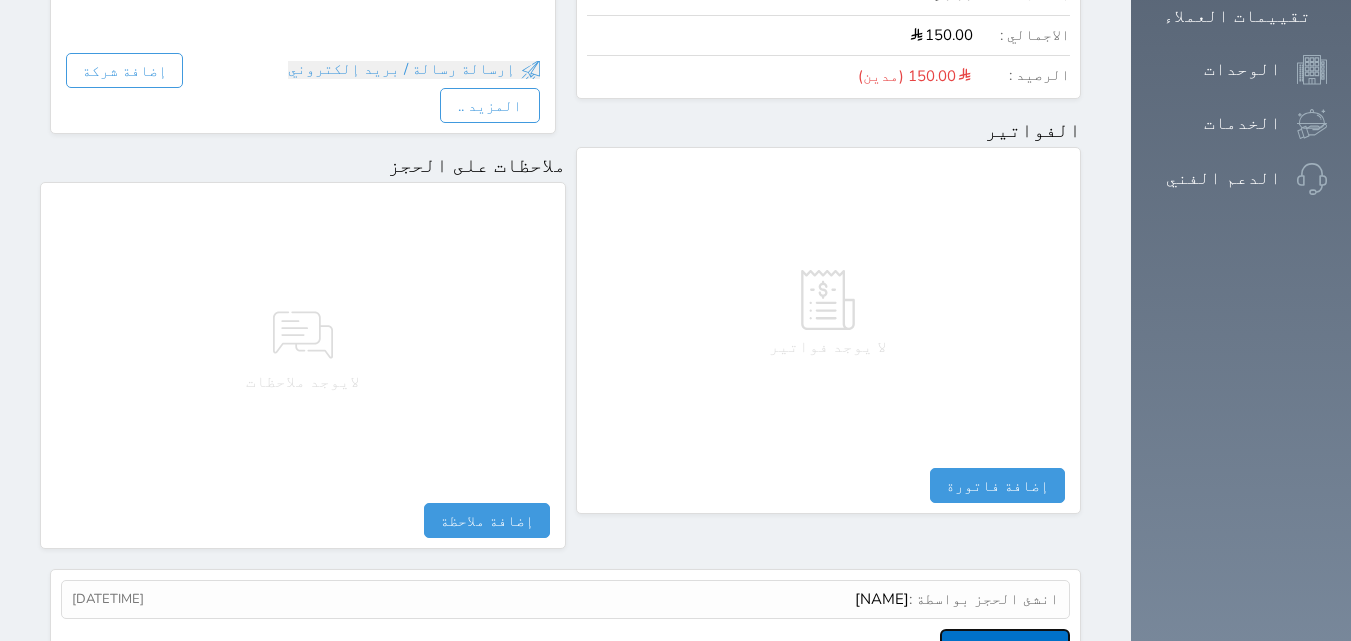 click on "عرض سجل شموس" at bounding box center [1005, 646] 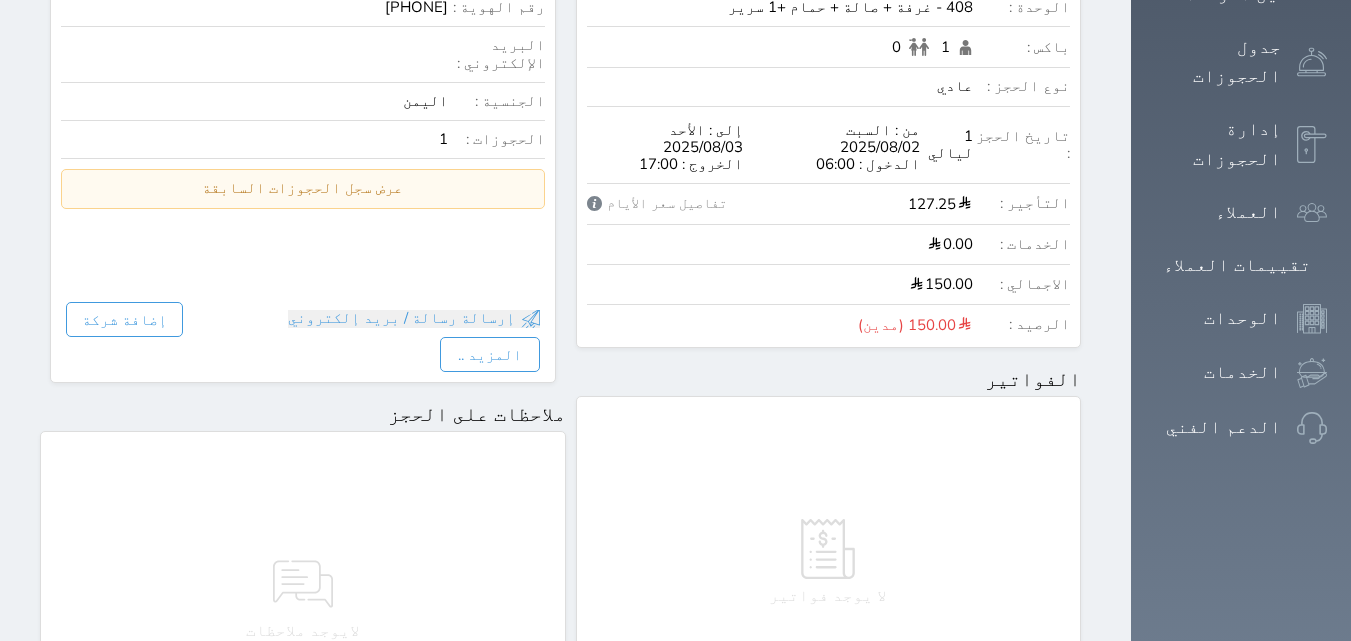 scroll, scrollTop: 678, scrollLeft: 0, axis: vertical 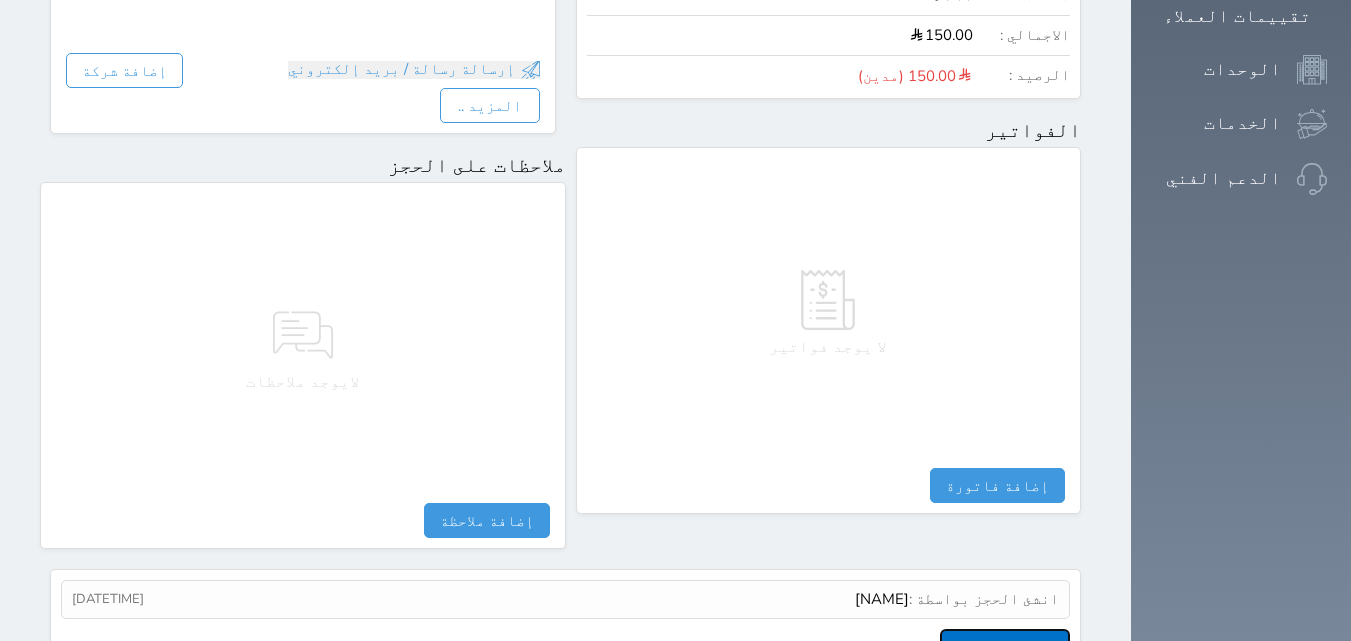 click on "عرض سجل شموس" at bounding box center (1005, 646) 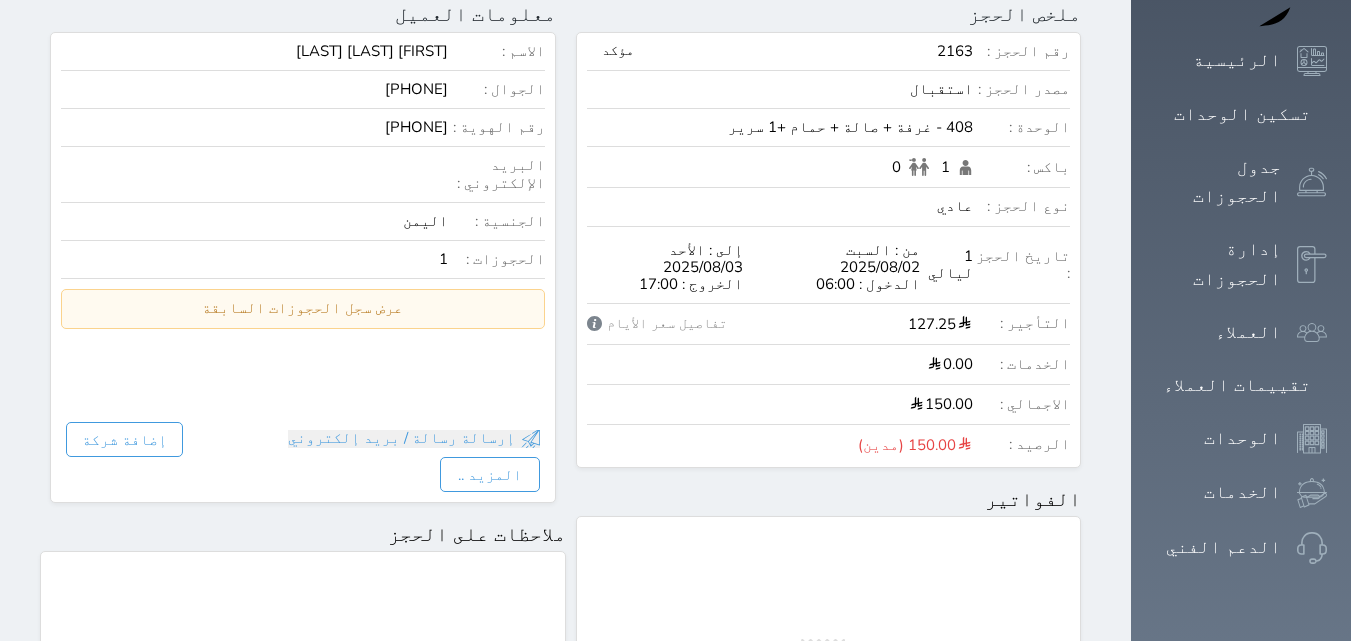 scroll, scrollTop: 0, scrollLeft: 0, axis: both 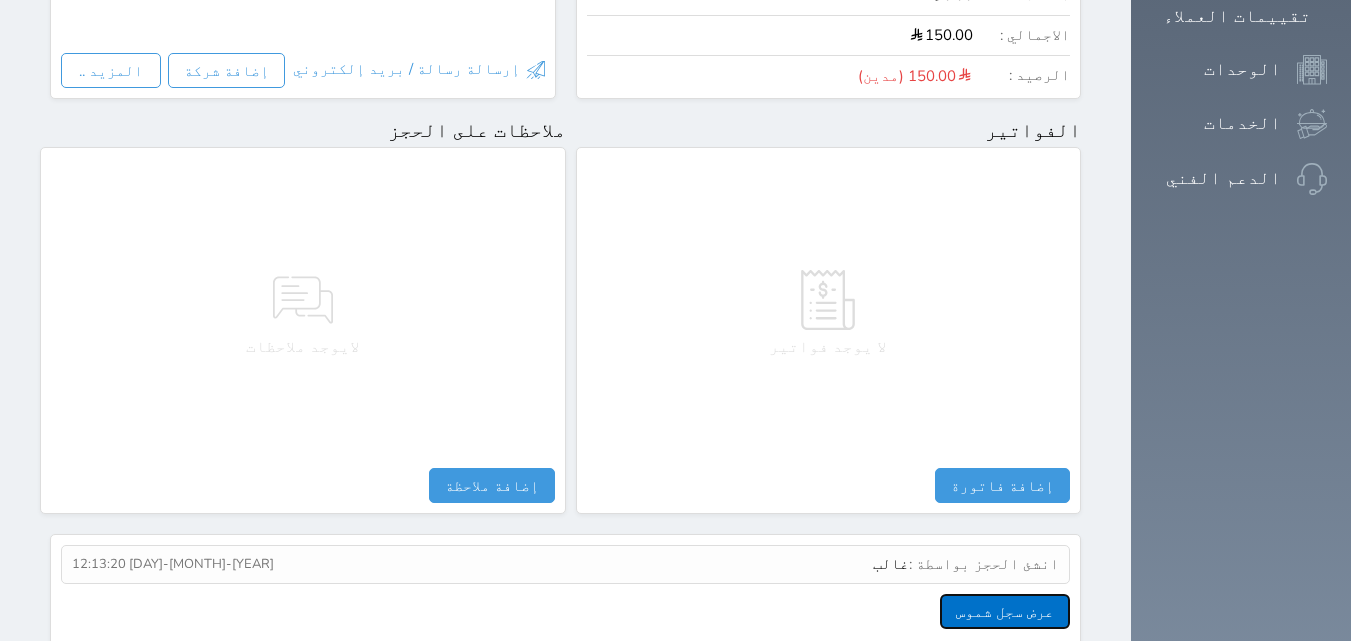 click on "عرض سجل شموس" at bounding box center [1005, 611] 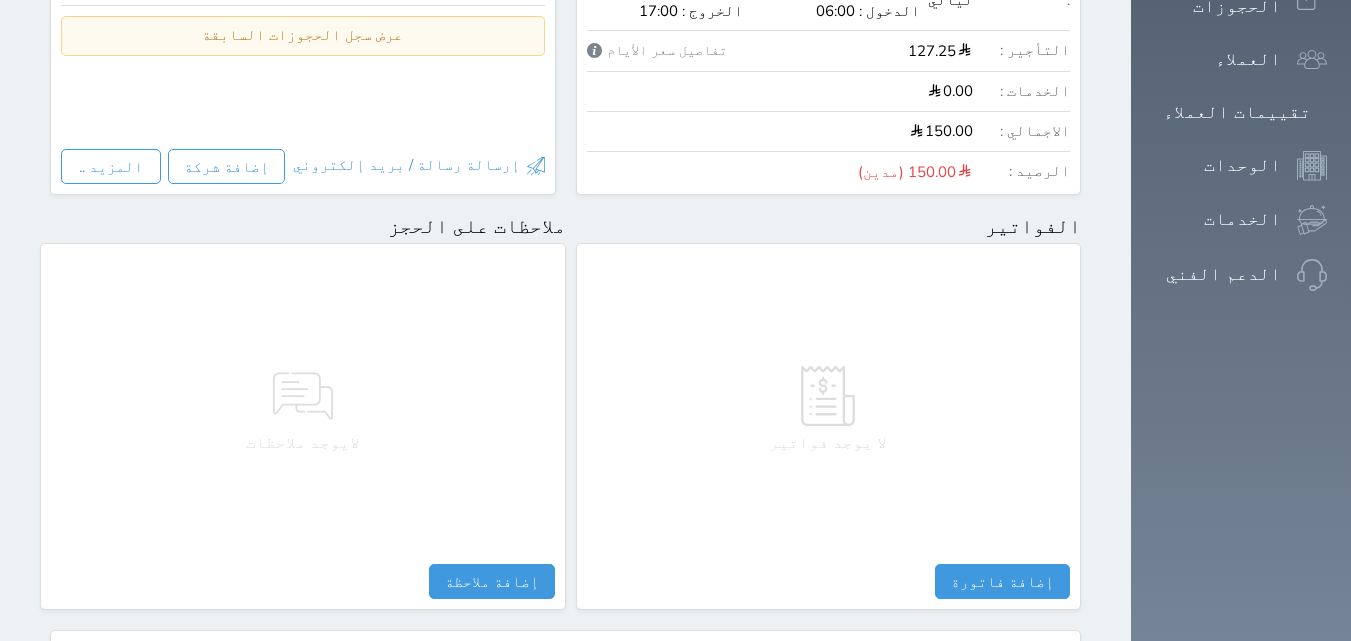 scroll, scrollTop: 678, scrollLeft: 0, axis: vertical 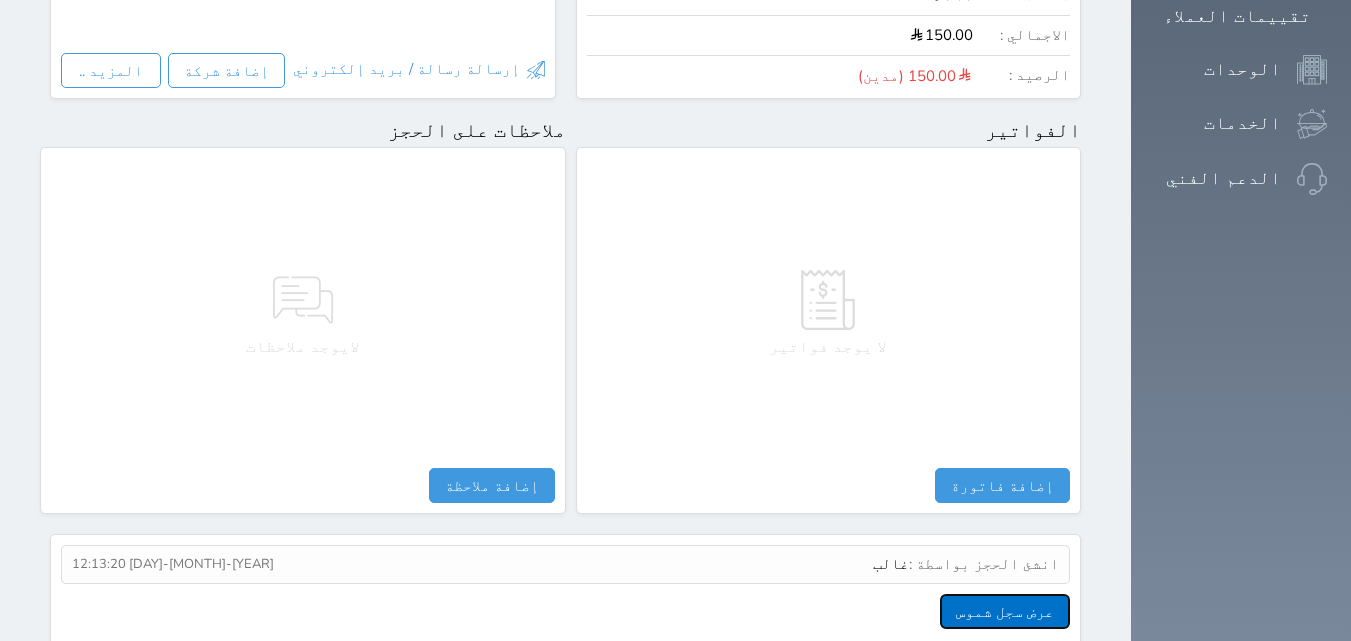 click on "عرض سجل شموس" at bounding box center [1005, 611] 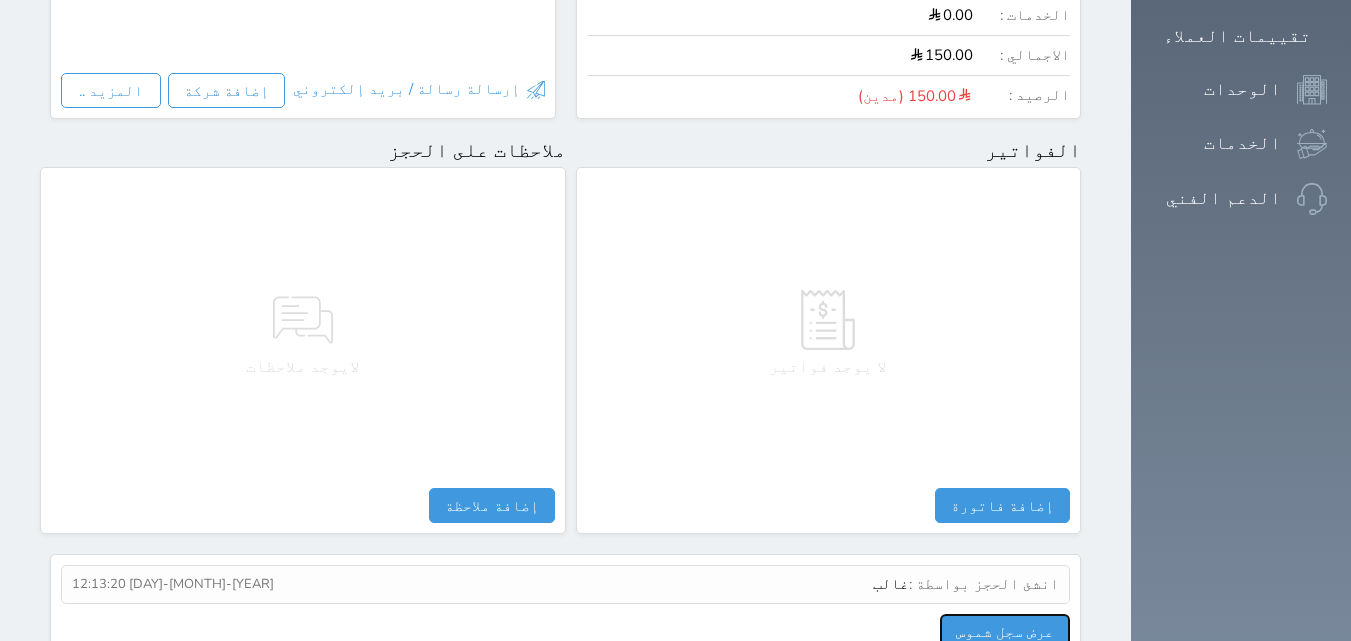 scroll, scrollTop: 678, scrollLeft: 0, axis: vertical 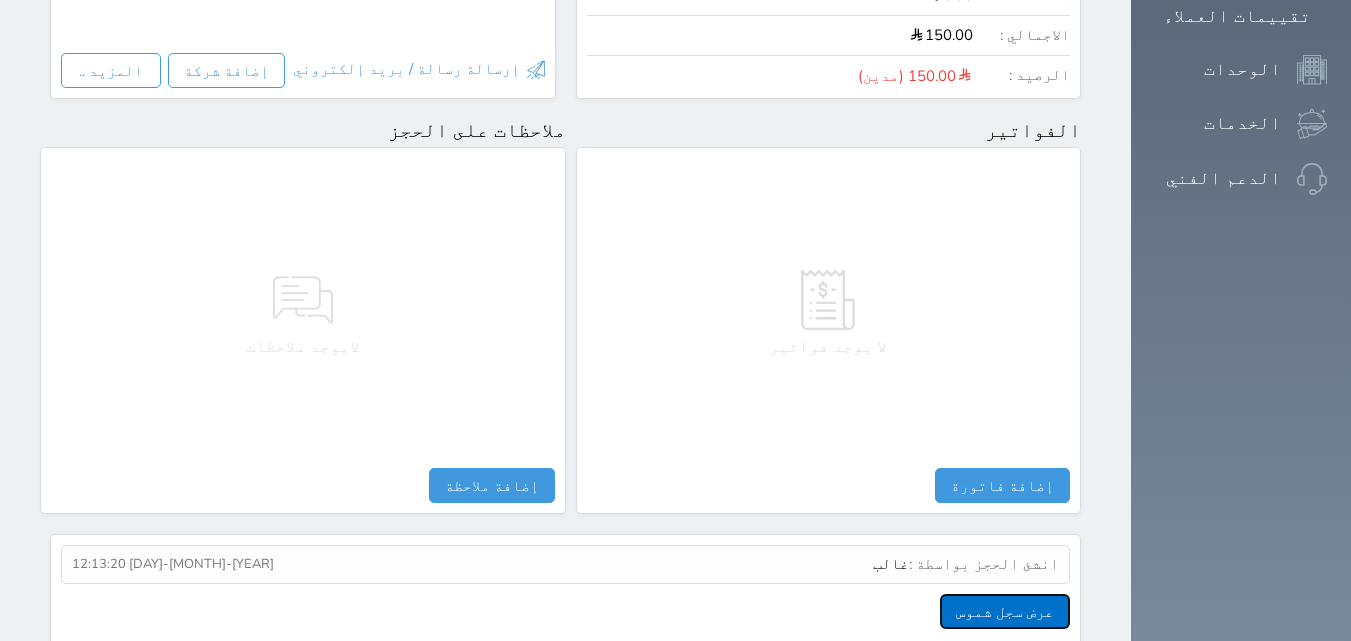 click on "عرض سجل شموس" at bounding box center (1005, 611) 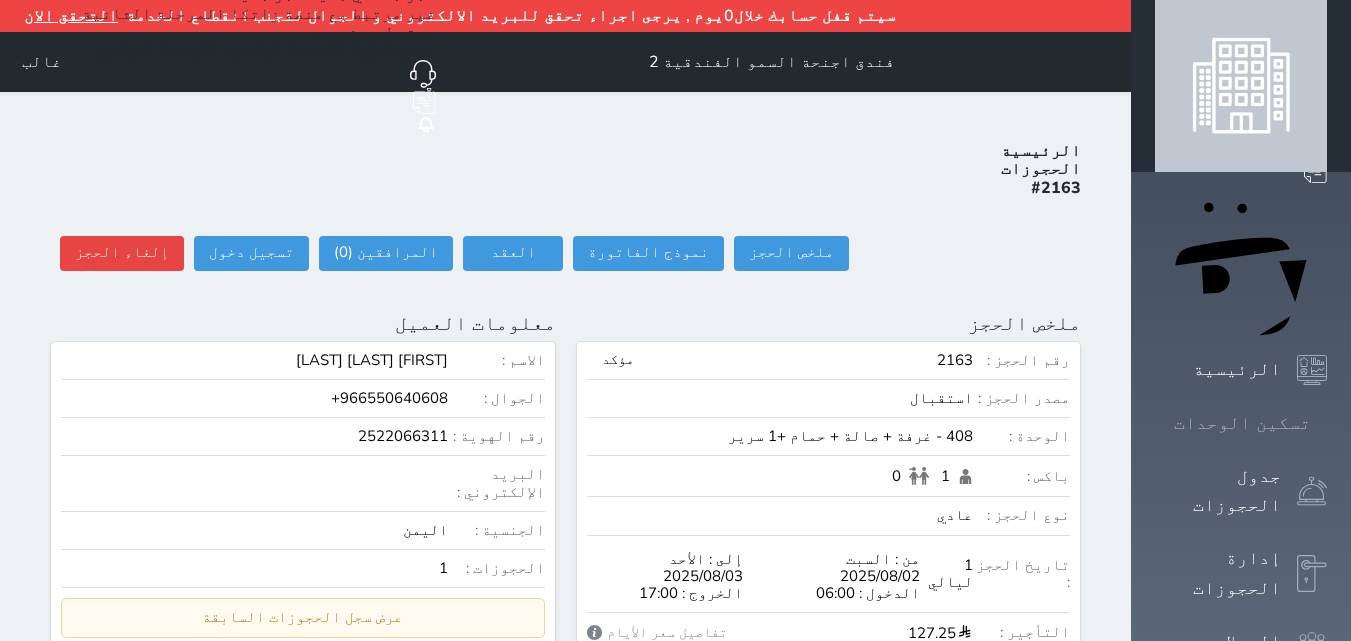 click 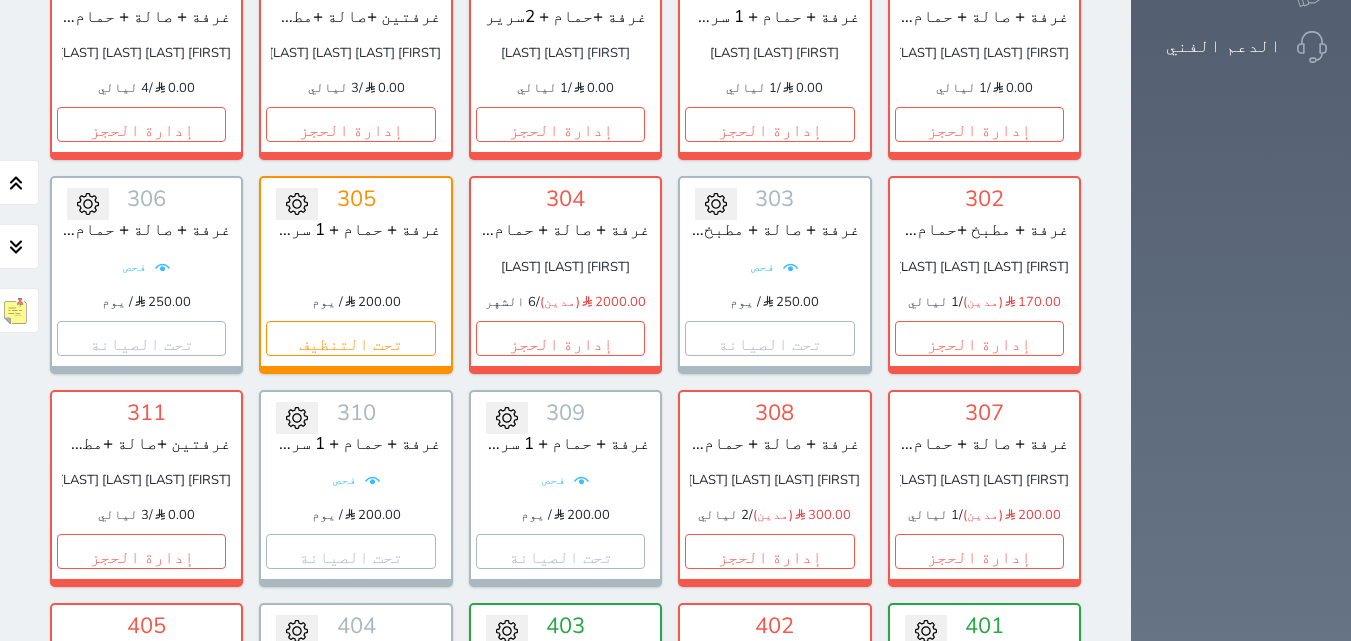 click on "حجز" at bounding box center [979, 764] 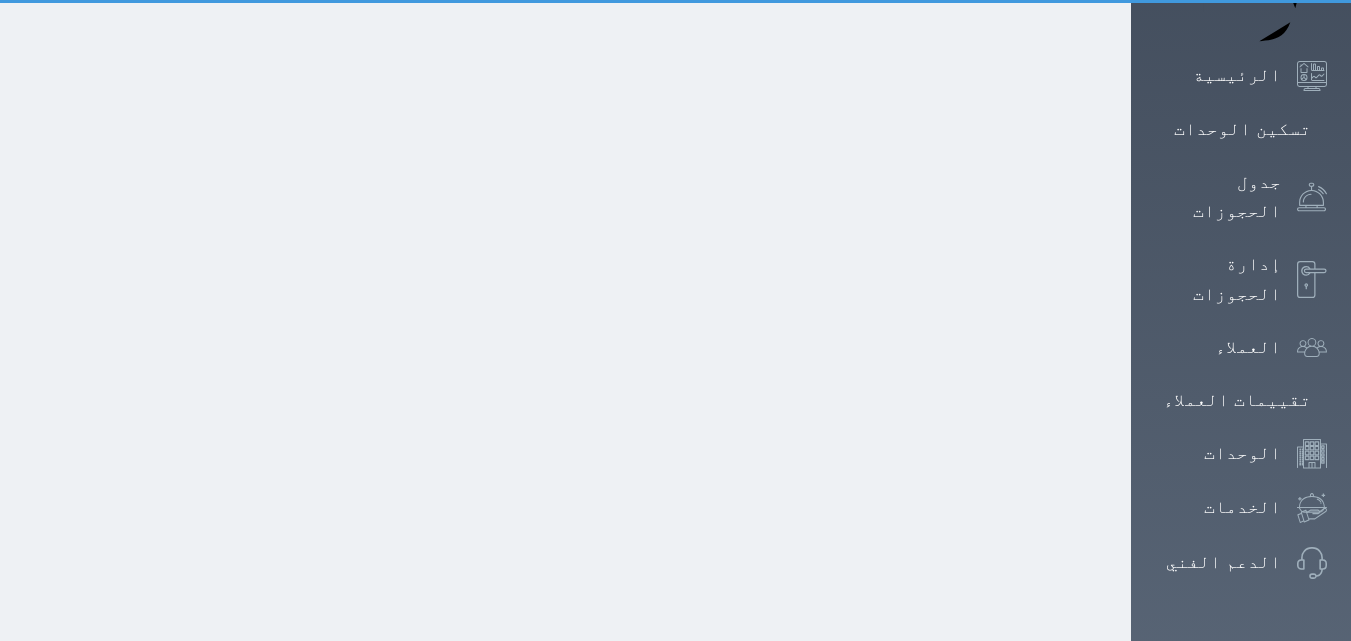 select on "1" 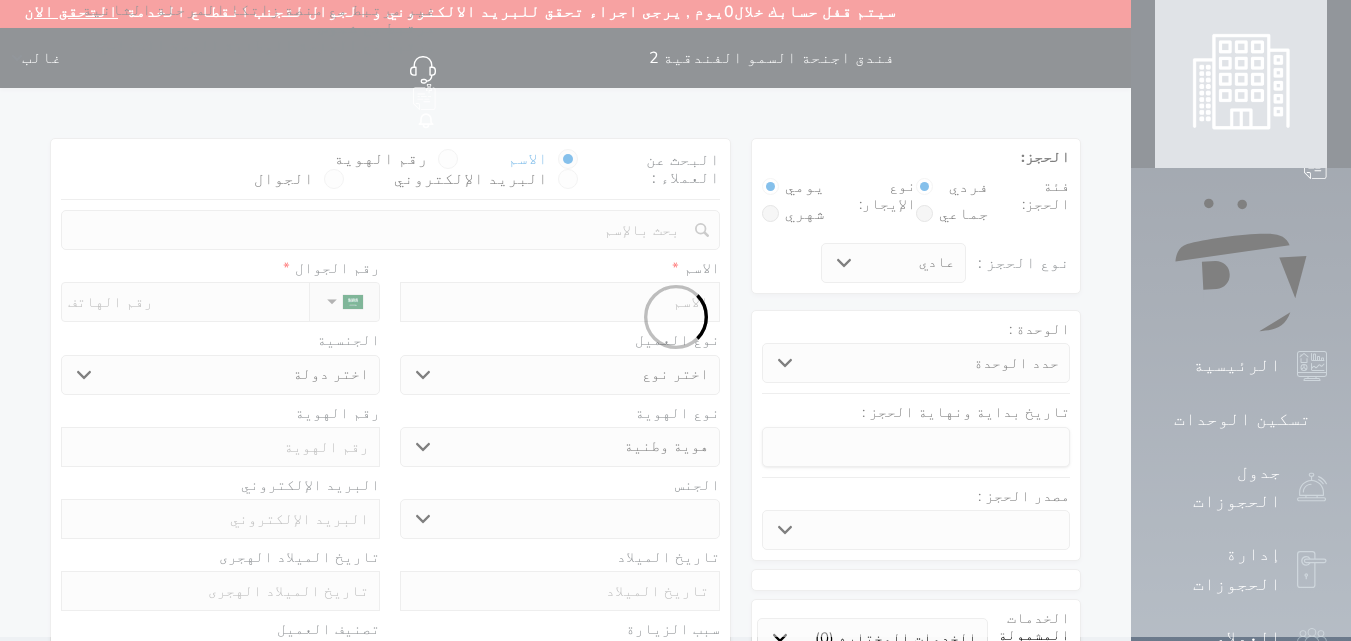 scroll, scrollTop: 0, scrollLeft: 0, axis: both 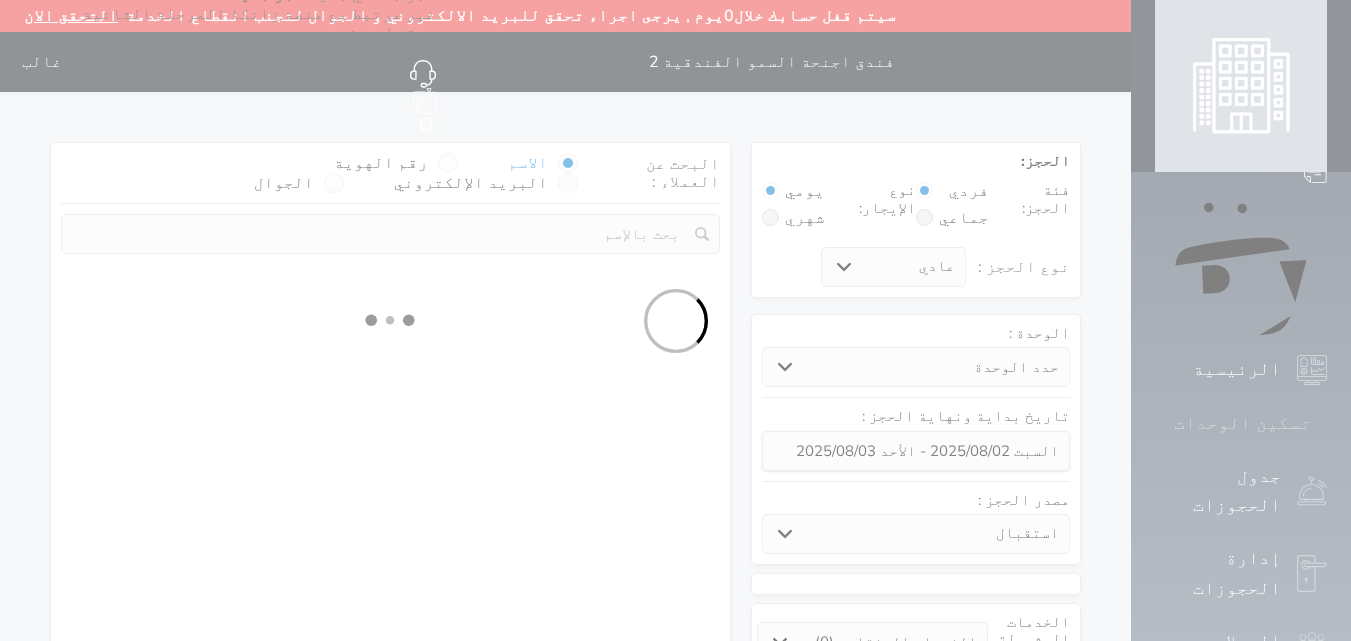 select 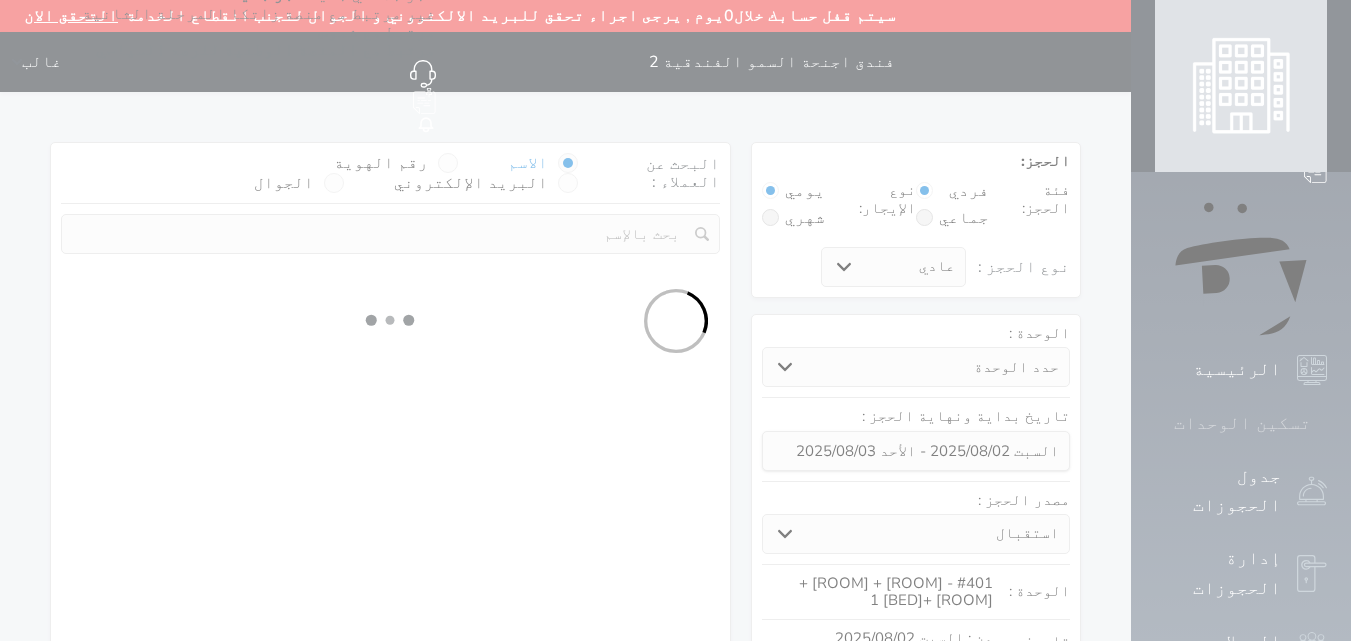 select on "1" 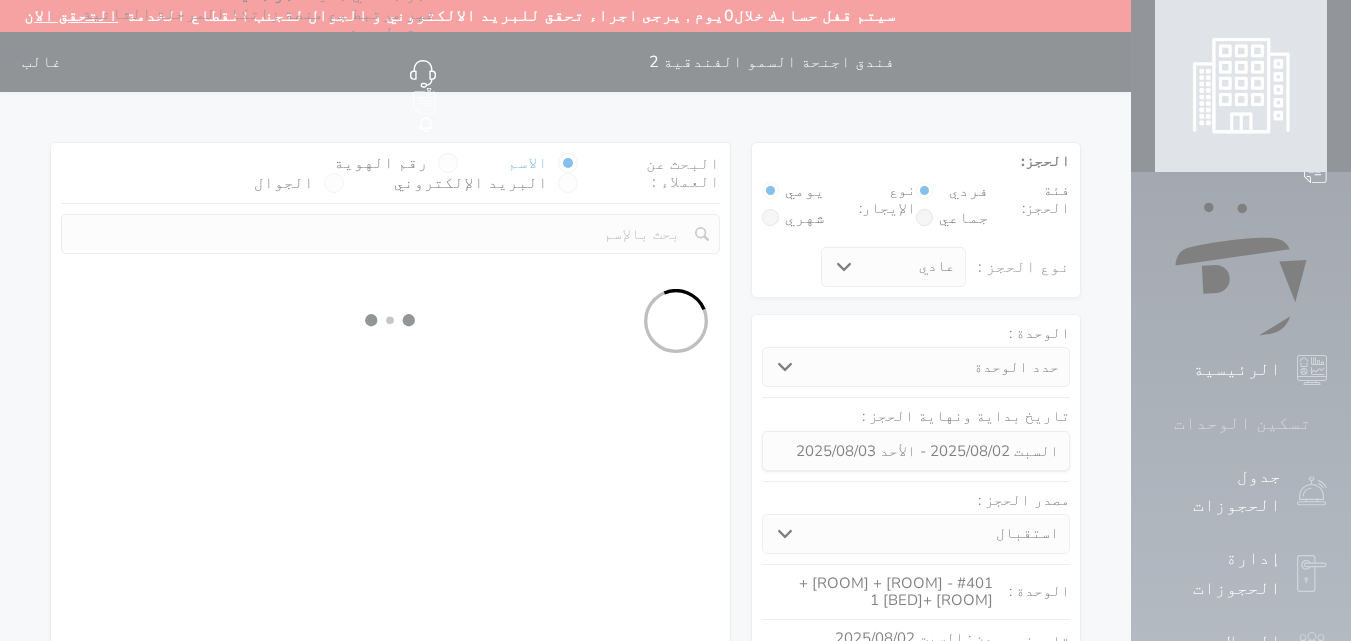 select on "113" 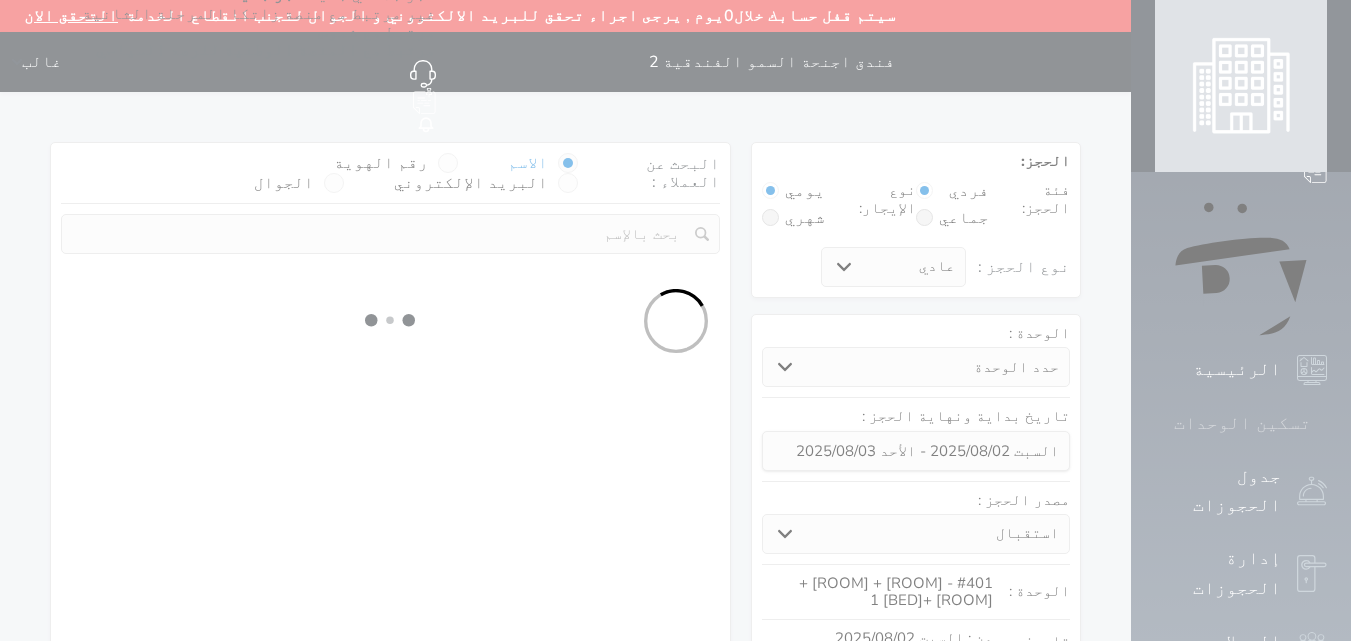 select on "1" 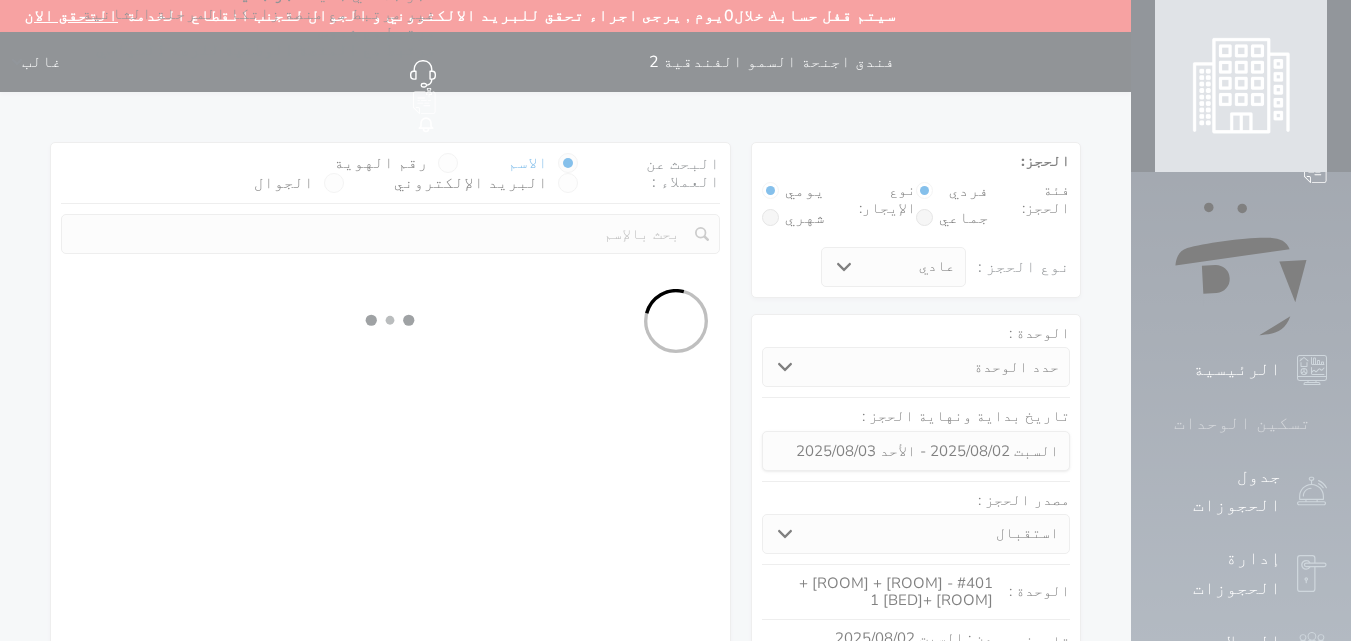 select 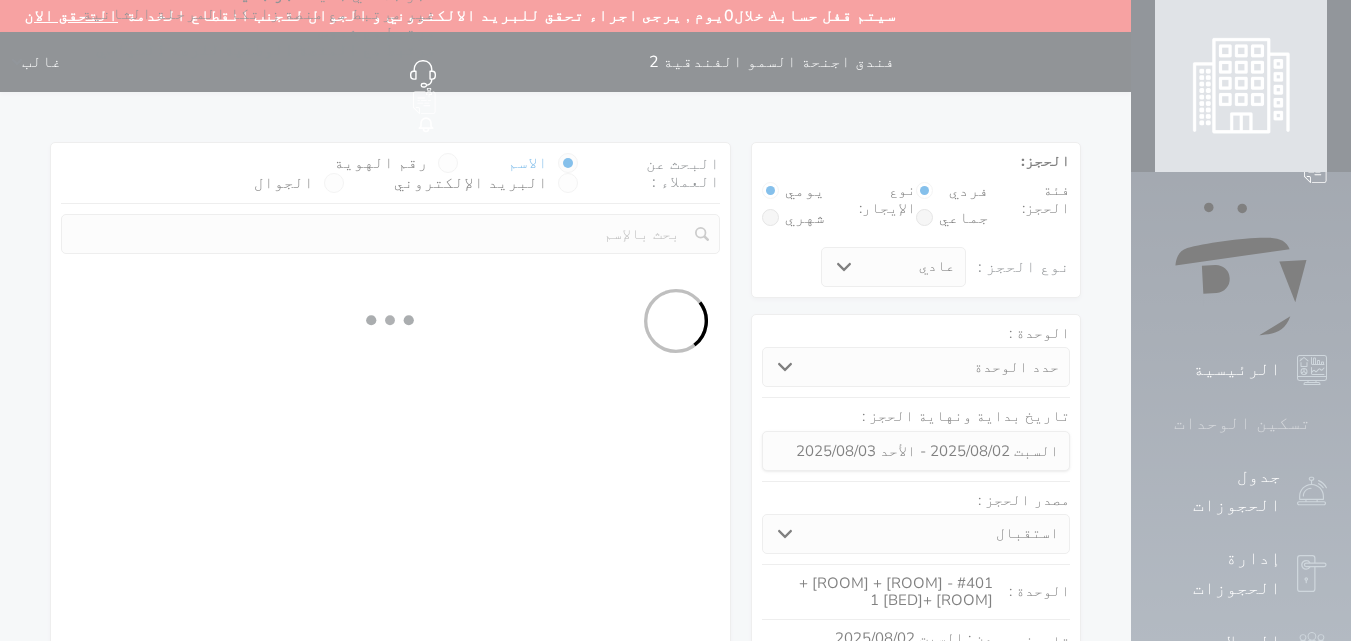 select on "7" 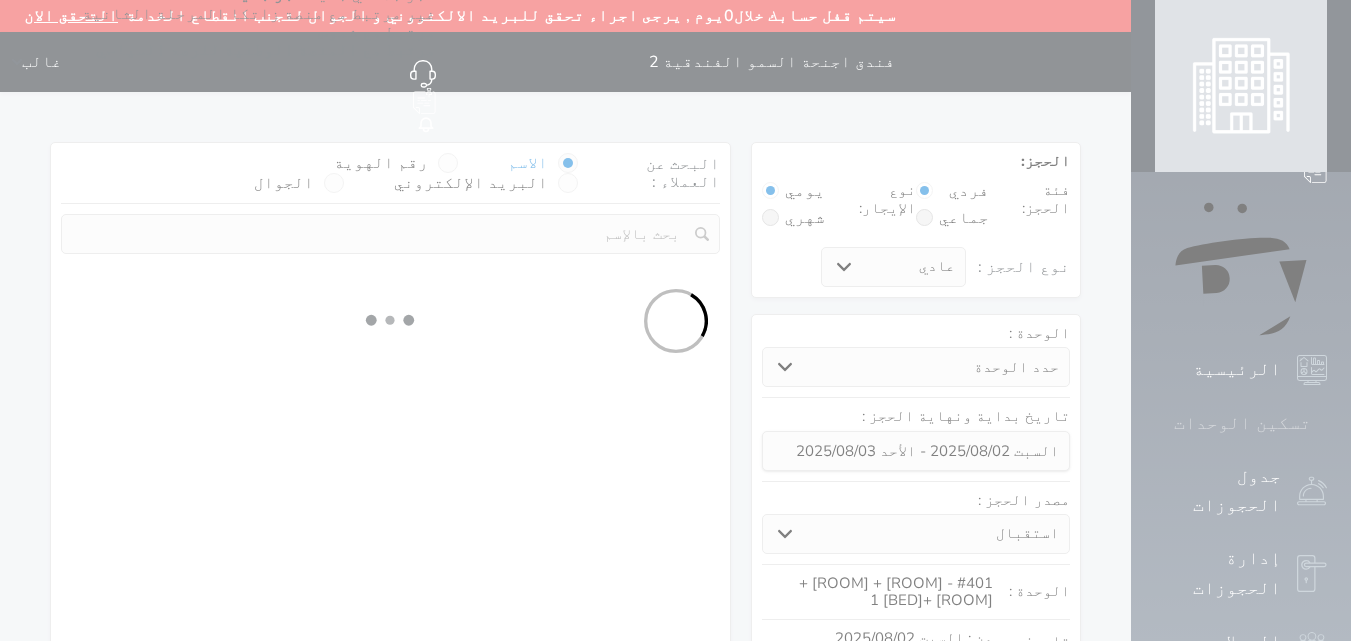 select 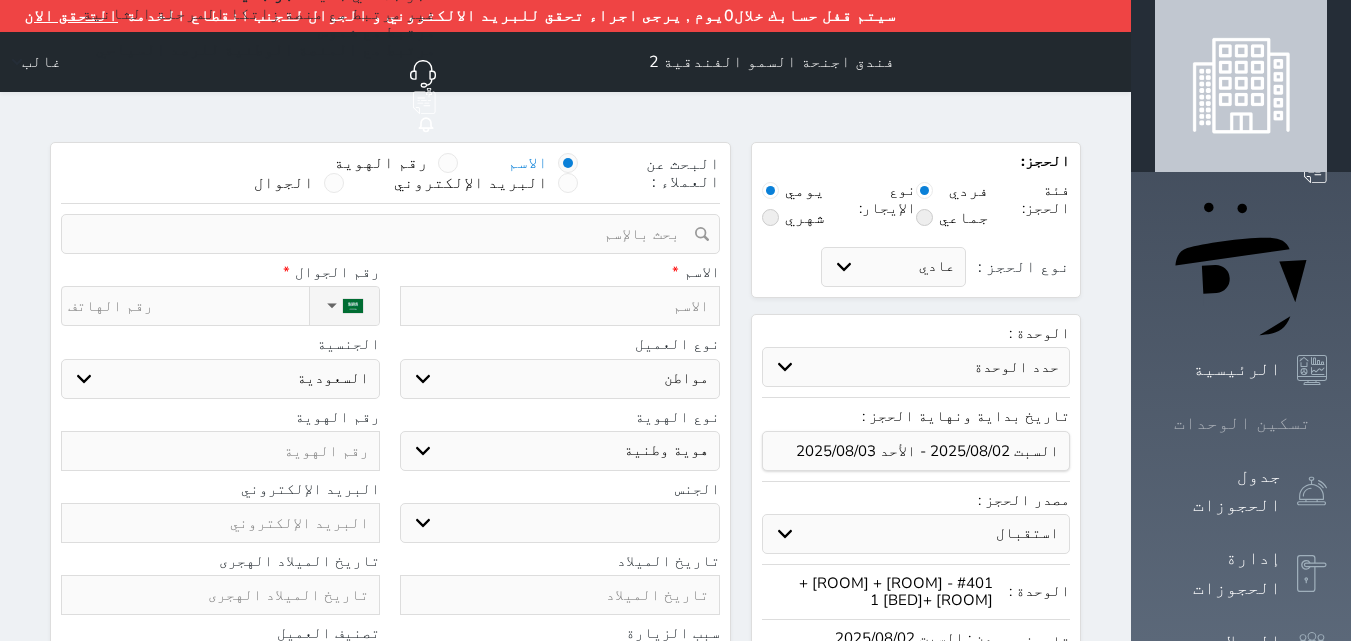 click at bounding box center (1327, 423) 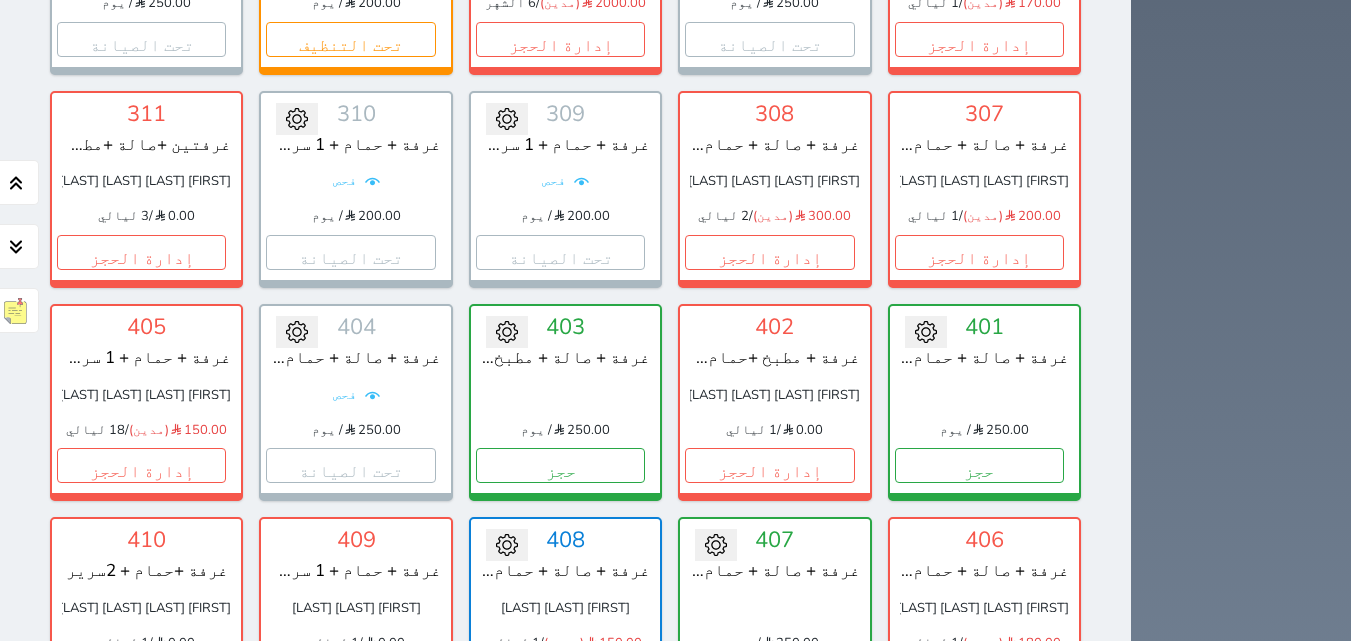click on "إدارة الحجز" at bounding box center (560, 679) 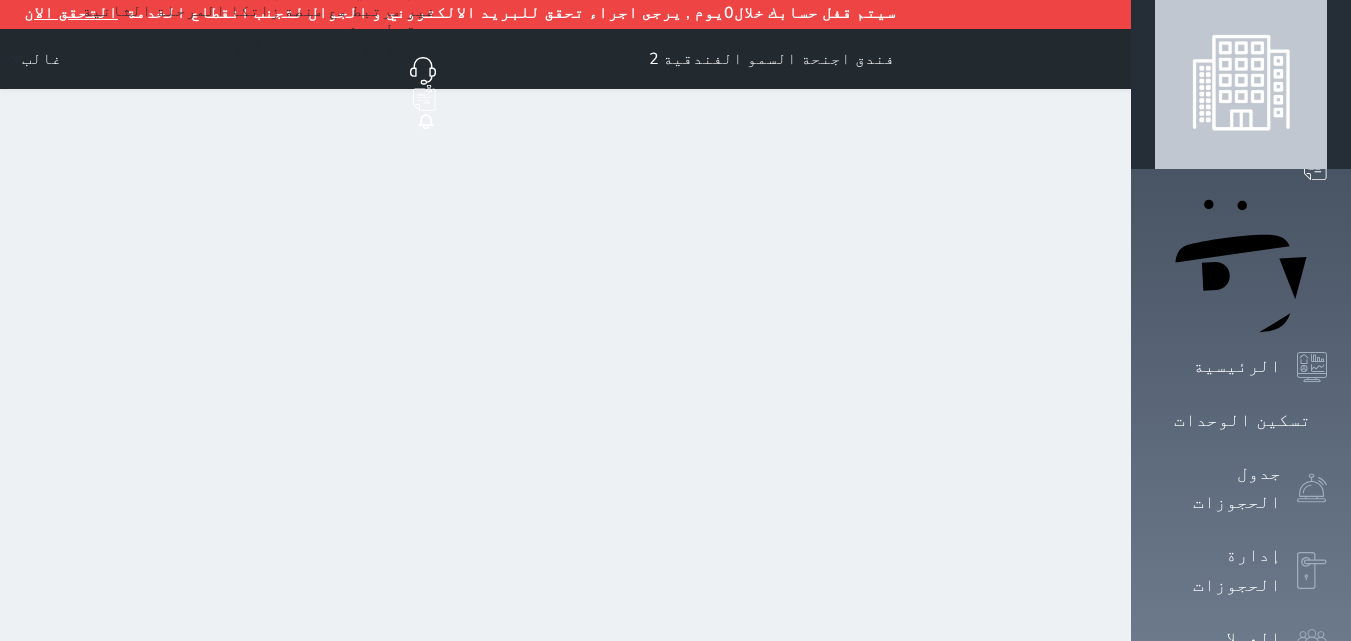 scroll, scrollTop: 0, scrollLeft: 0, axis: both 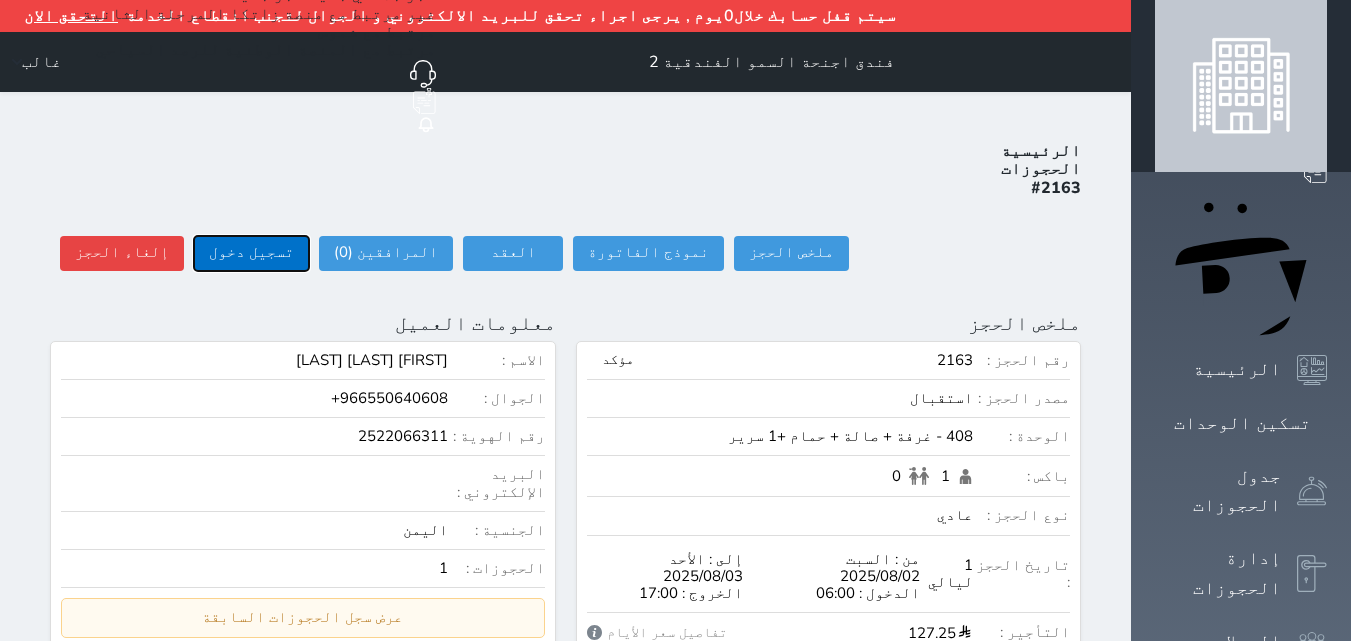 click on "تسجيل دخول" at bounding box center [251, 253] 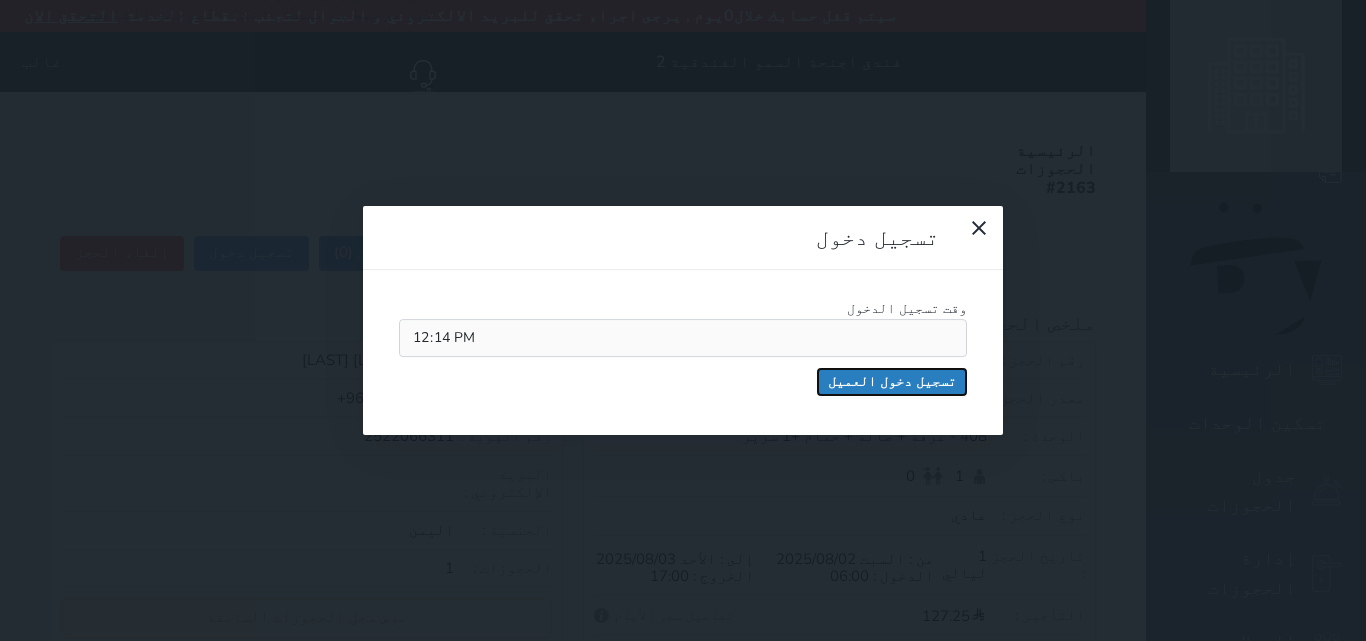 click on "تسجيل دخول العميل" at bounding box center (892, 382) 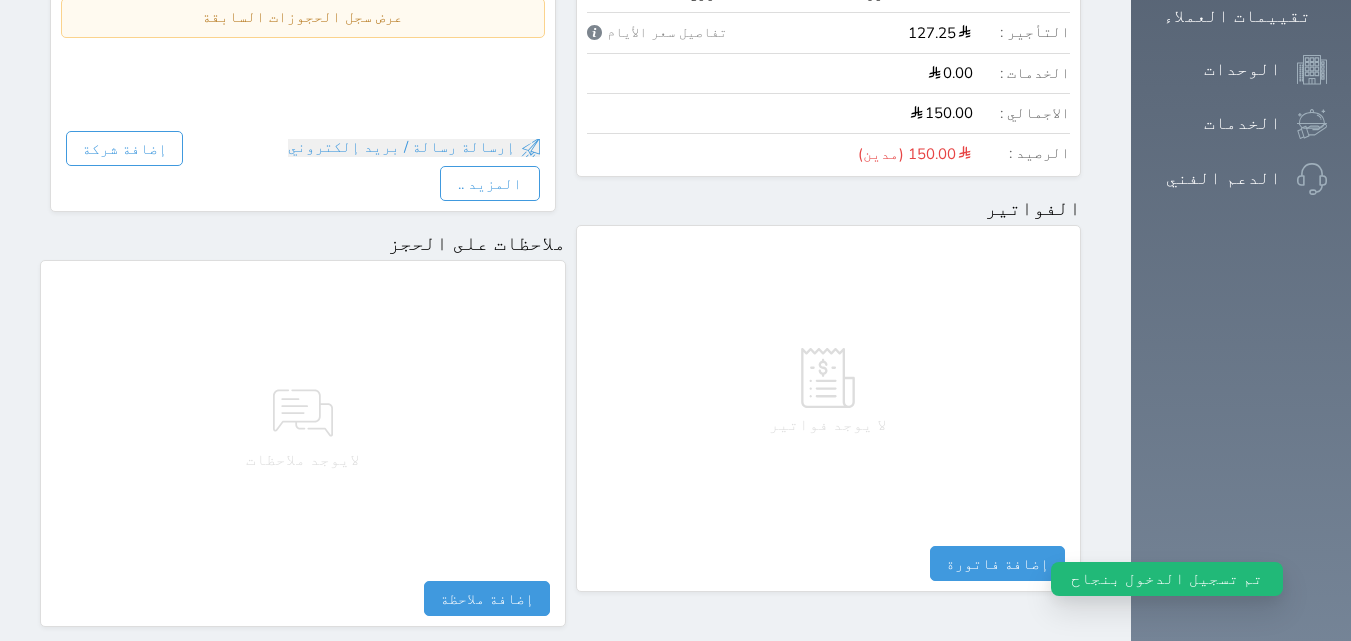 scroll, scrollTop: 756, scrollLeft: 0, axis: vertical 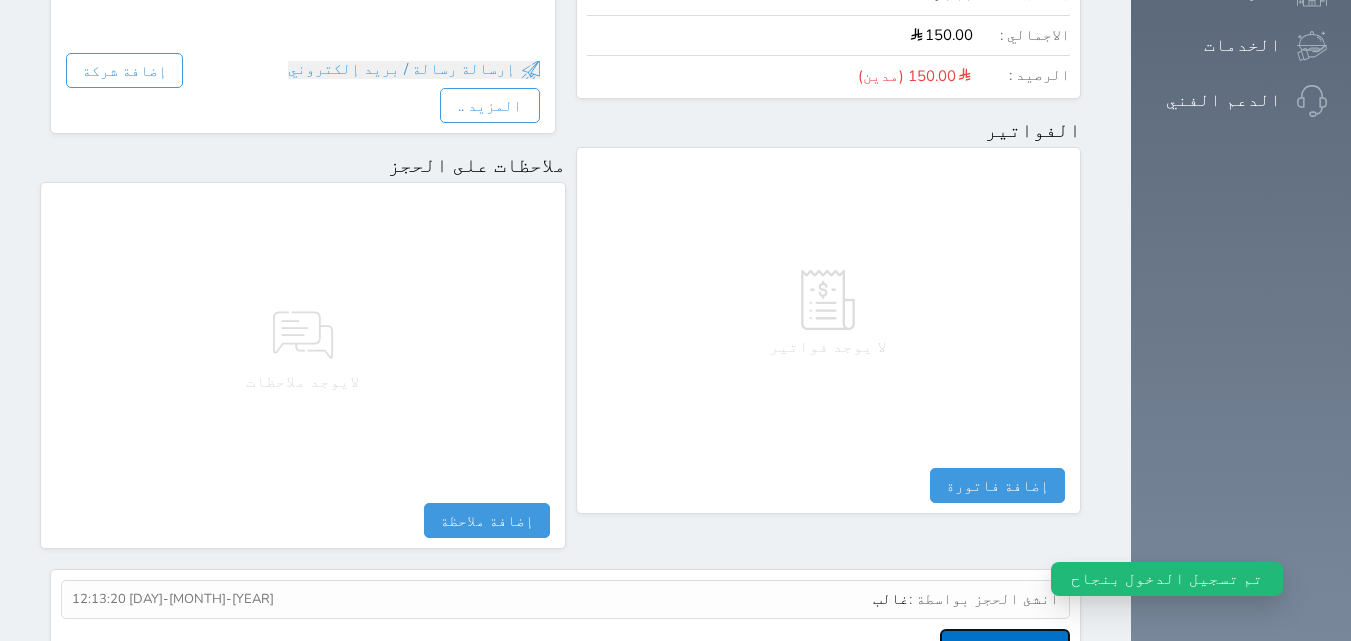 click on "عرض سجل شموس" at bounding box center [1005, 646] 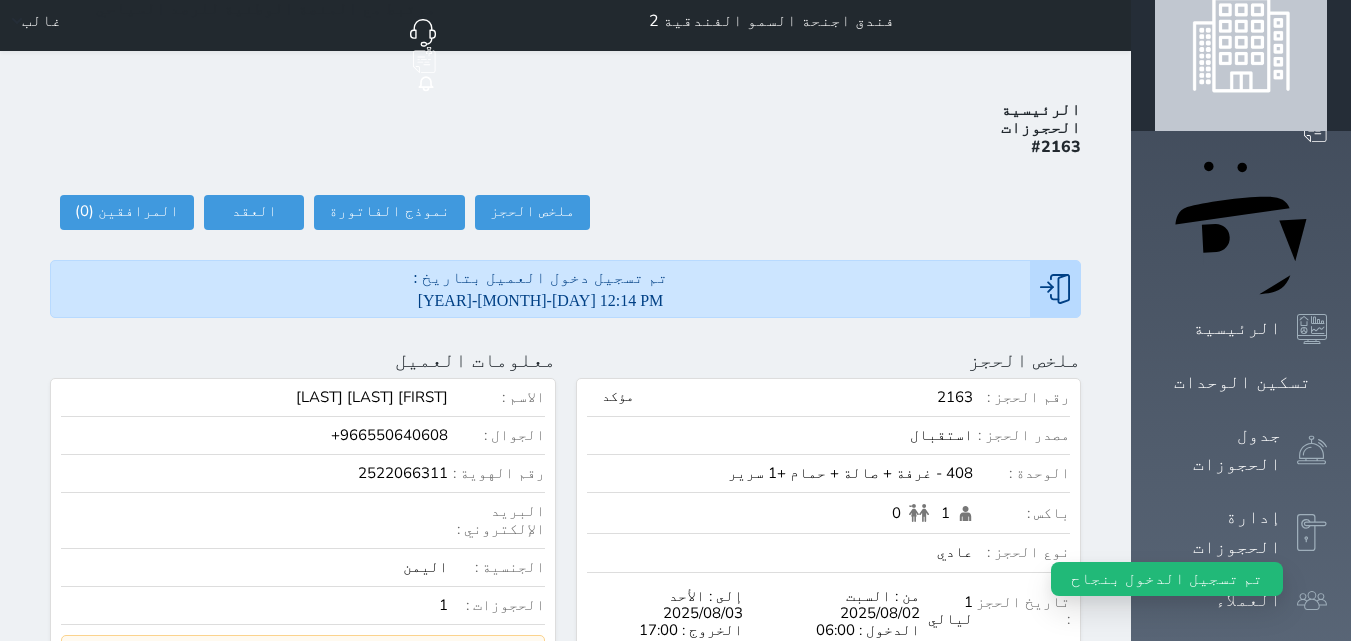 scroll, scrollTop: 5, scrollLeft: 0, axis: vertical 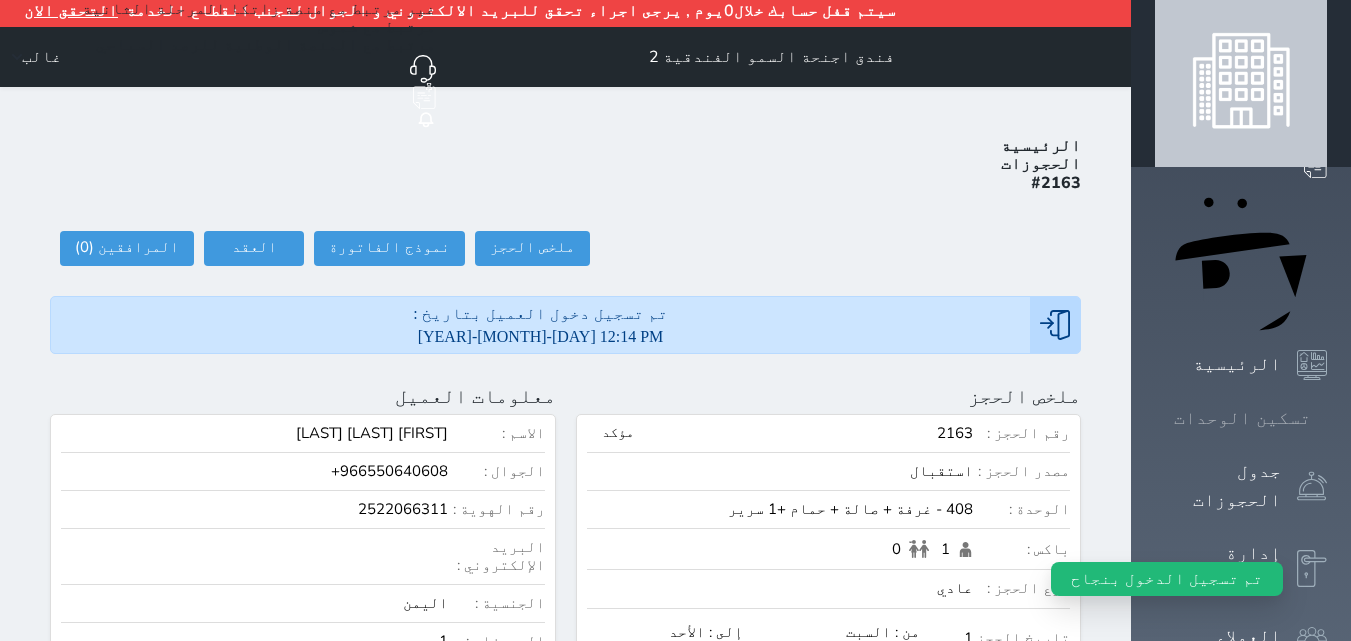 click on "تسكين الوحدات" at bounding box center [1242, 418] 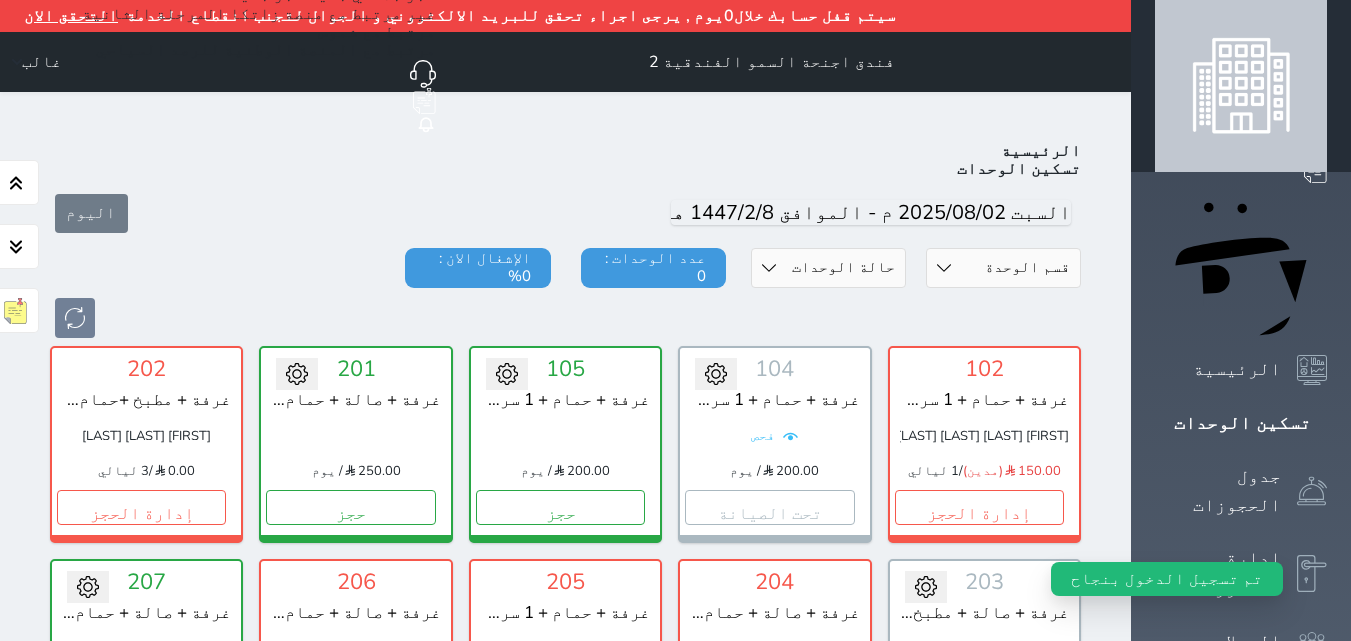 scroll, scrollTop: 110, scrollLeft: 0, axis: vertical 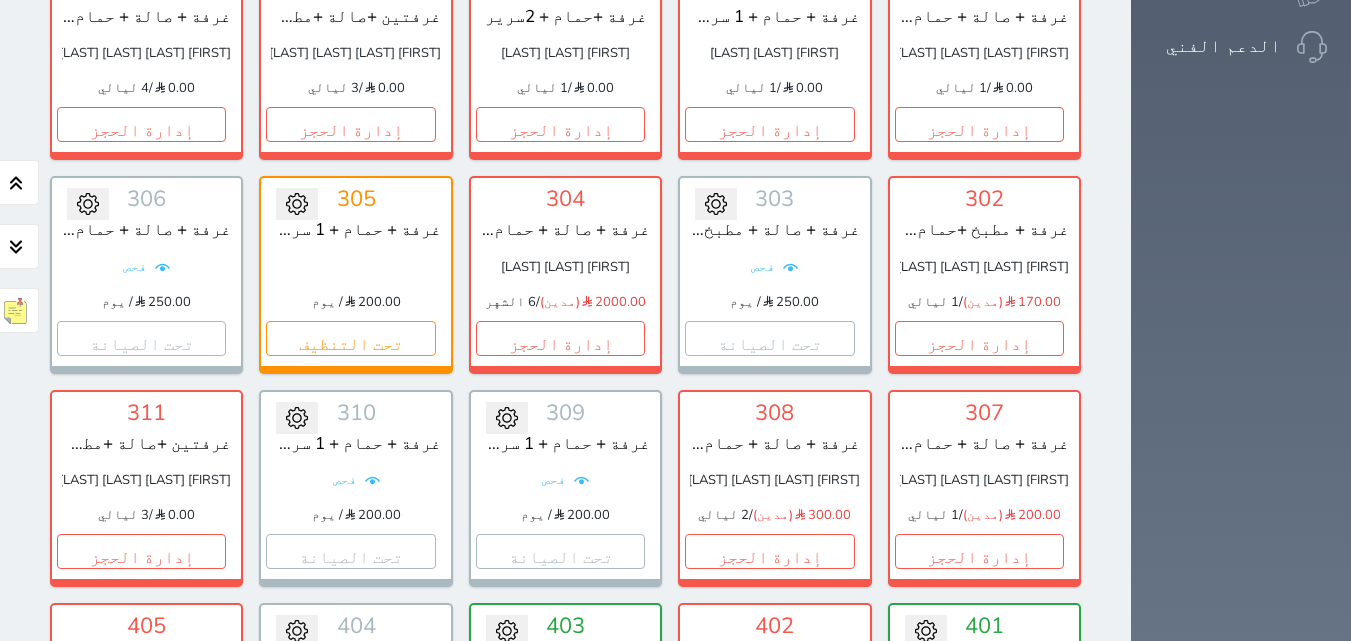 click on "حجز" at bounding box center [979, 764] 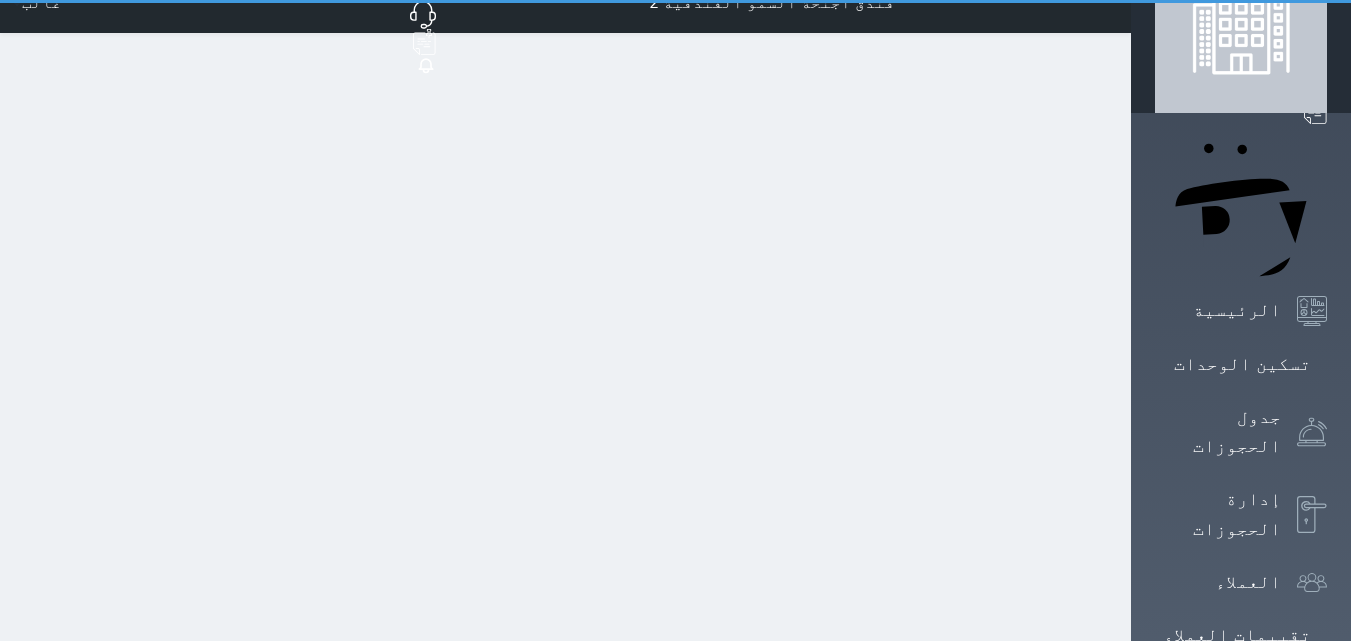 select on "1" 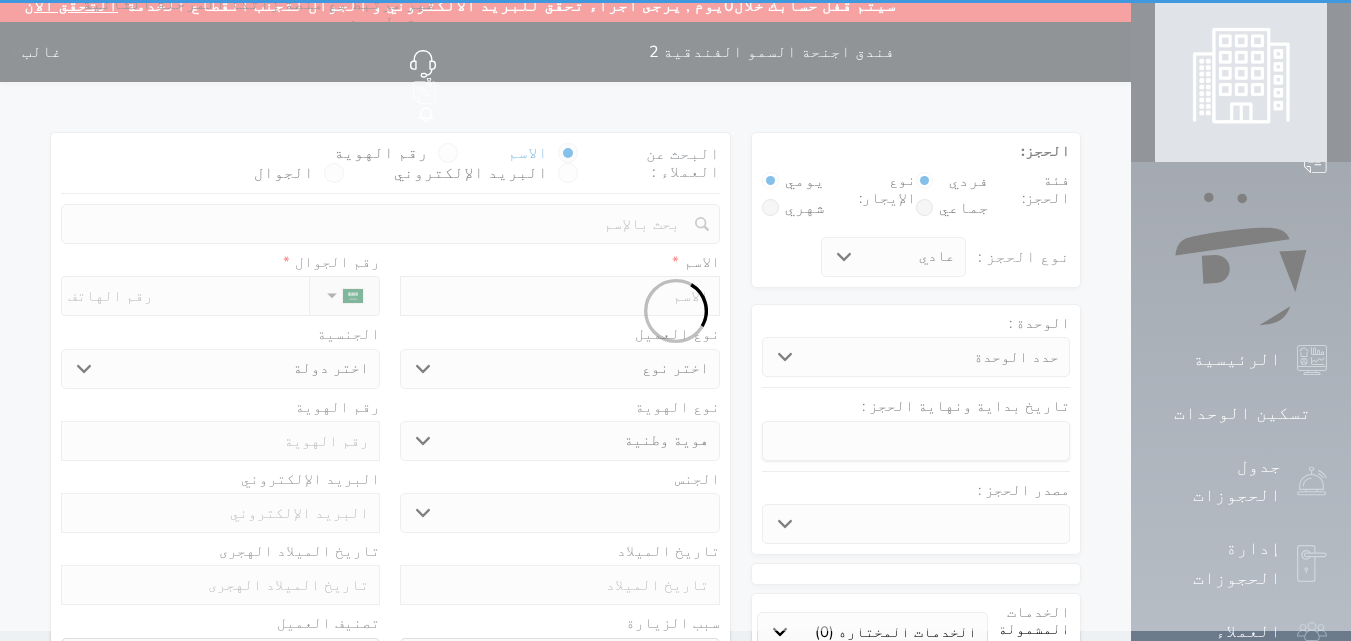 scroll, scrollTop: 0, scrollLeft: 0, axis: both 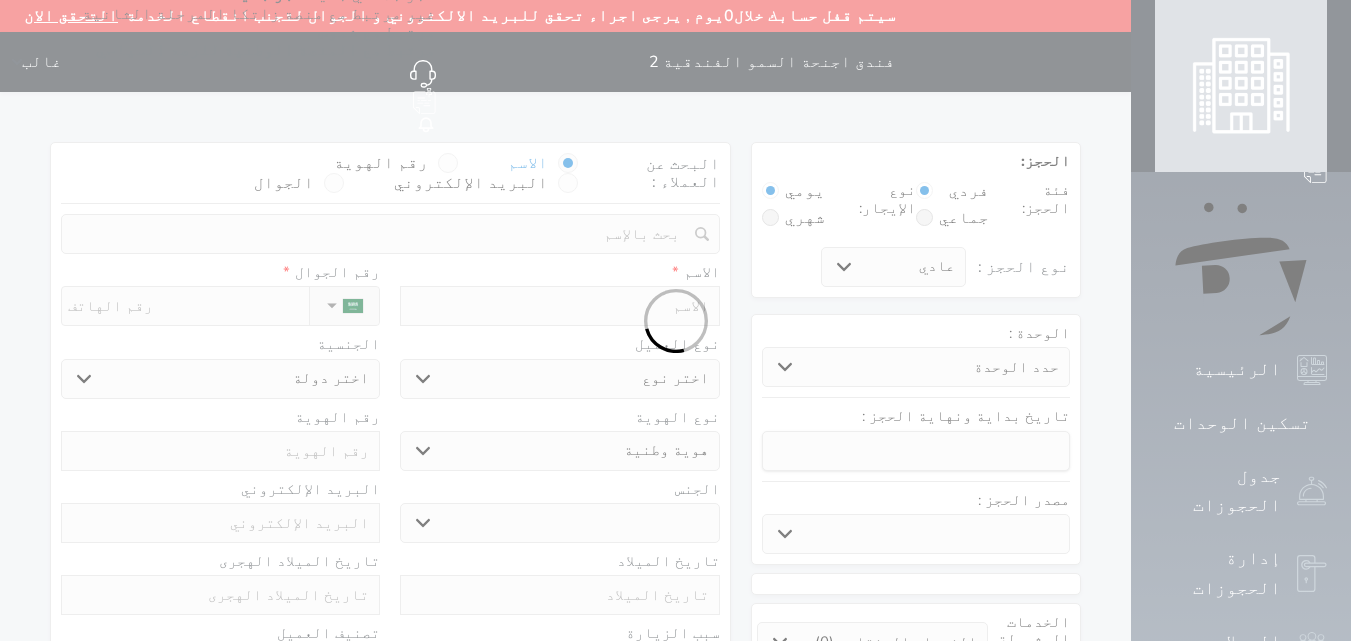 select 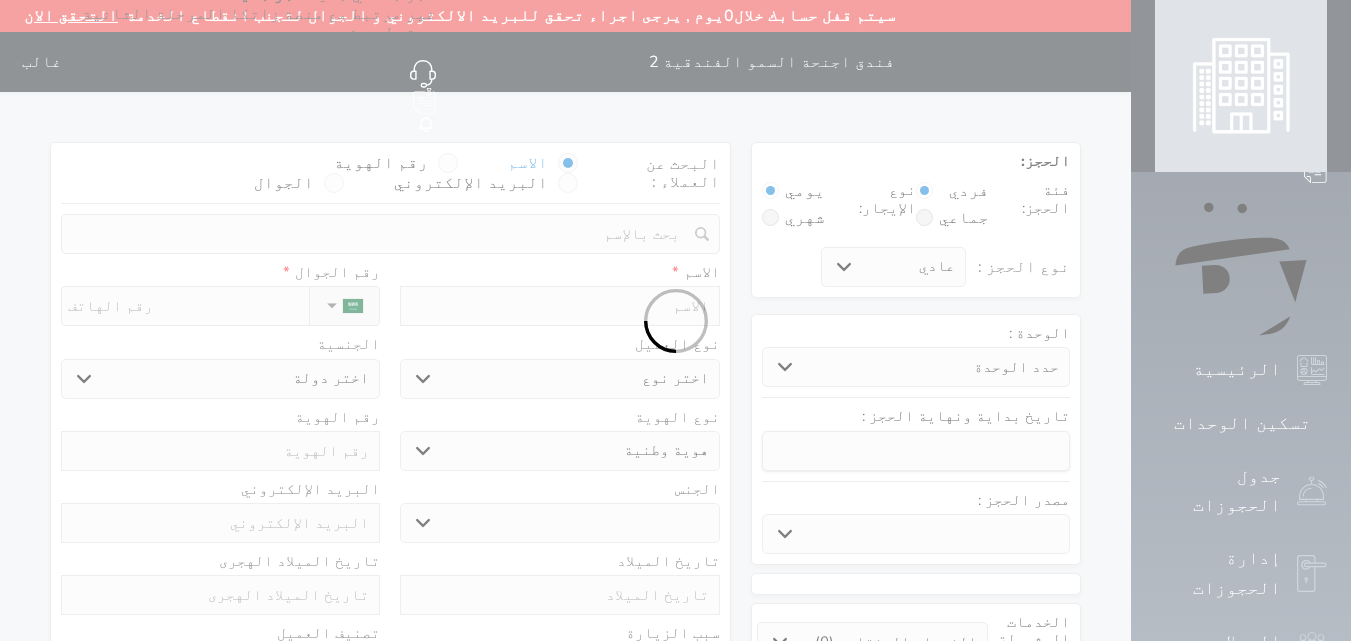 select 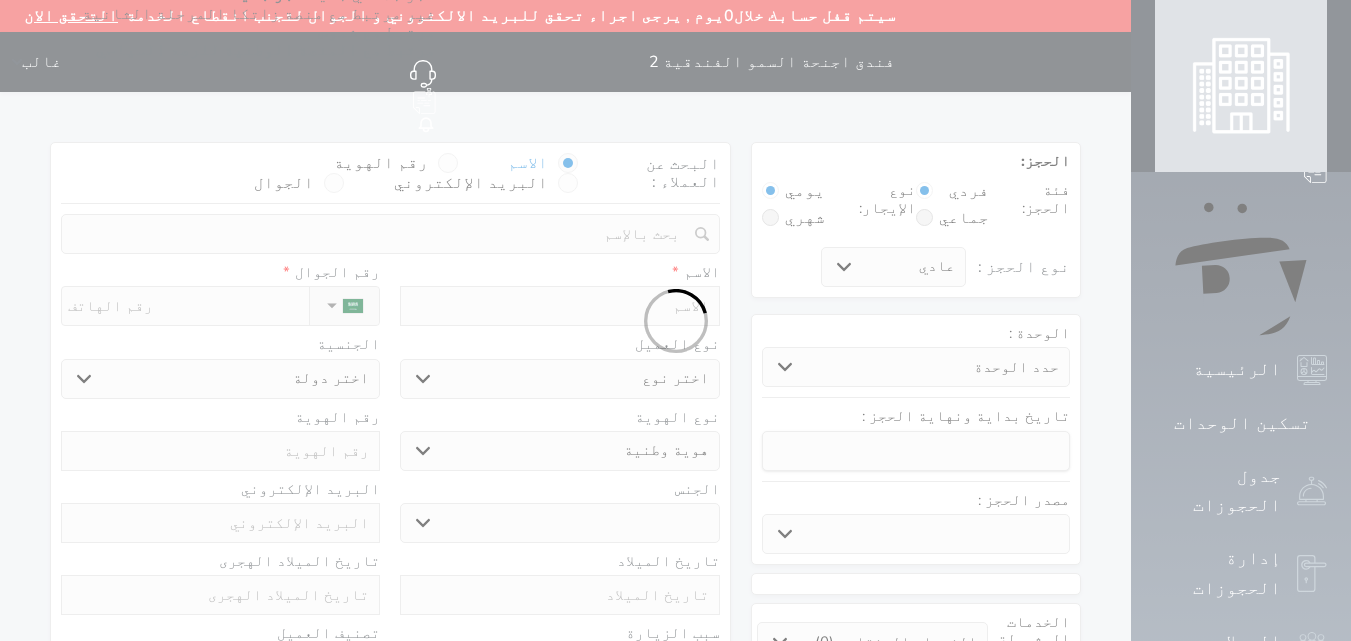 select 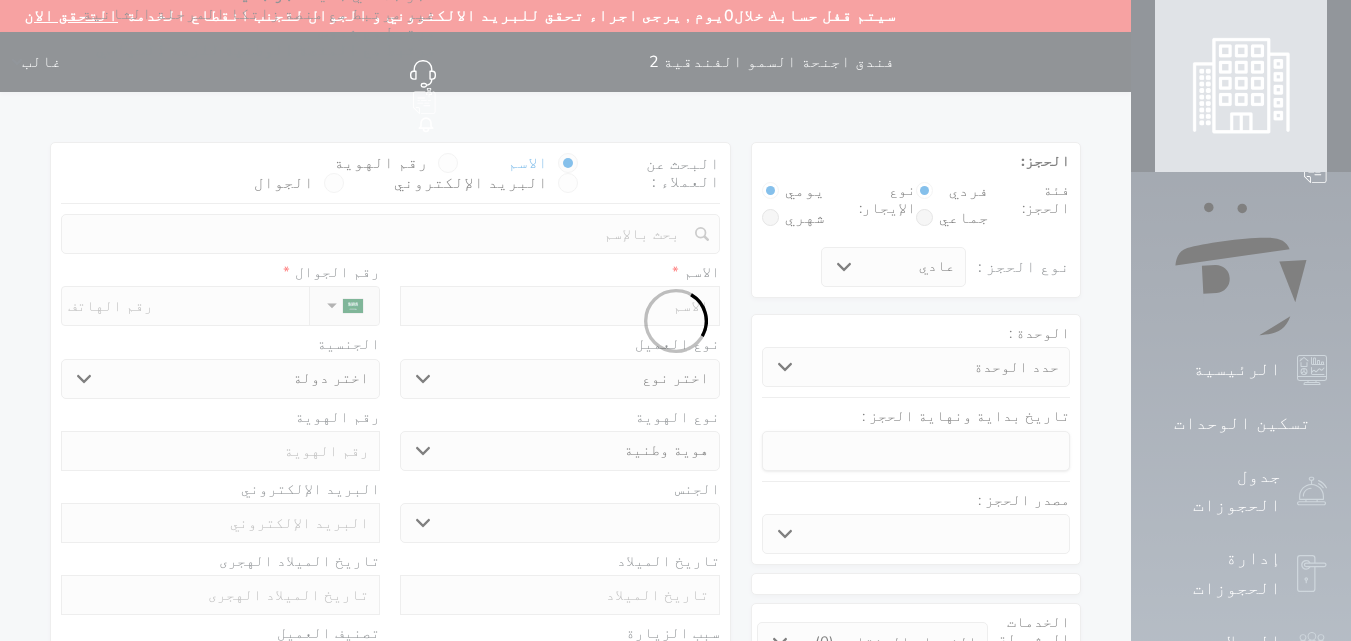 select 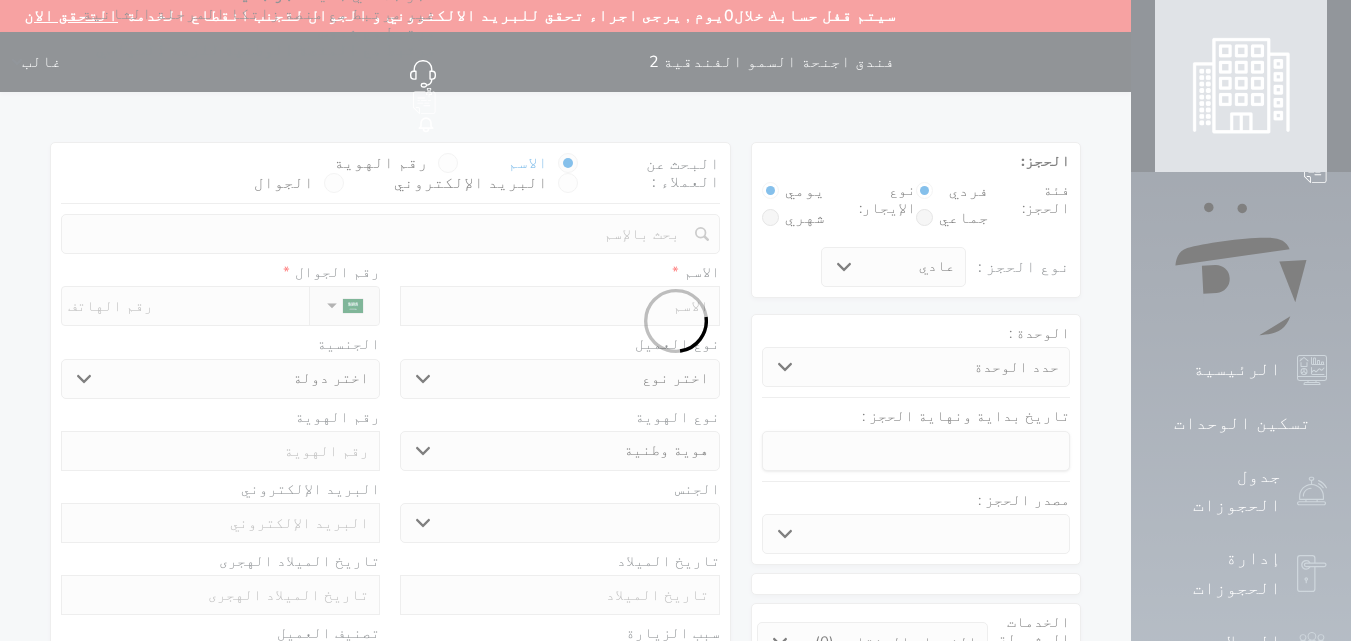 select 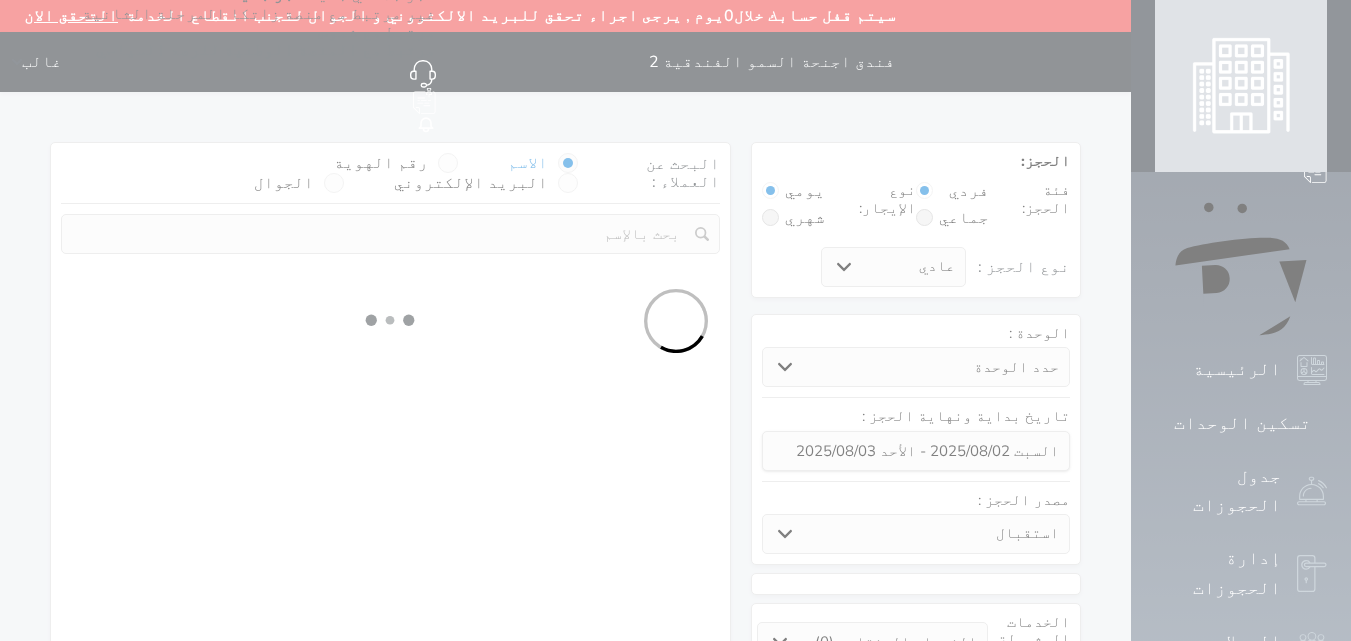 select 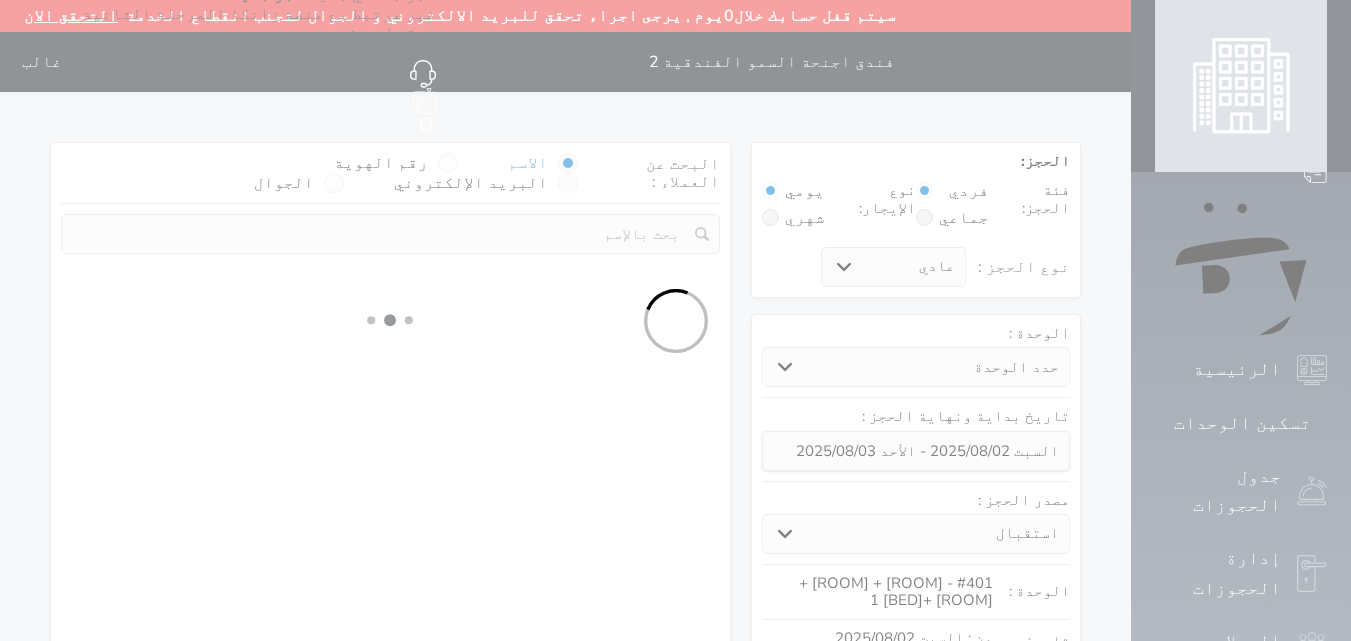 select on "1" 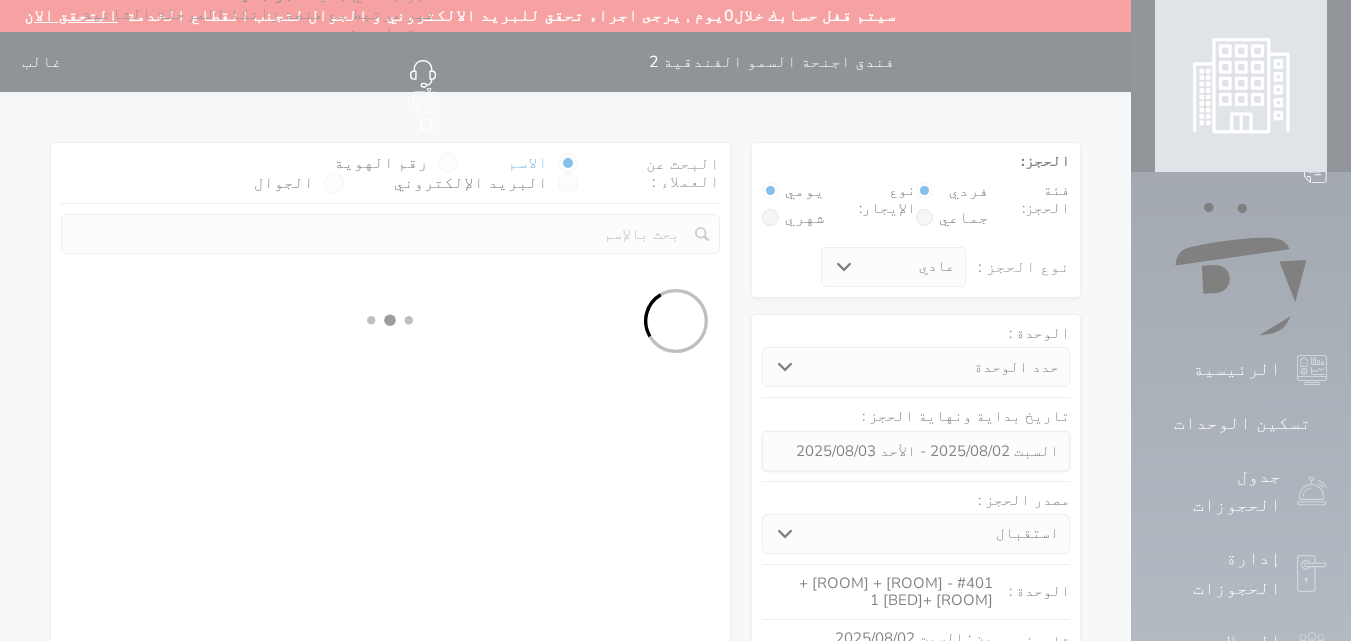 select on "113" 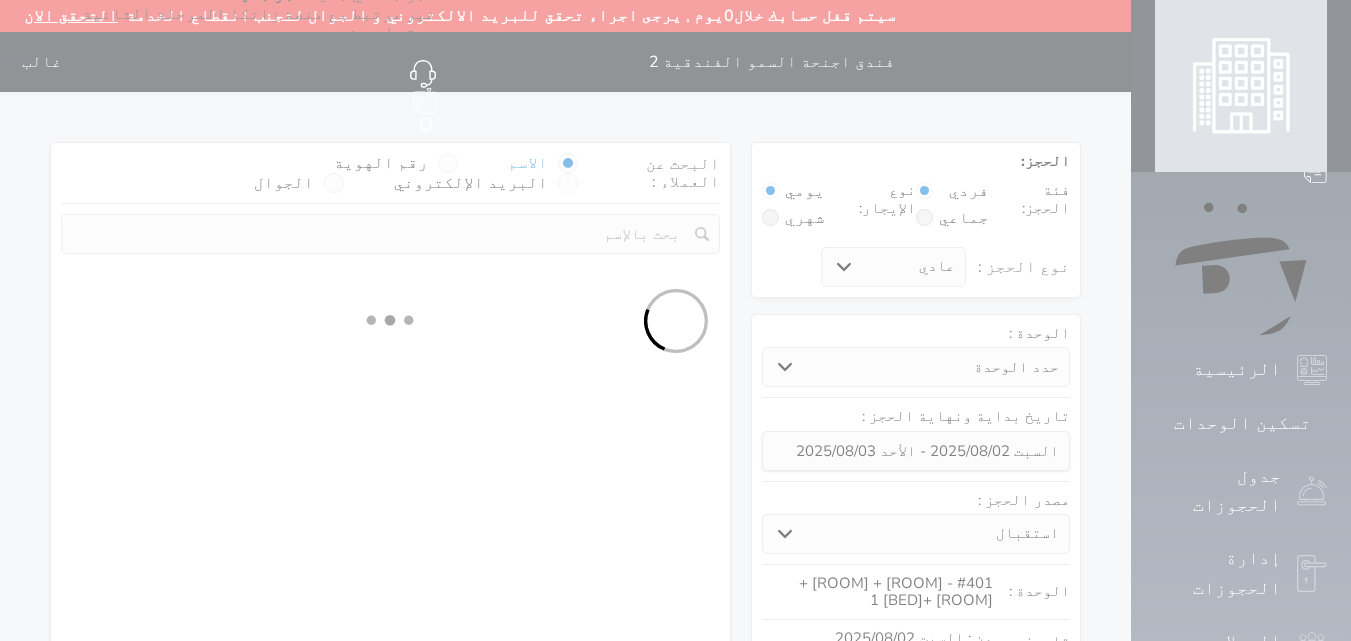 select on "1" 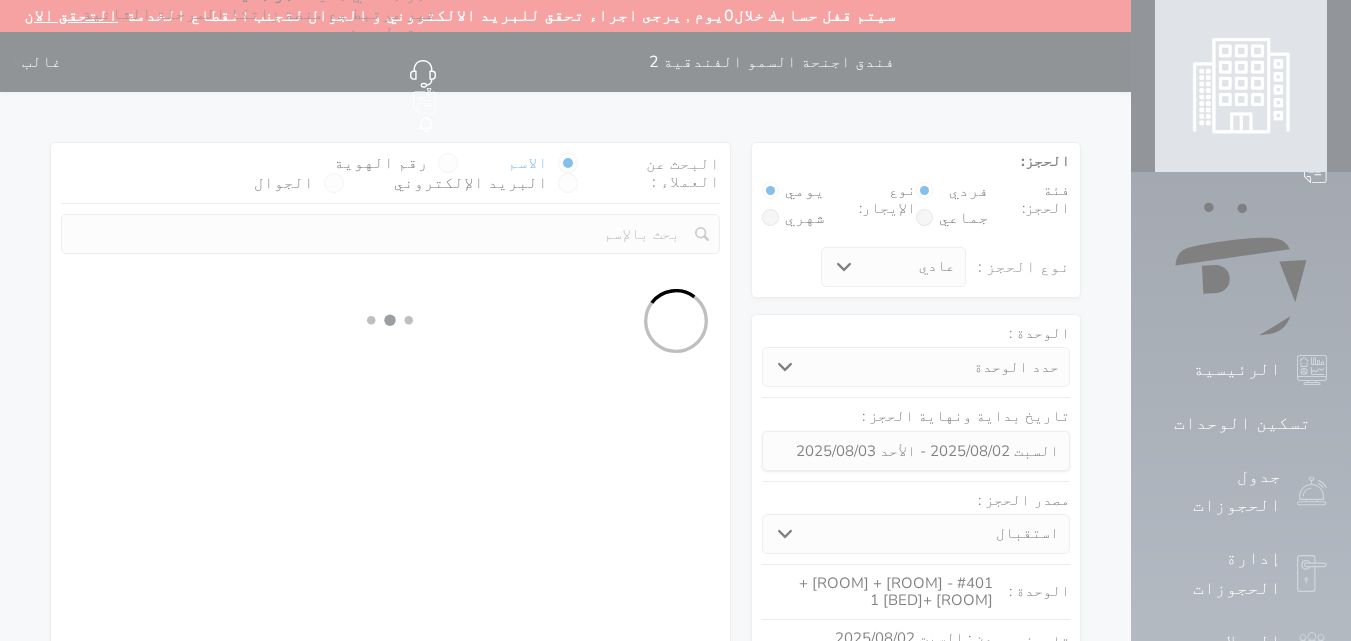 select 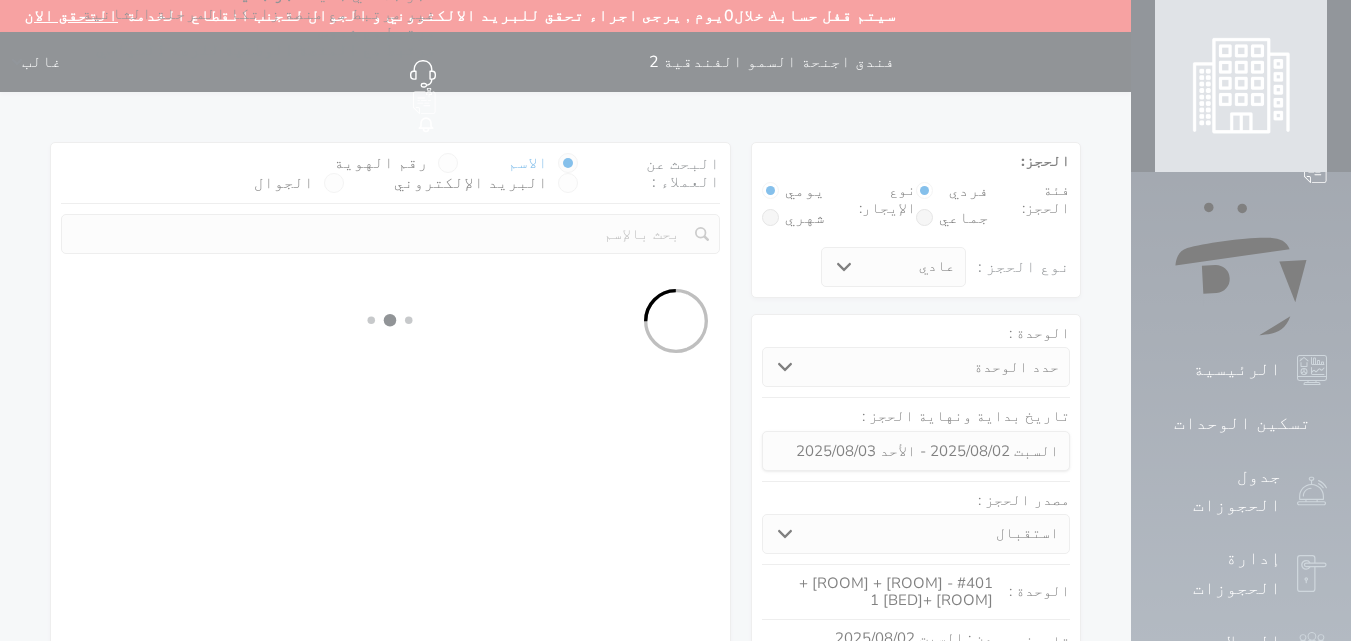 select on "7" 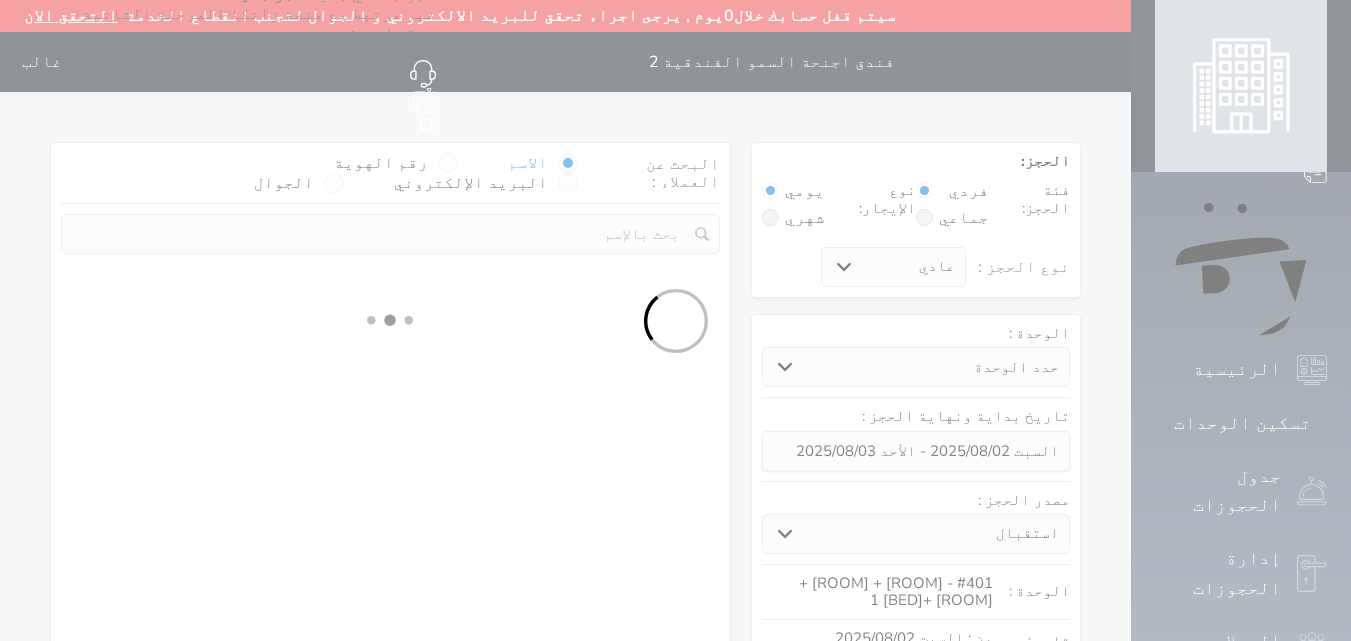 select 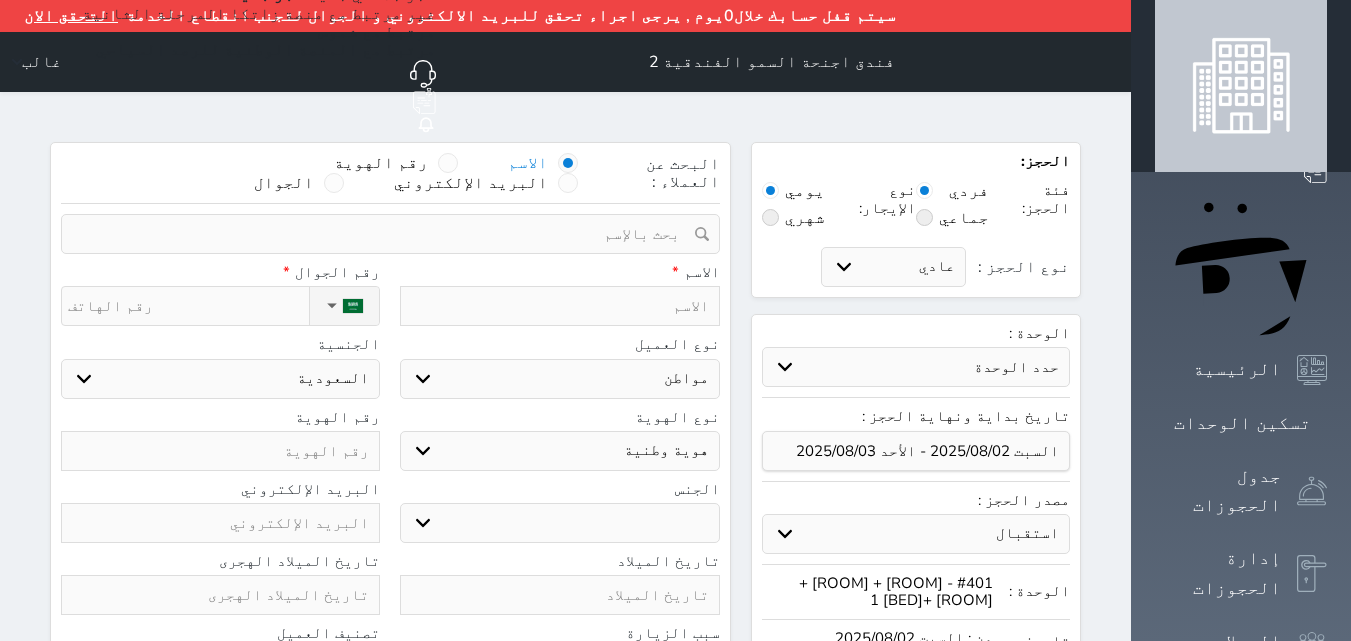 select 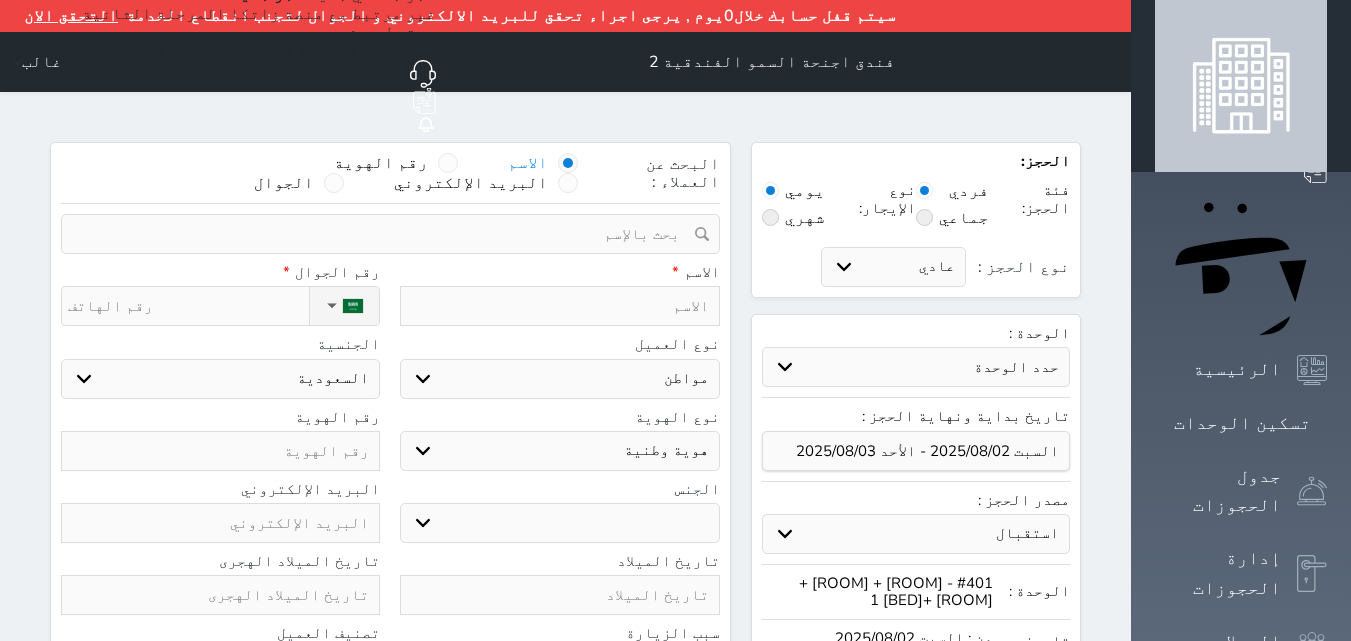 select 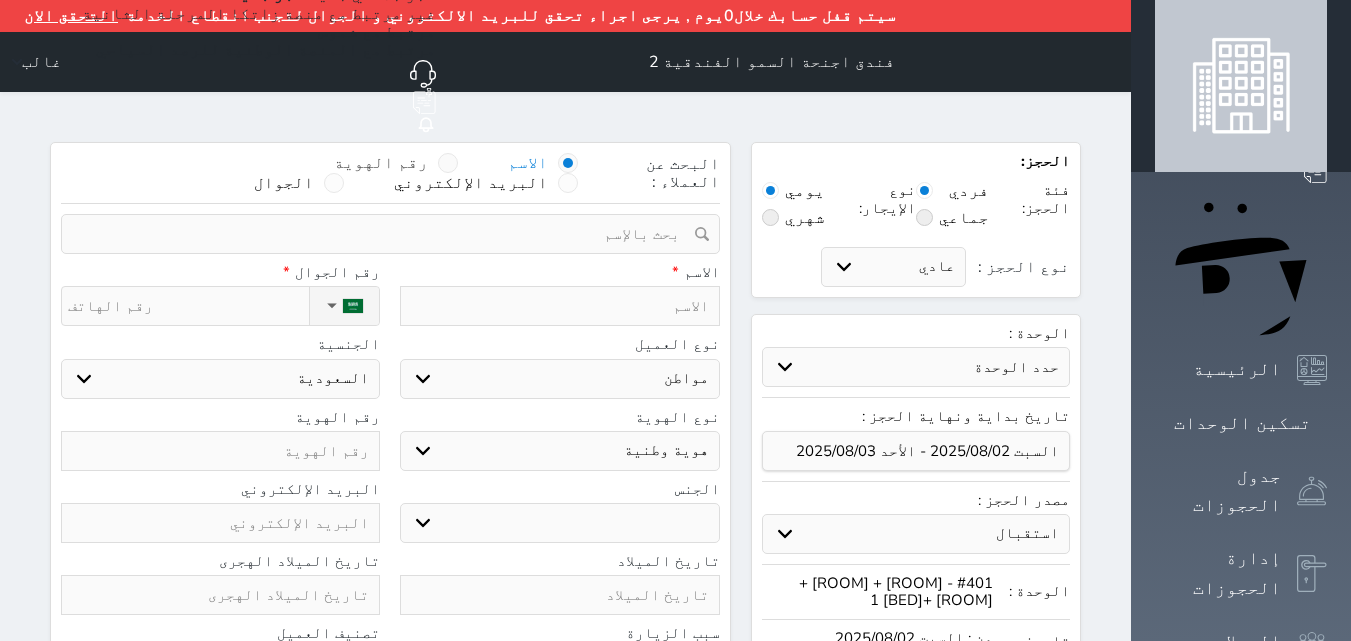 click at bounding box center [448, 163] 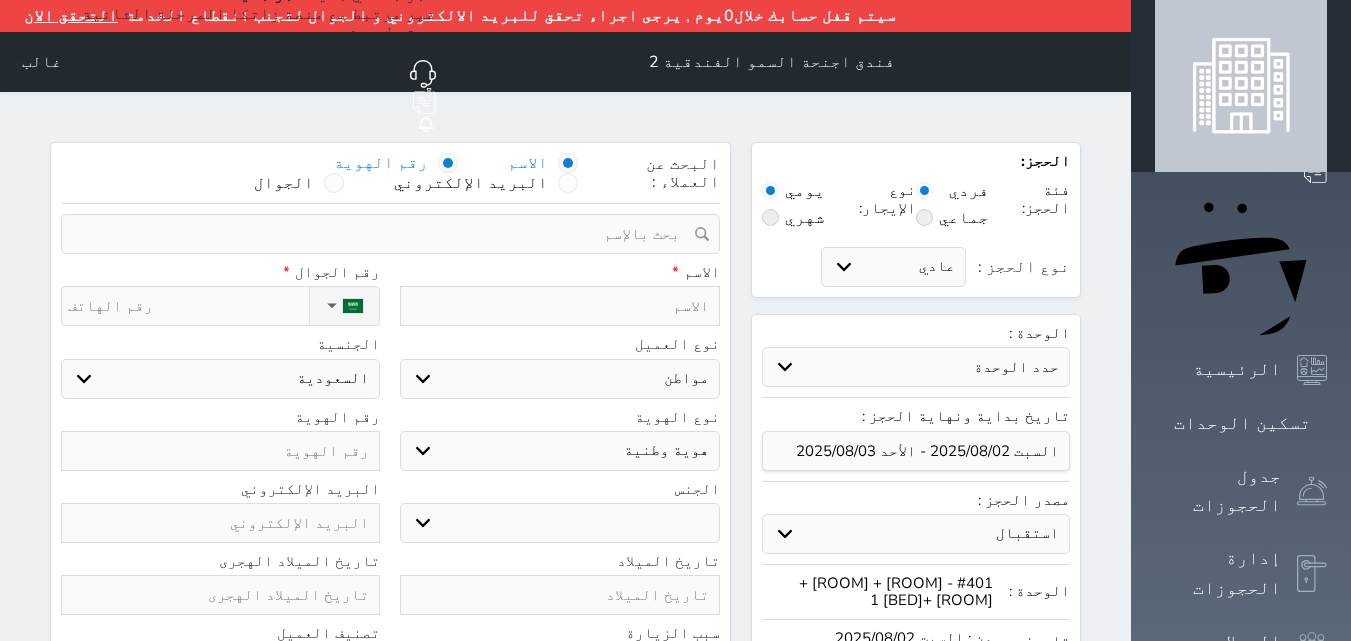 select 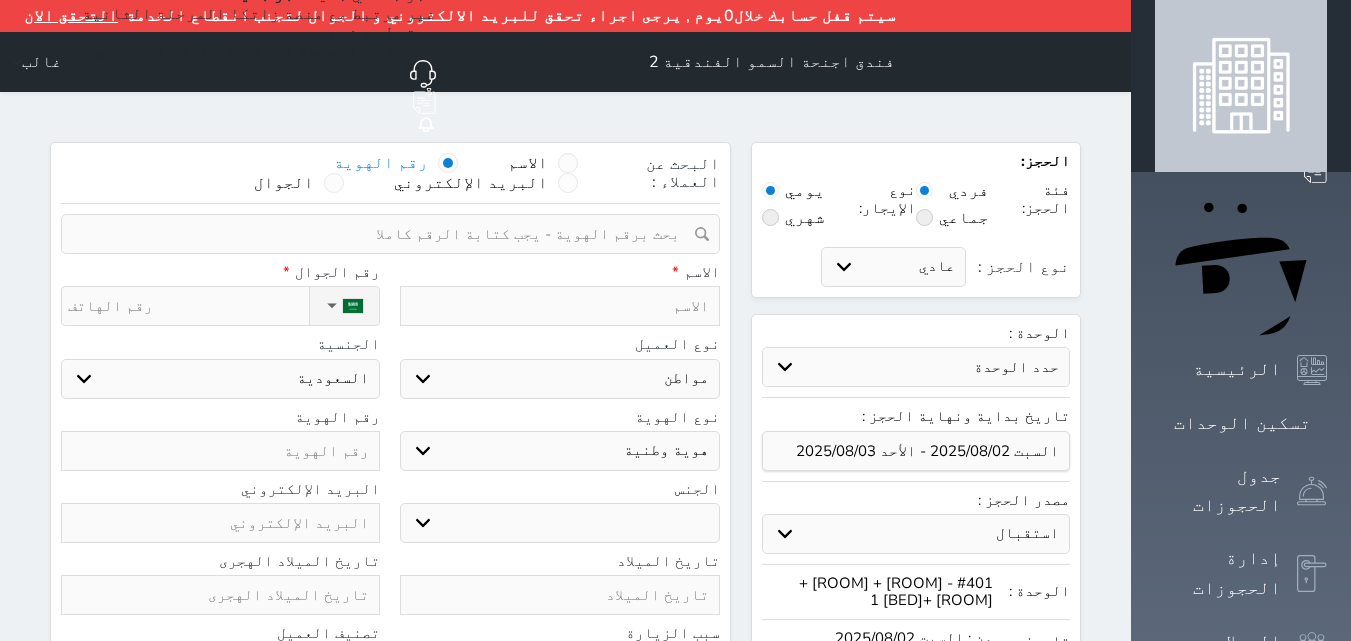 click at bounding box center (383, 234) 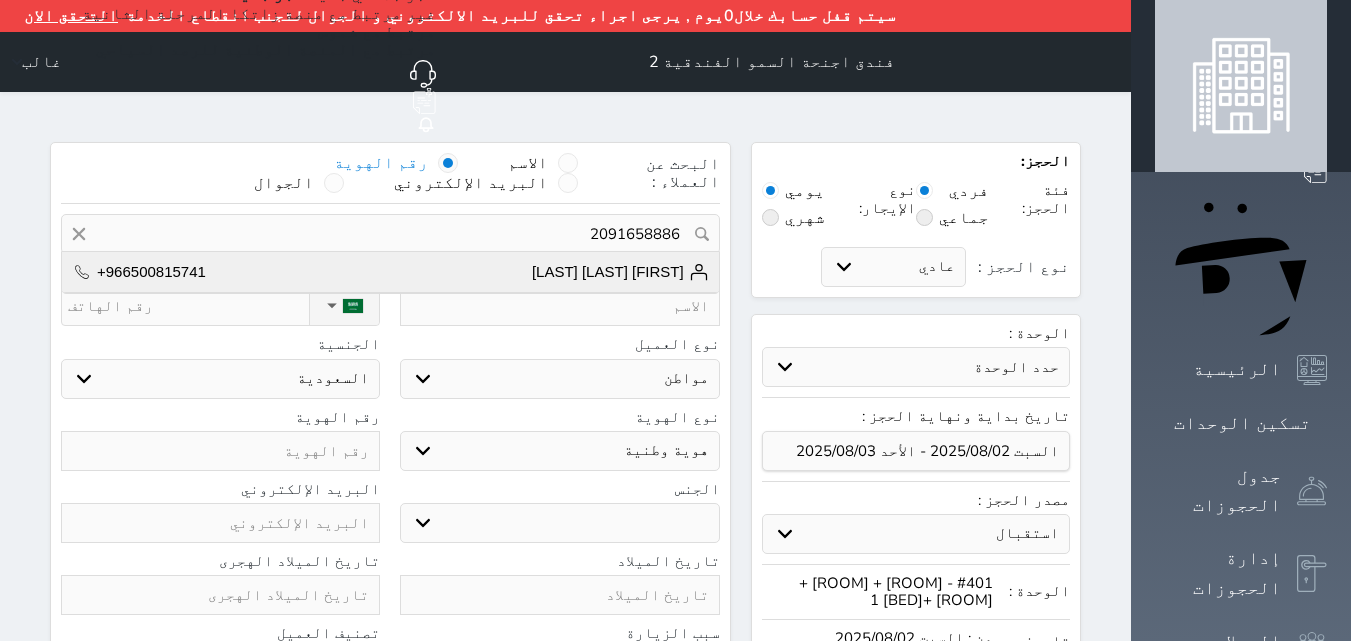 click on "محمد علي محمد عتين" at bounding box center (620, 272) 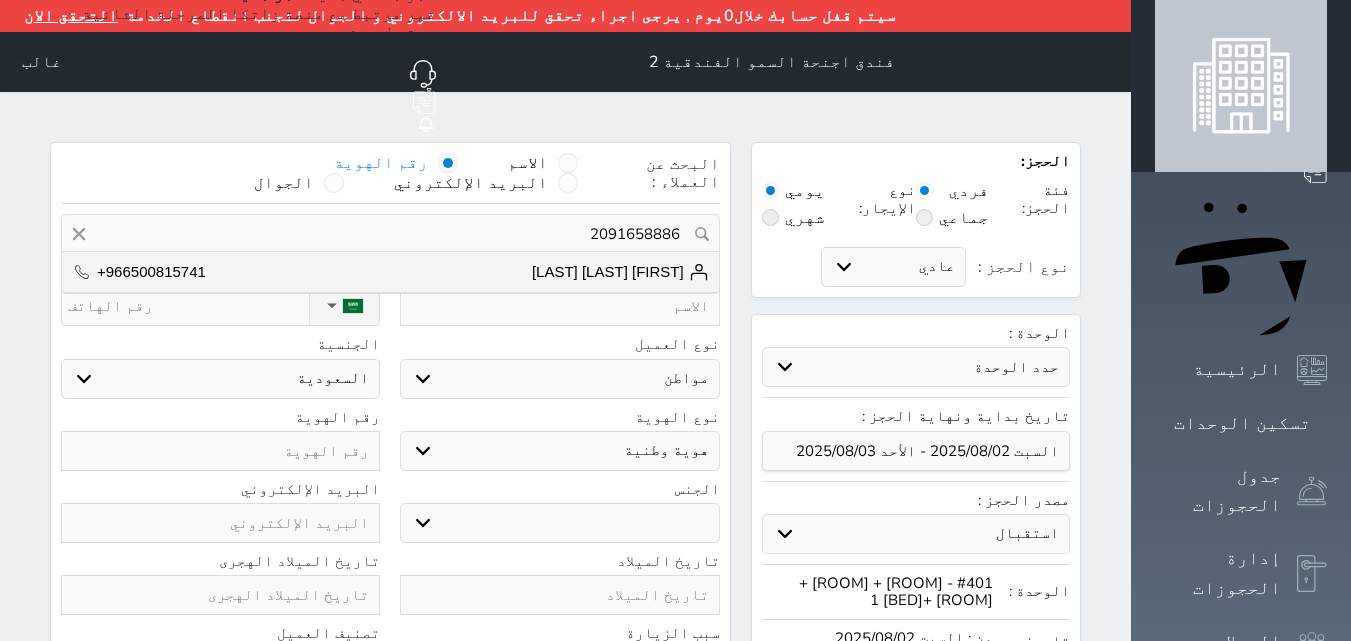 type on "محمد علي محمد عتين  ||  +966500815741" 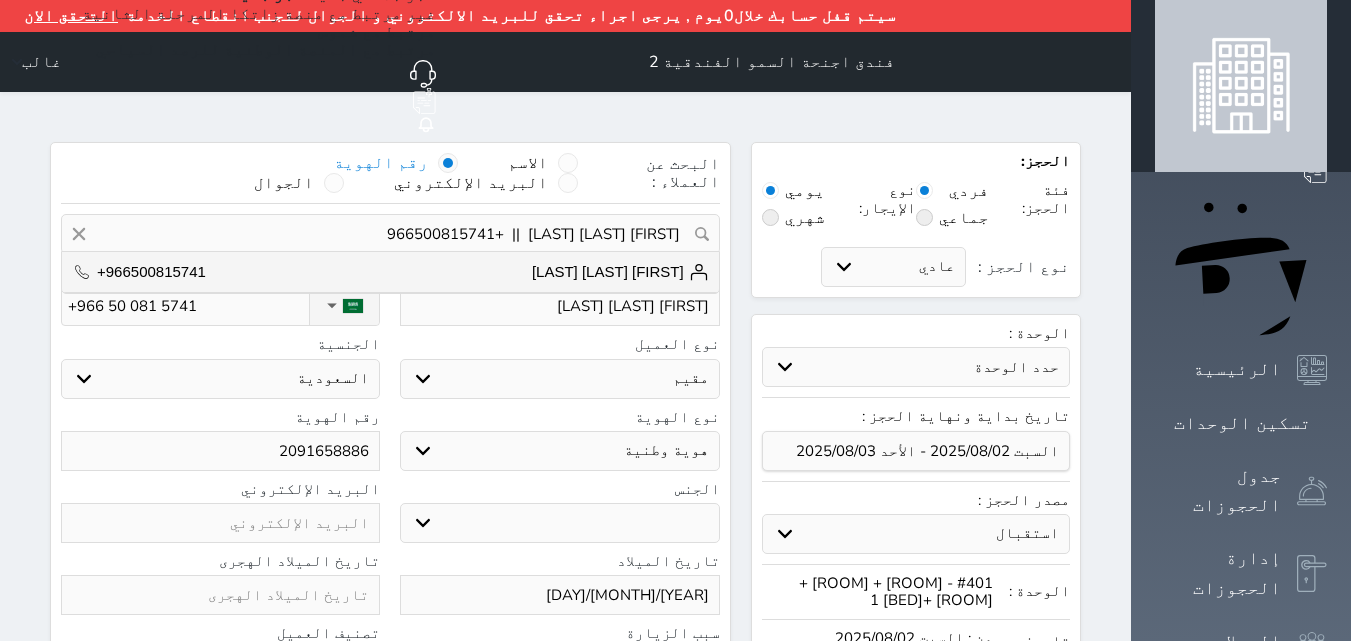select on "111" 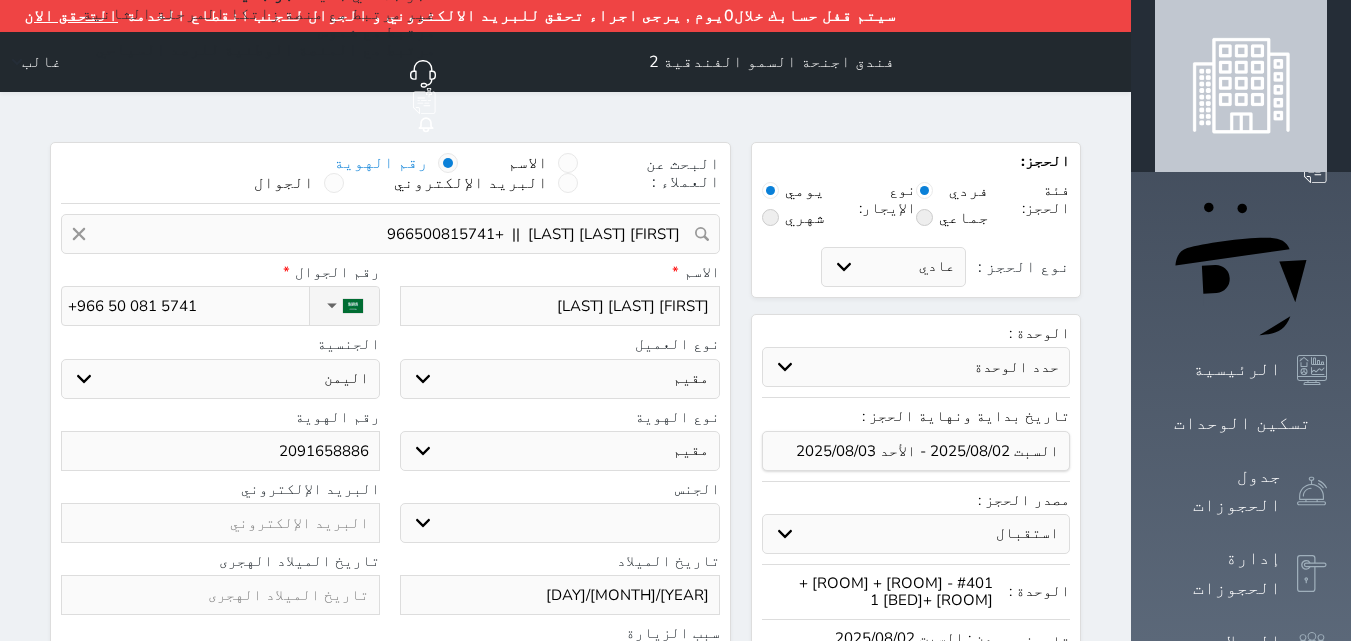 select 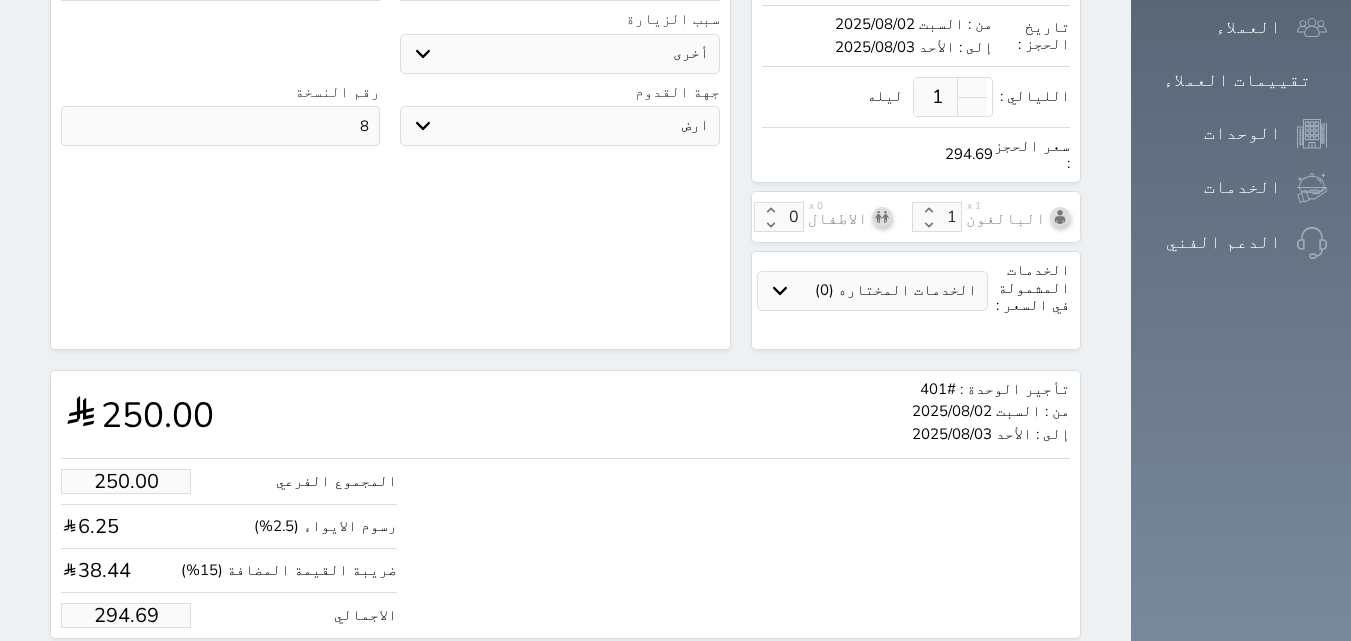 scroll, scrollTop: 618, scrollLeft: 0, axis: vertical 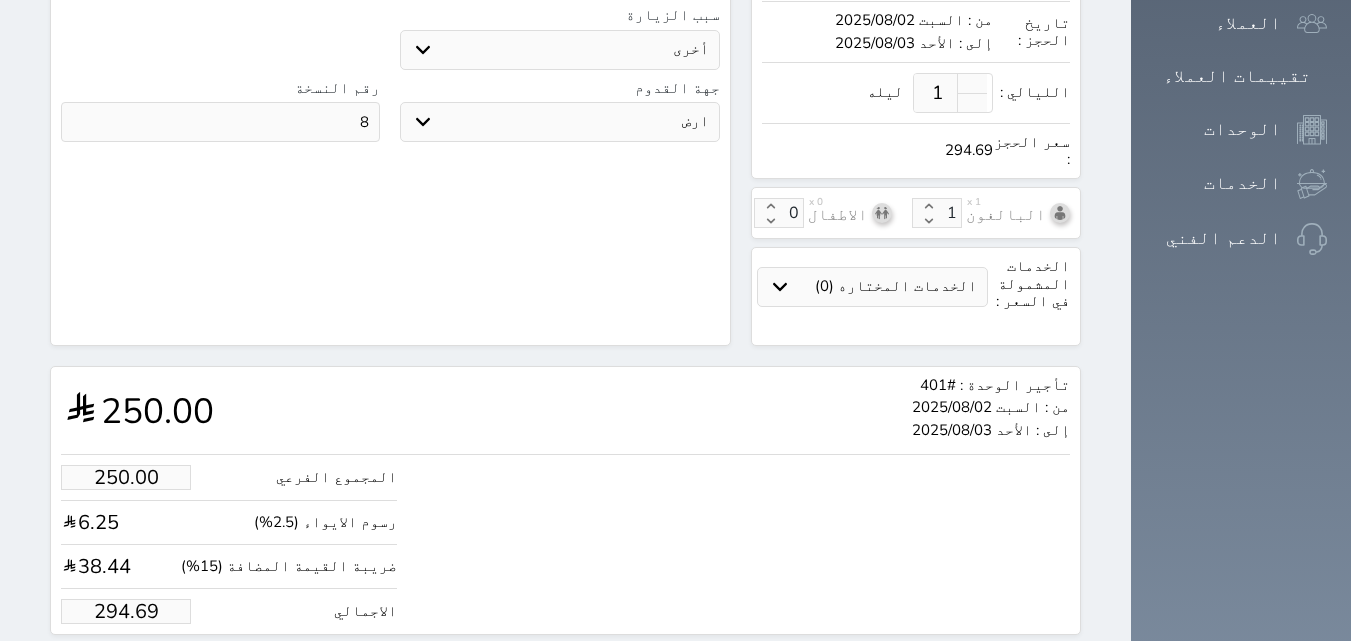 click on "294.69" at bounding box center (126, 611) 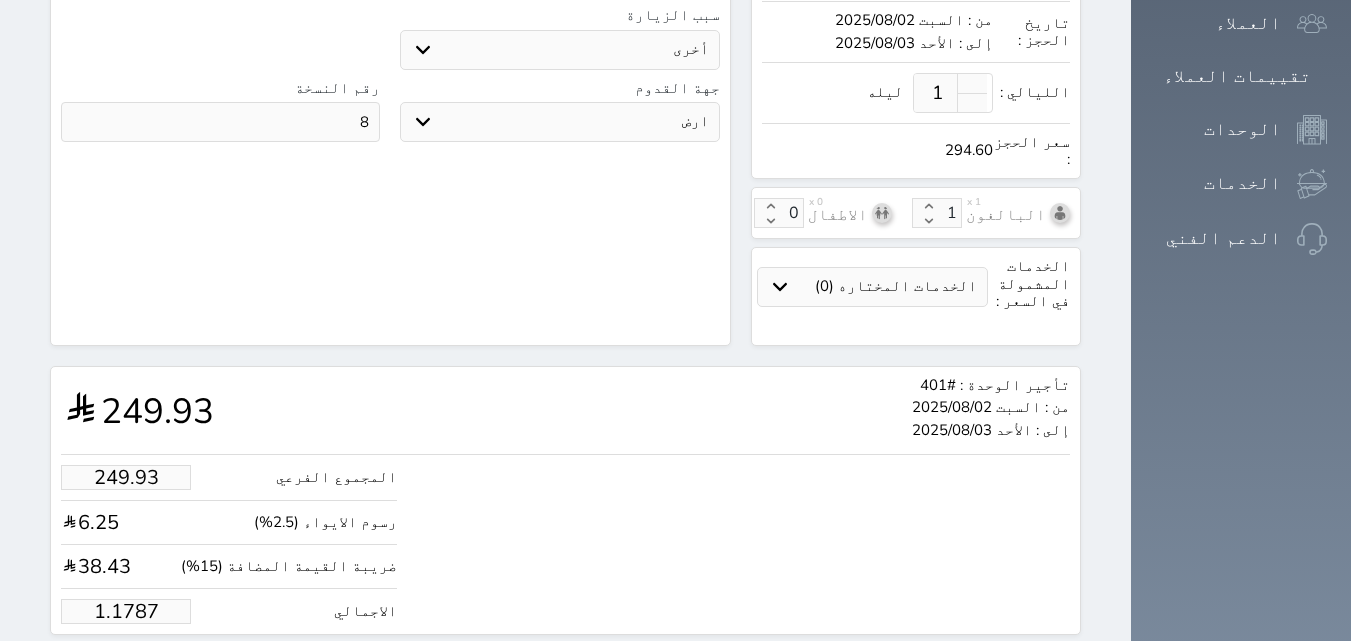type on "1.178" 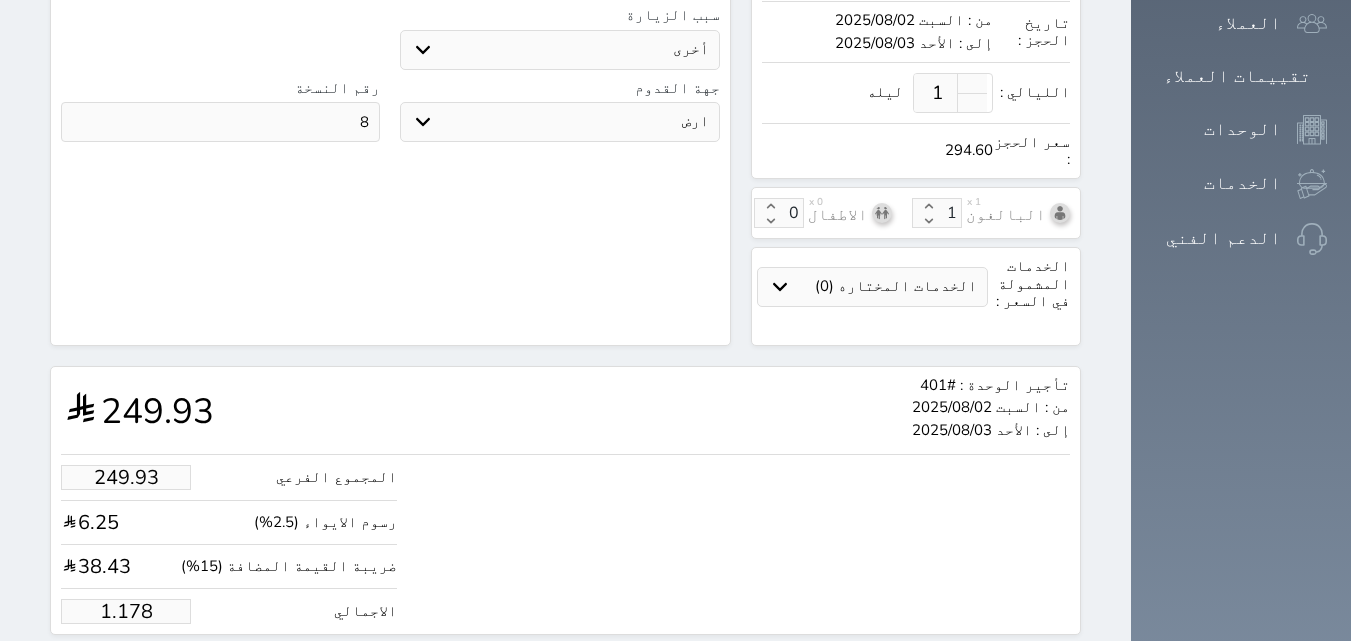 type on "1.00" 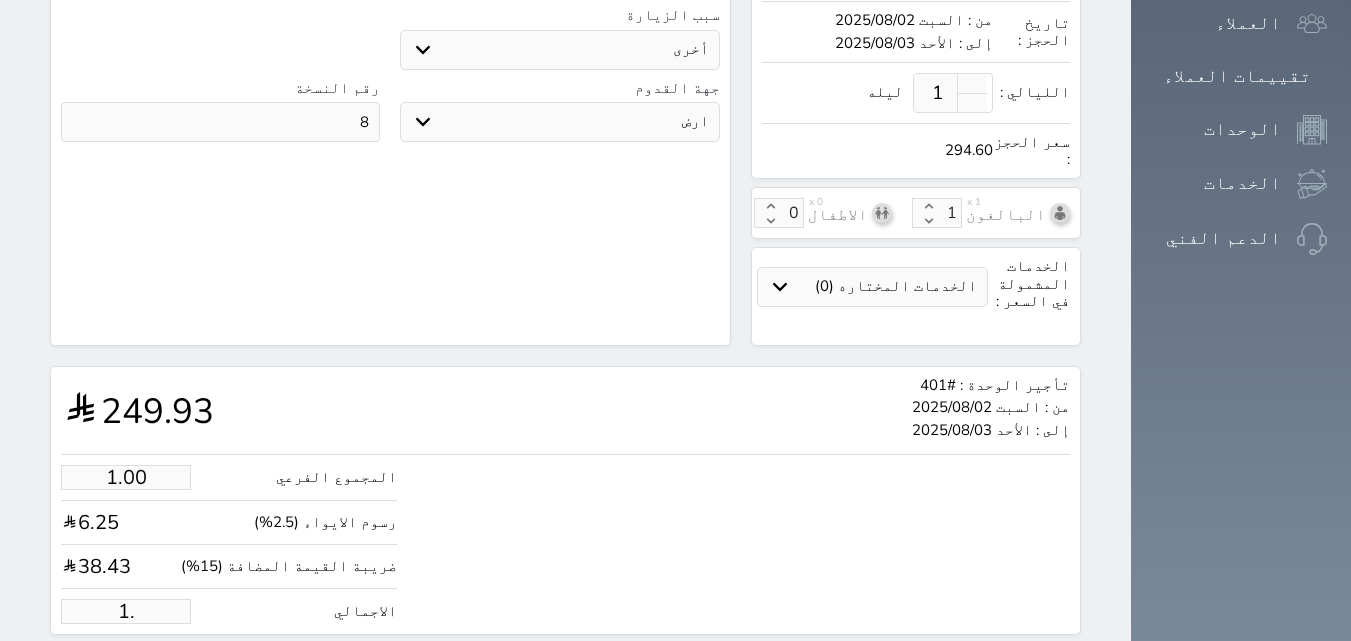type on "1" 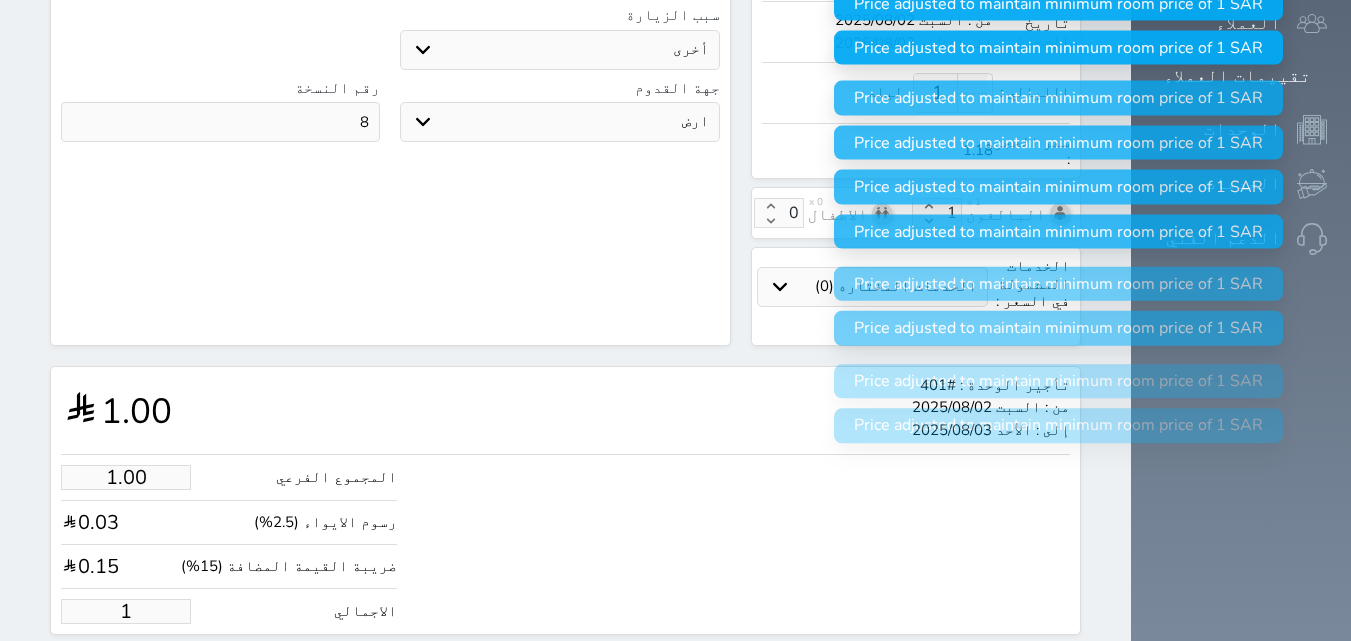 type 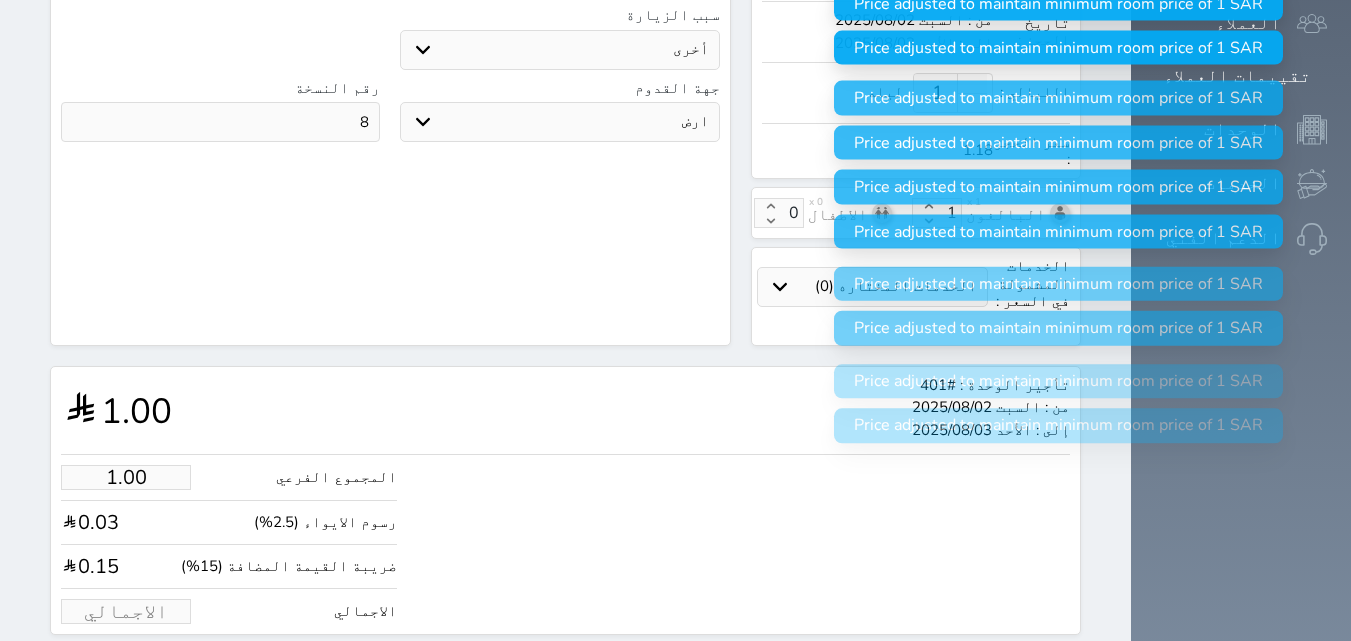 select 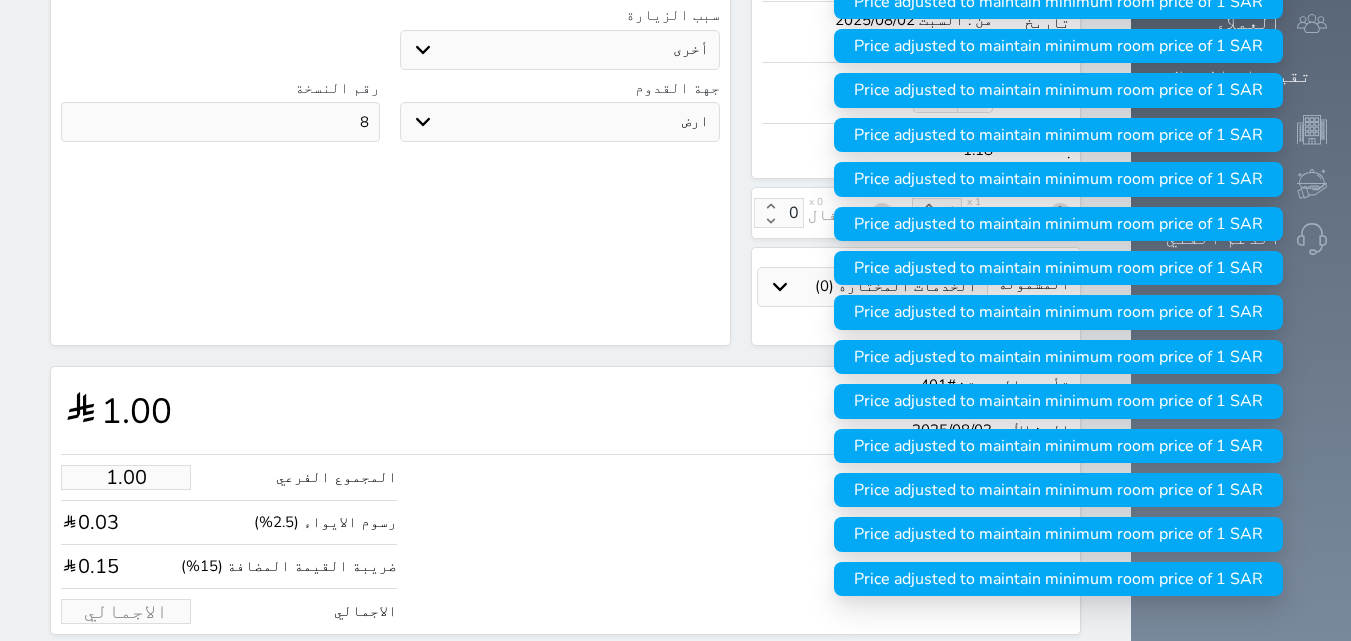 type on "1" 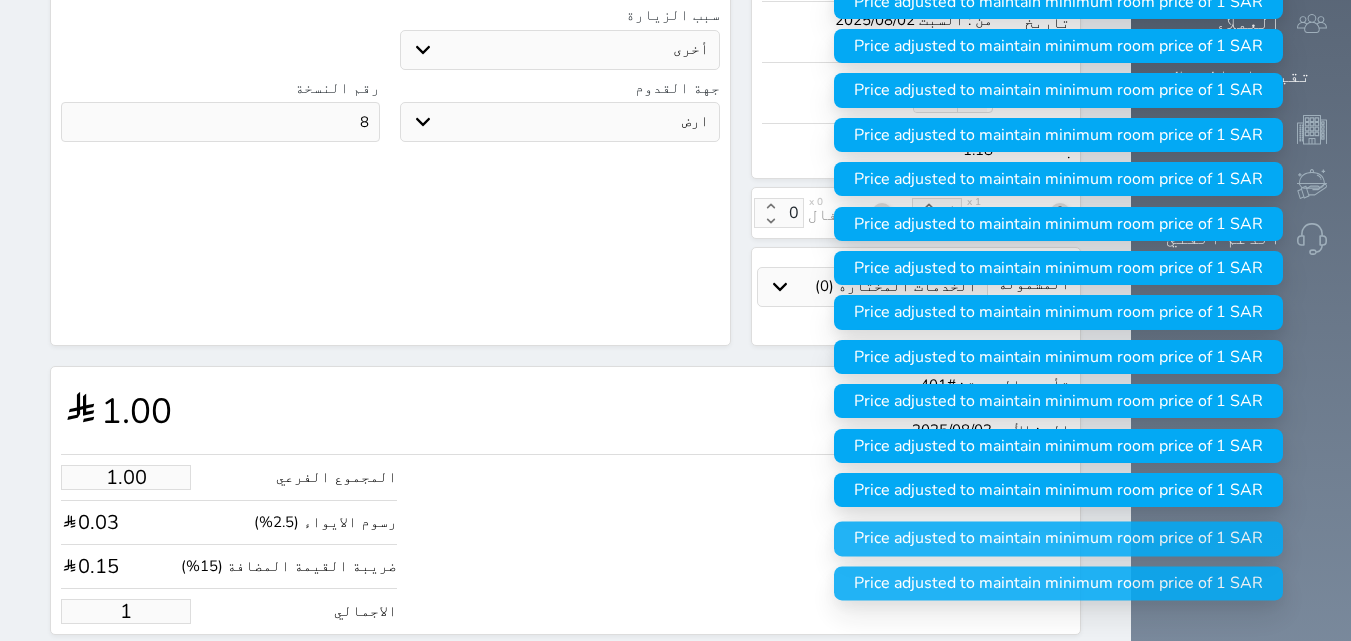 type on "15.27" 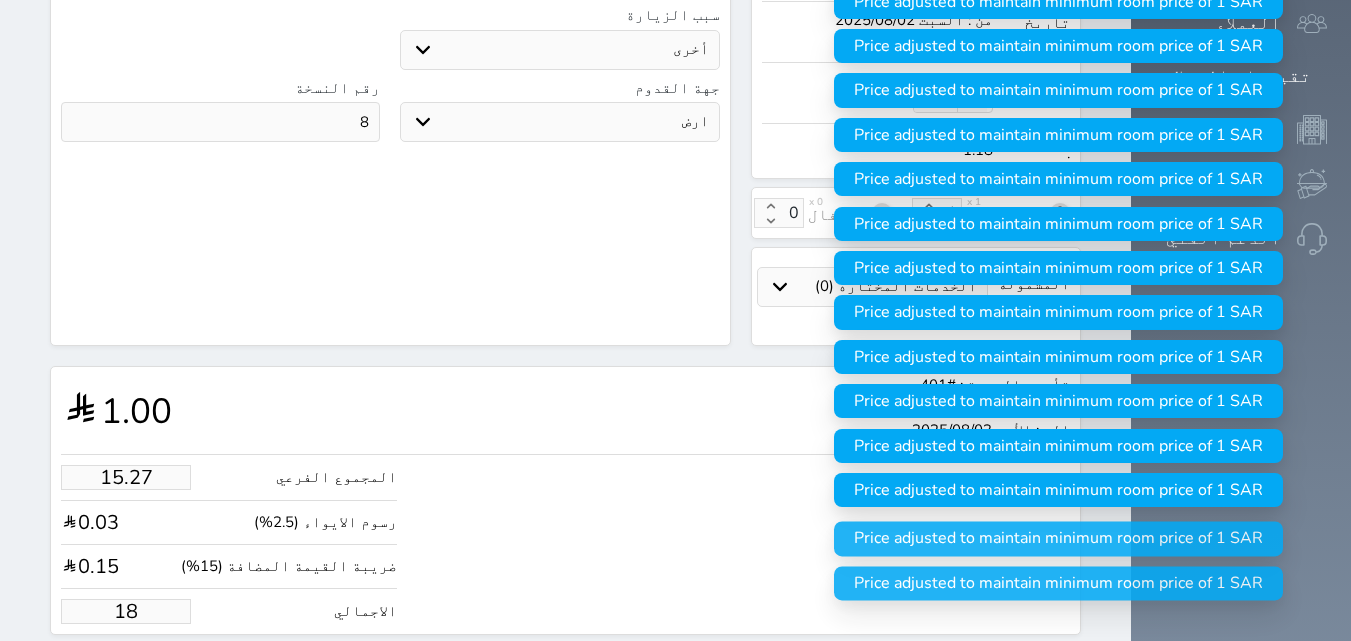 type on "152.70" 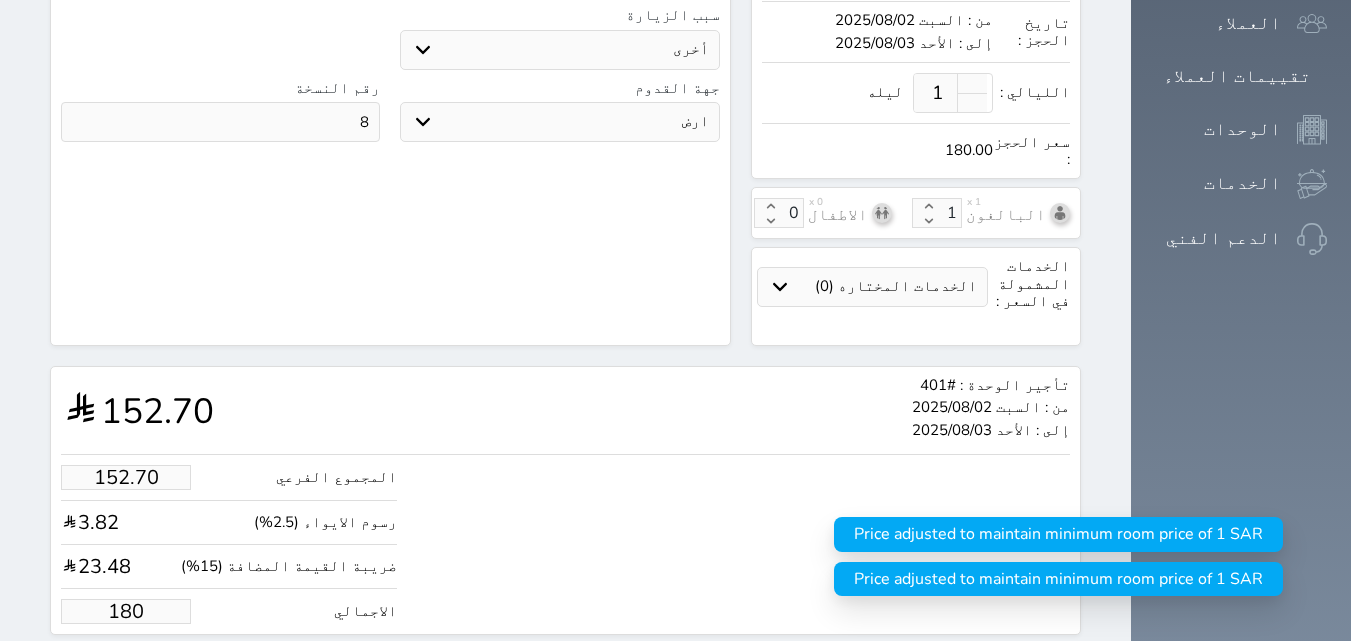 type on "180.00" 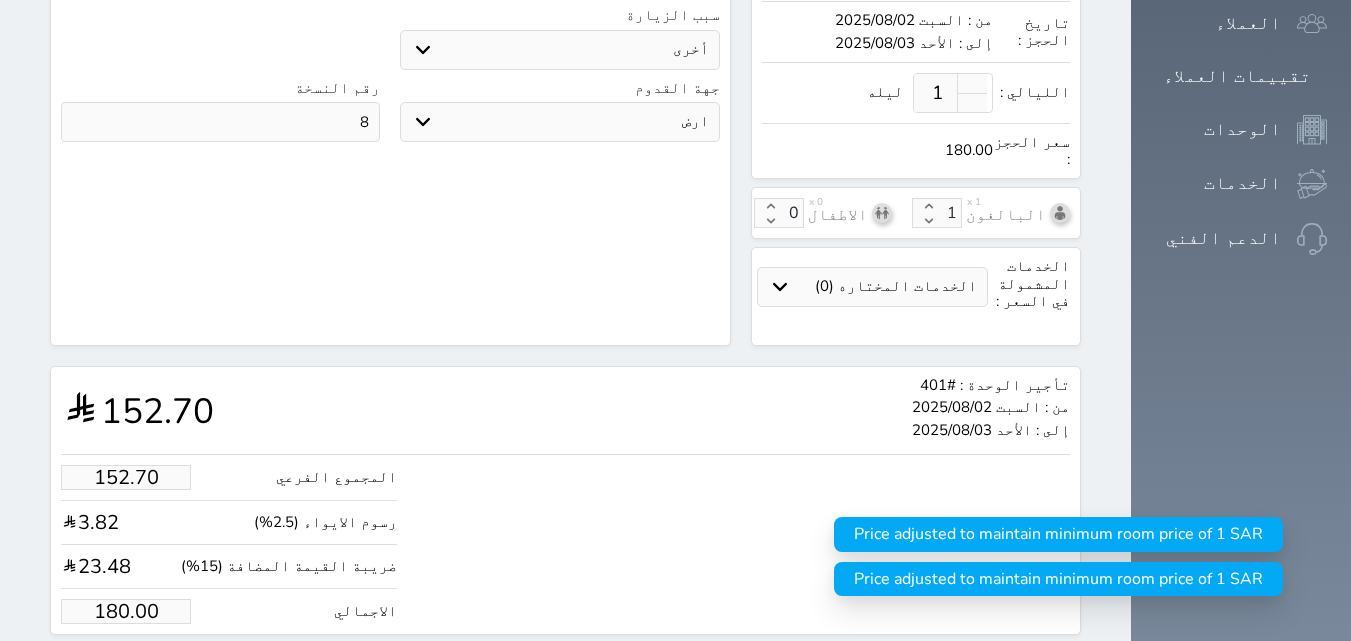 click on "حجز" at bounding box center (149, 672) 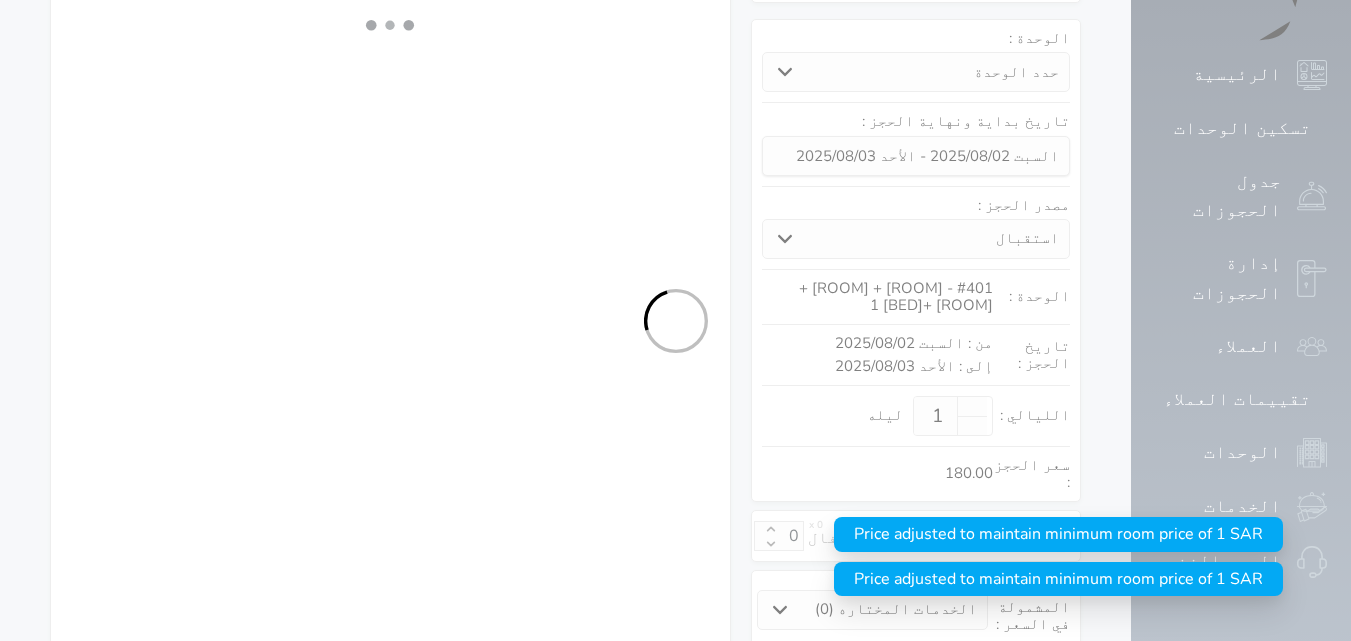 select on "4" 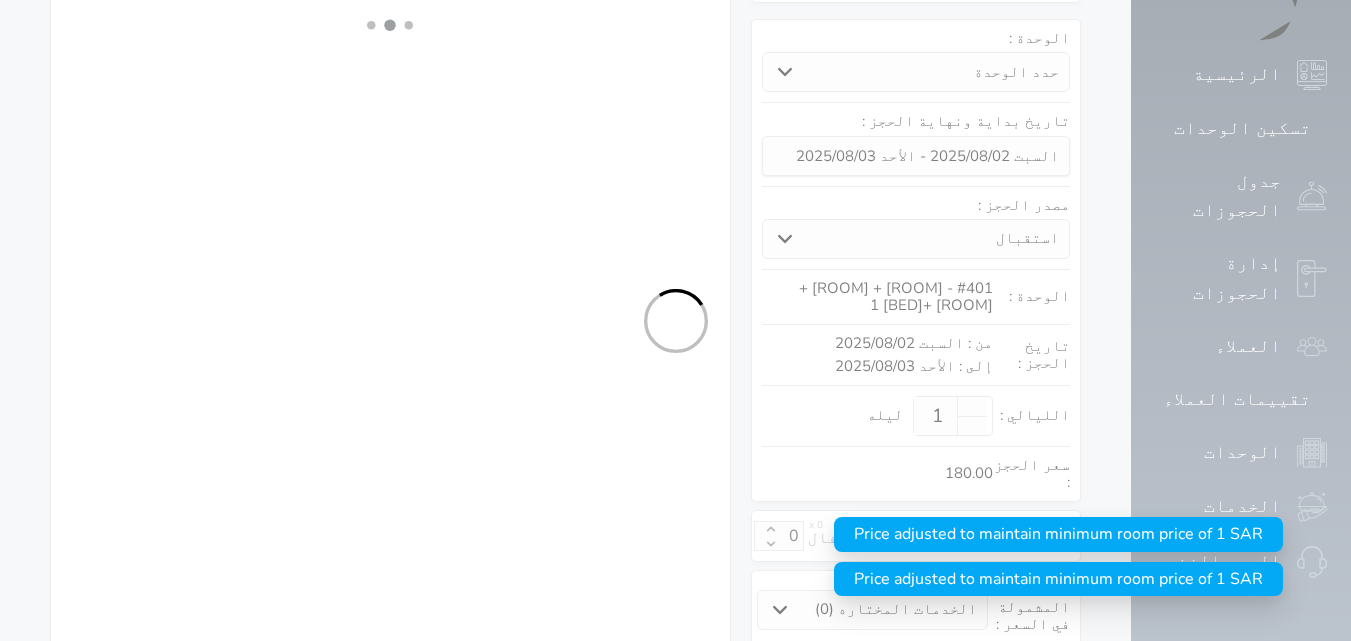 select on "111" 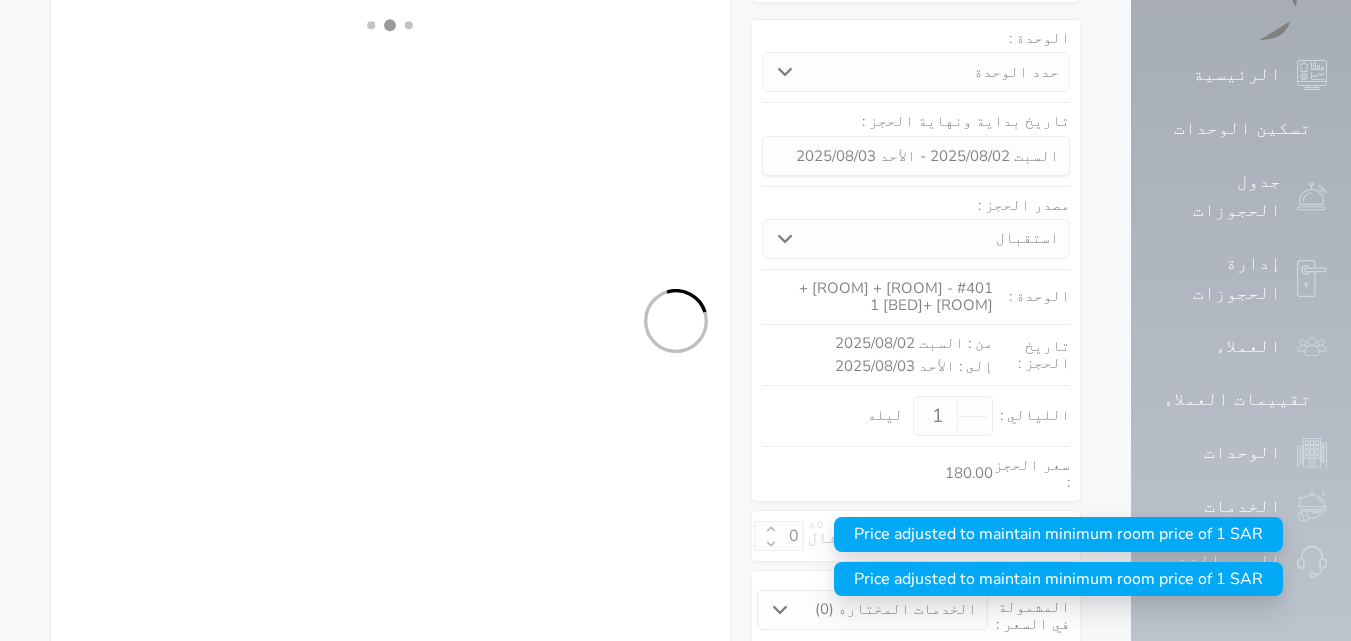 select on "4" 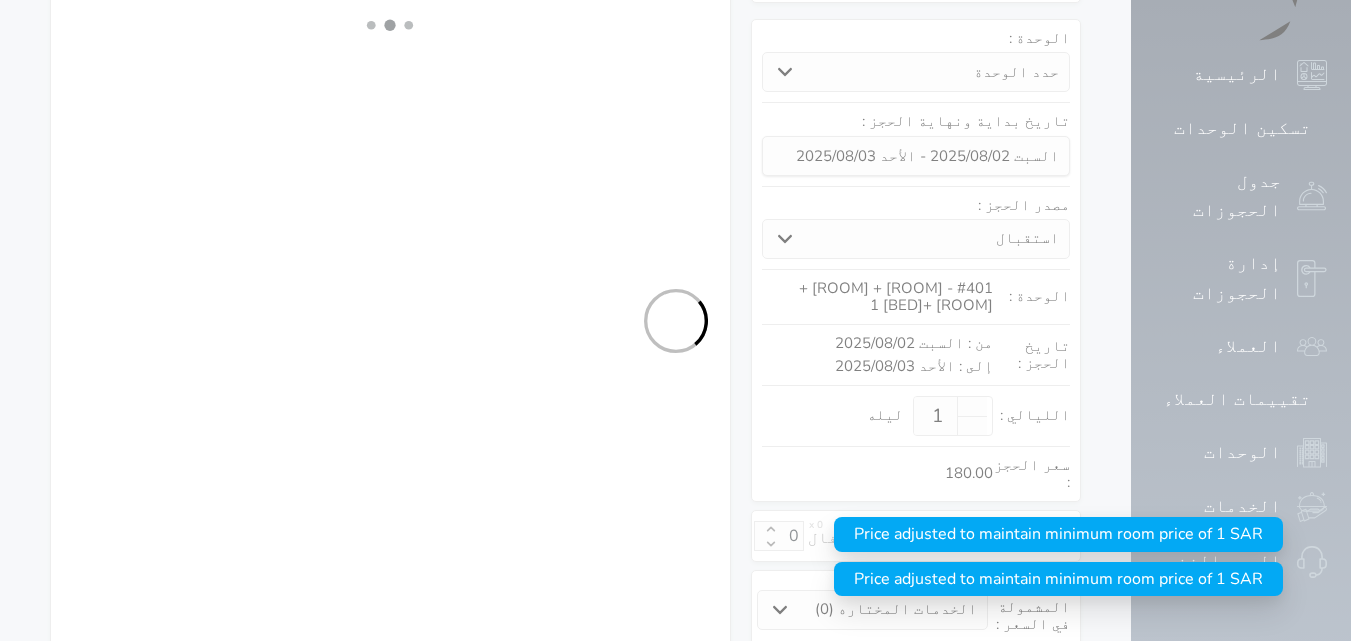select 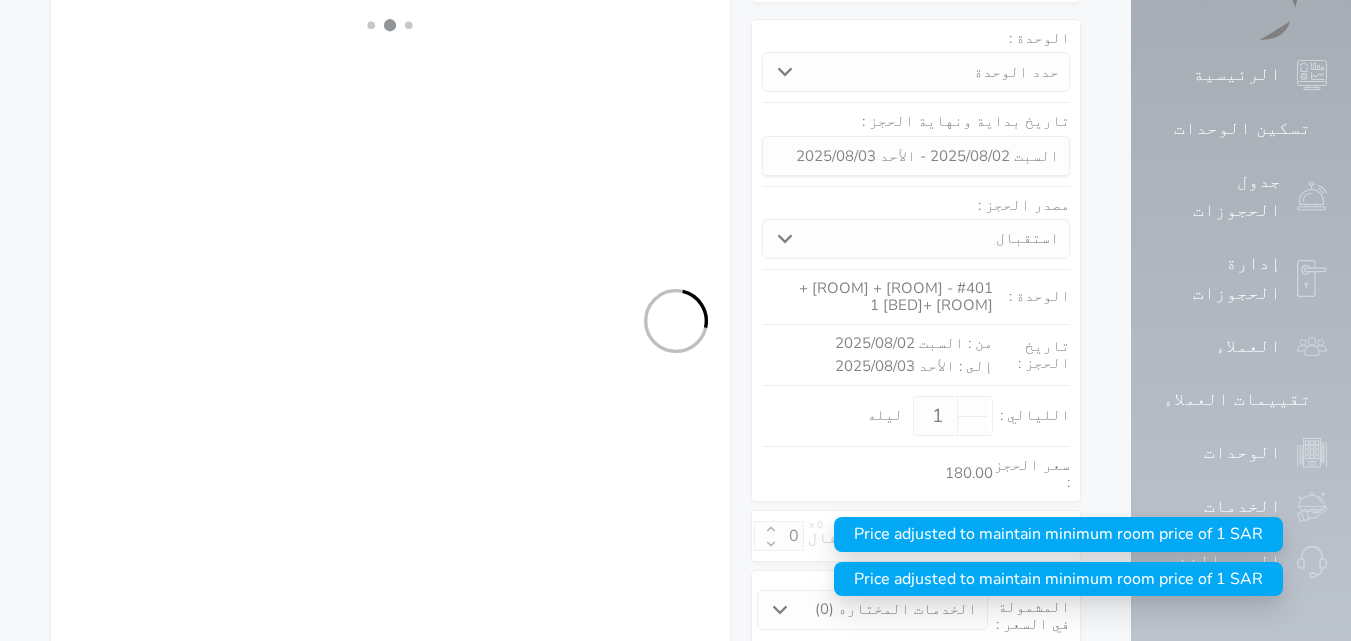 select on "7" 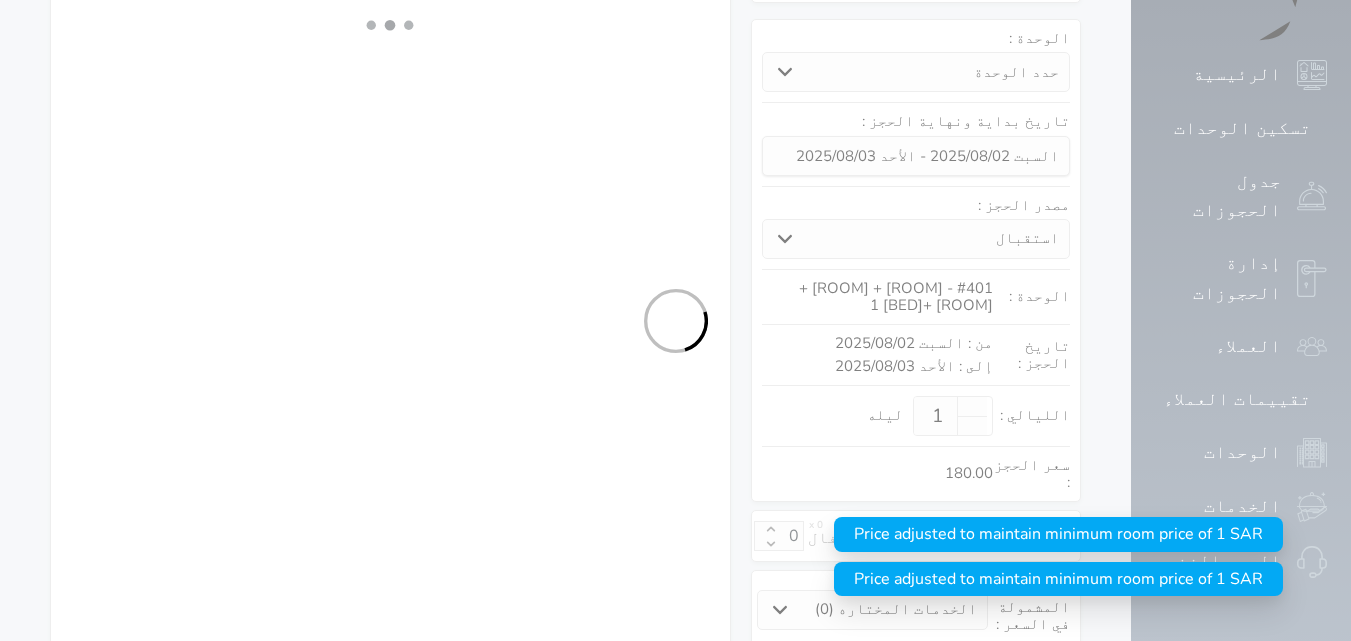 select on "9" 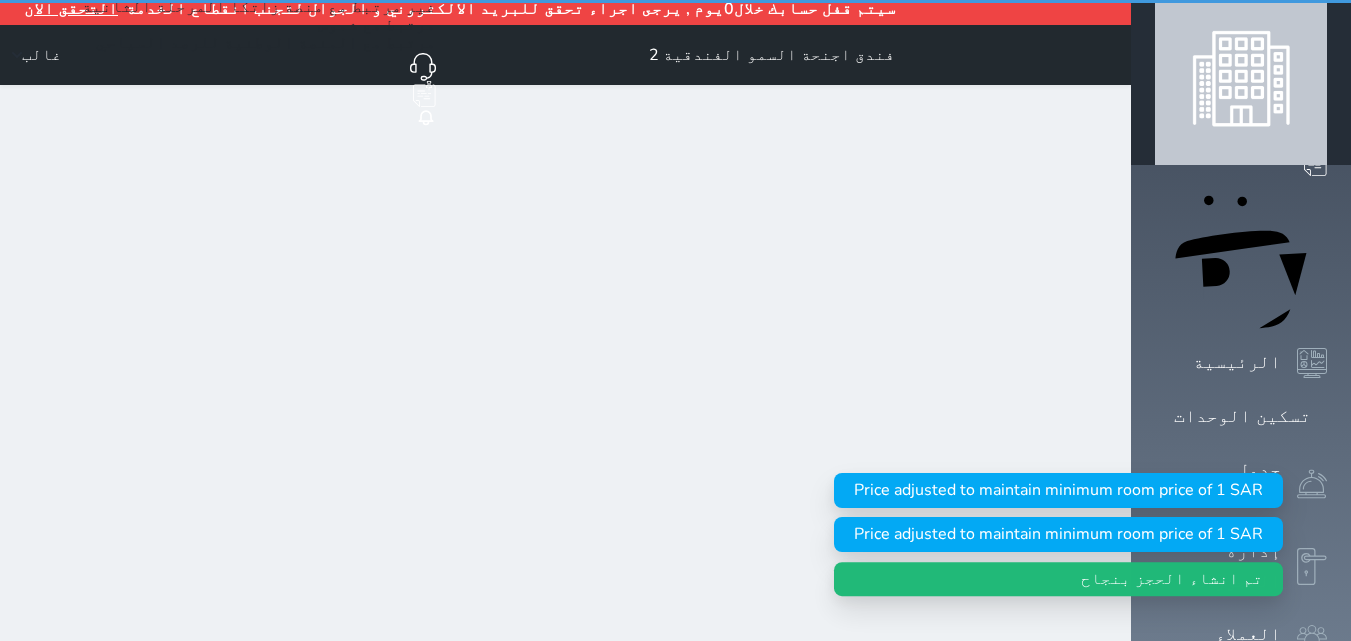 scroll, scrollTop: 0, scrollLeft: 0, axis: both 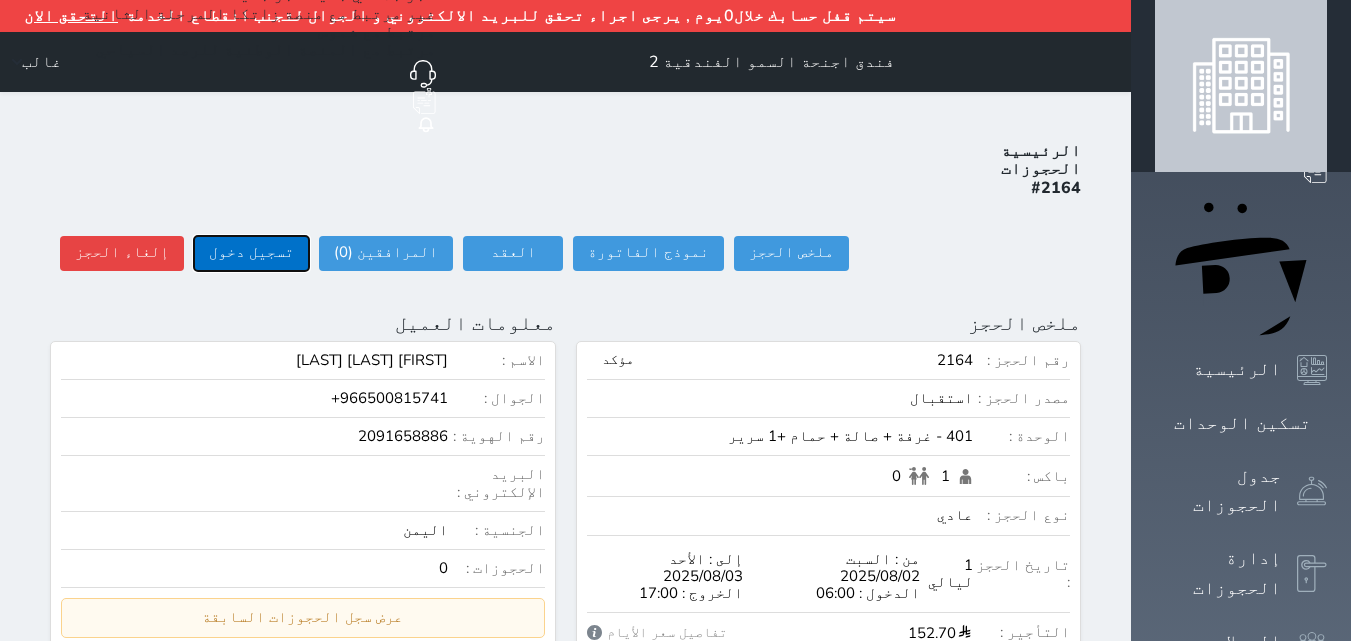 click on "تسجيل دخول" at bounding box center [251, 253] 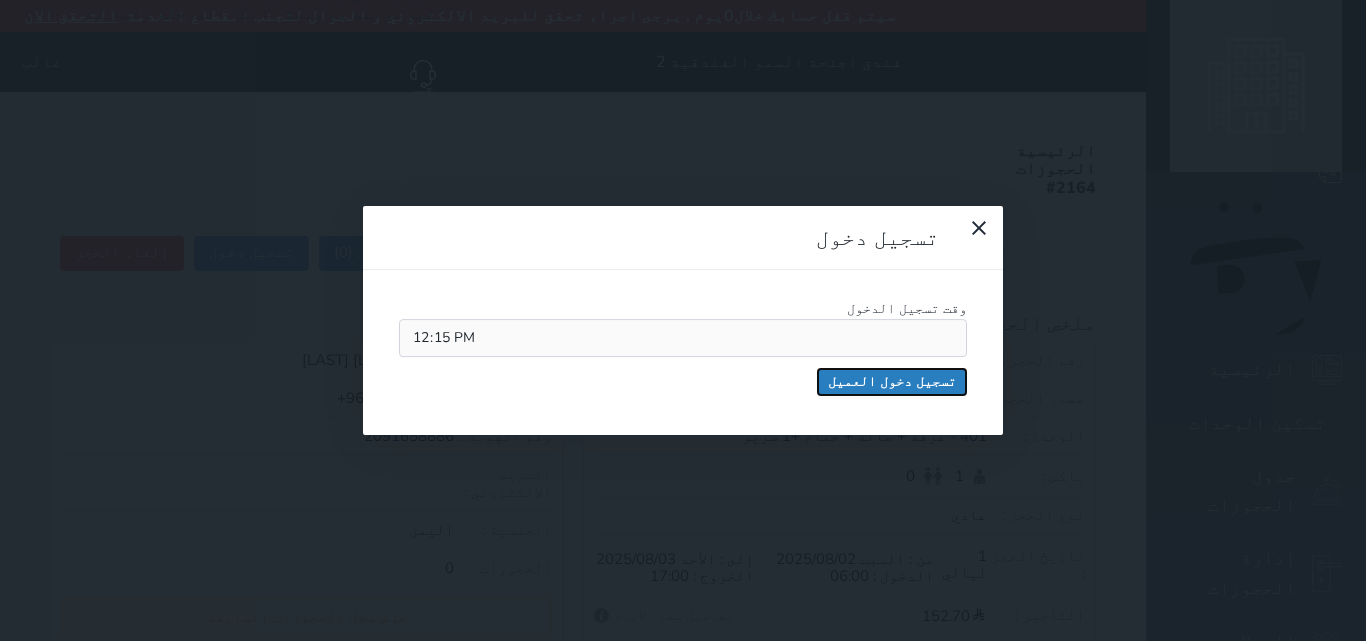 click on "تسجيل دخول العميل" at bounding box center [892, 382] 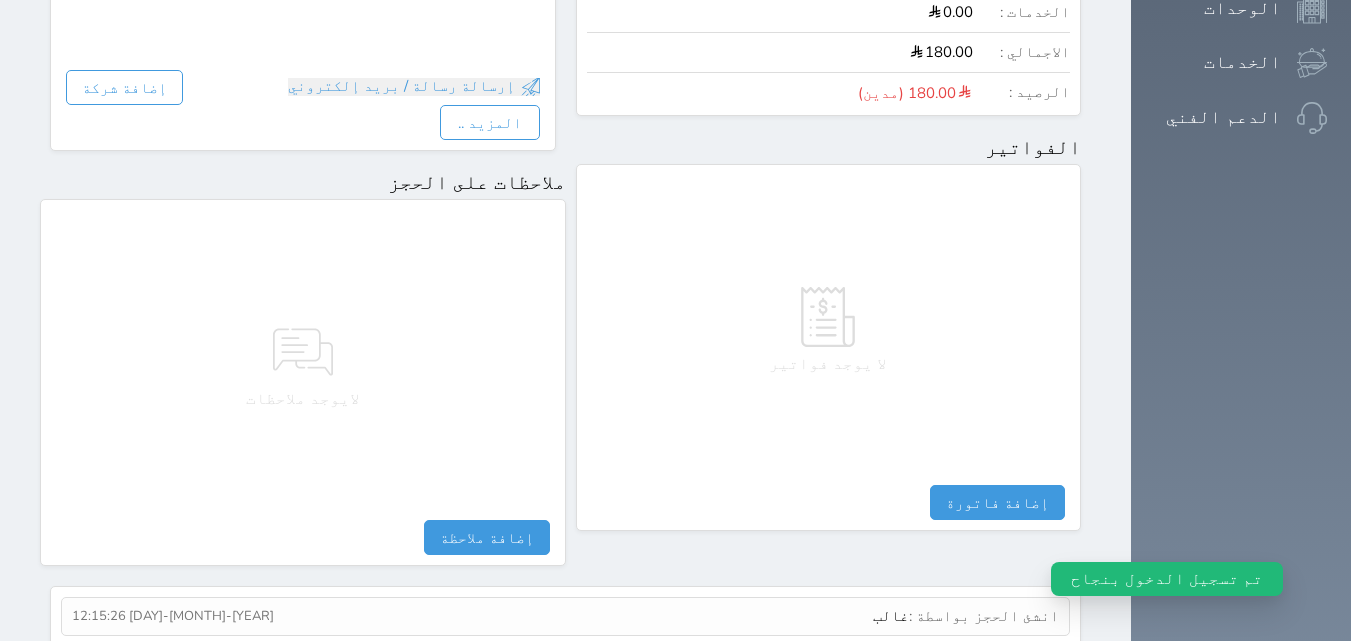 scroll, scrollTop: 756, scrollLeft: 0, axis: vertical 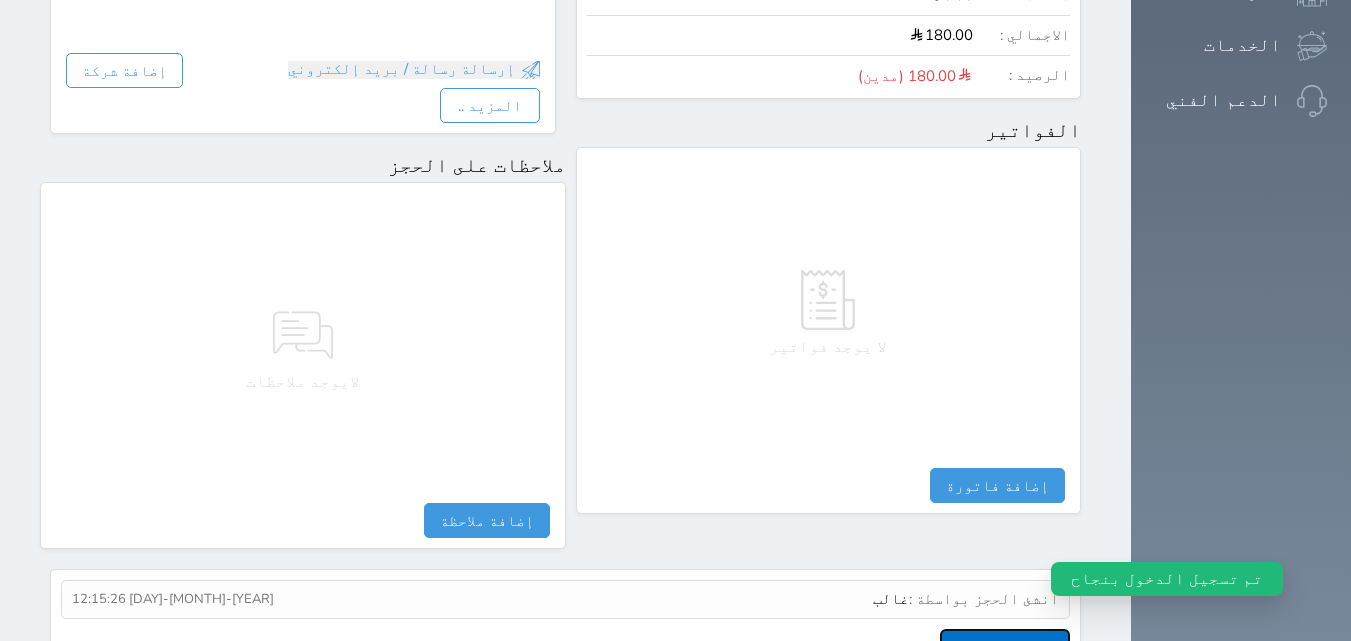 click on "عرض سجل شموس" at bounding box center [1005, 646] 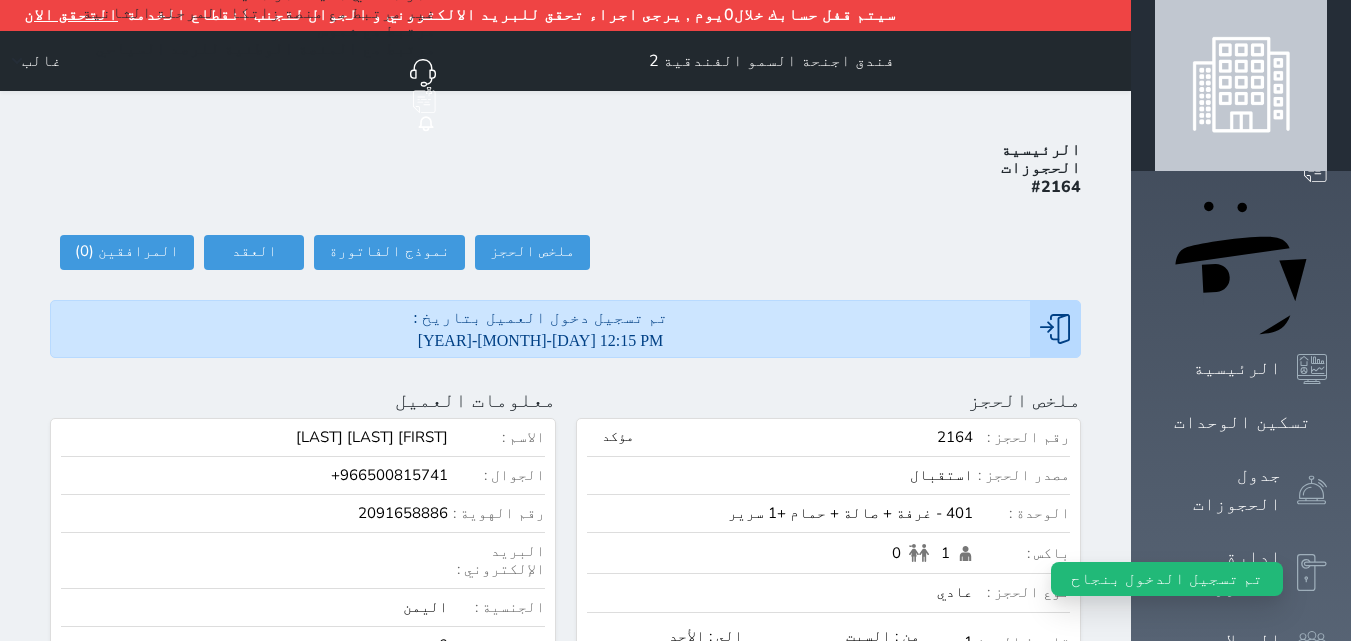scroll, scrollTop: 0, scrollLeft: 0, axis: both 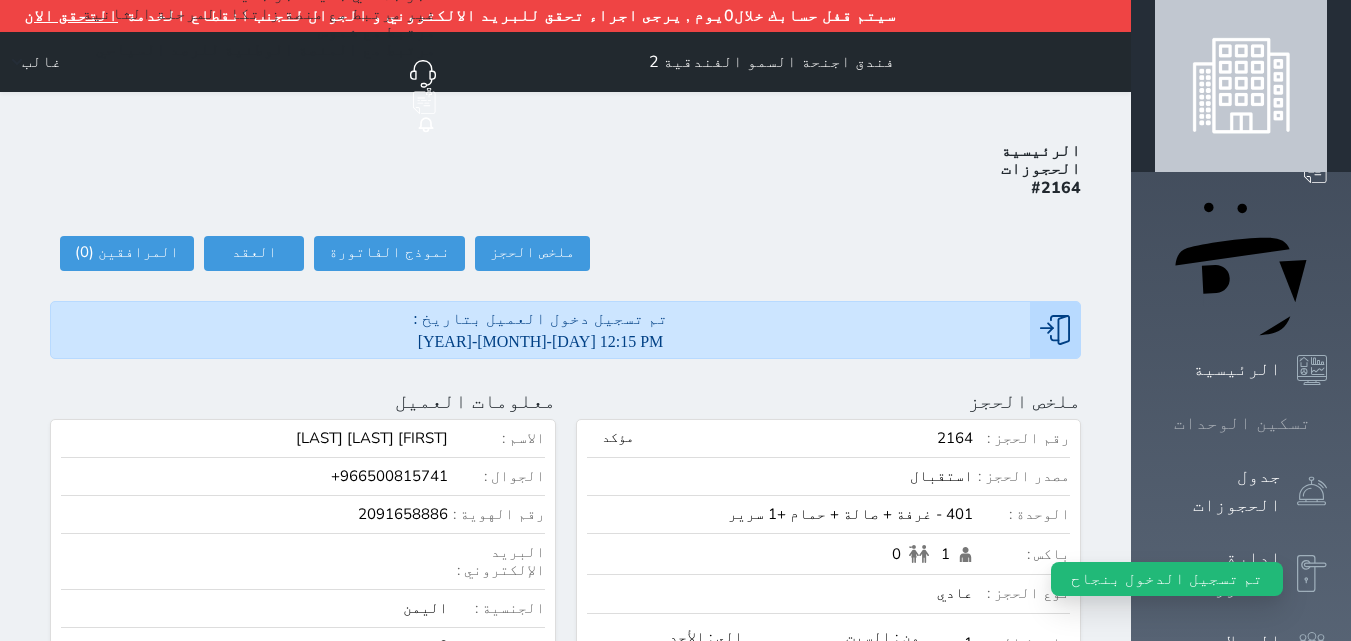 click 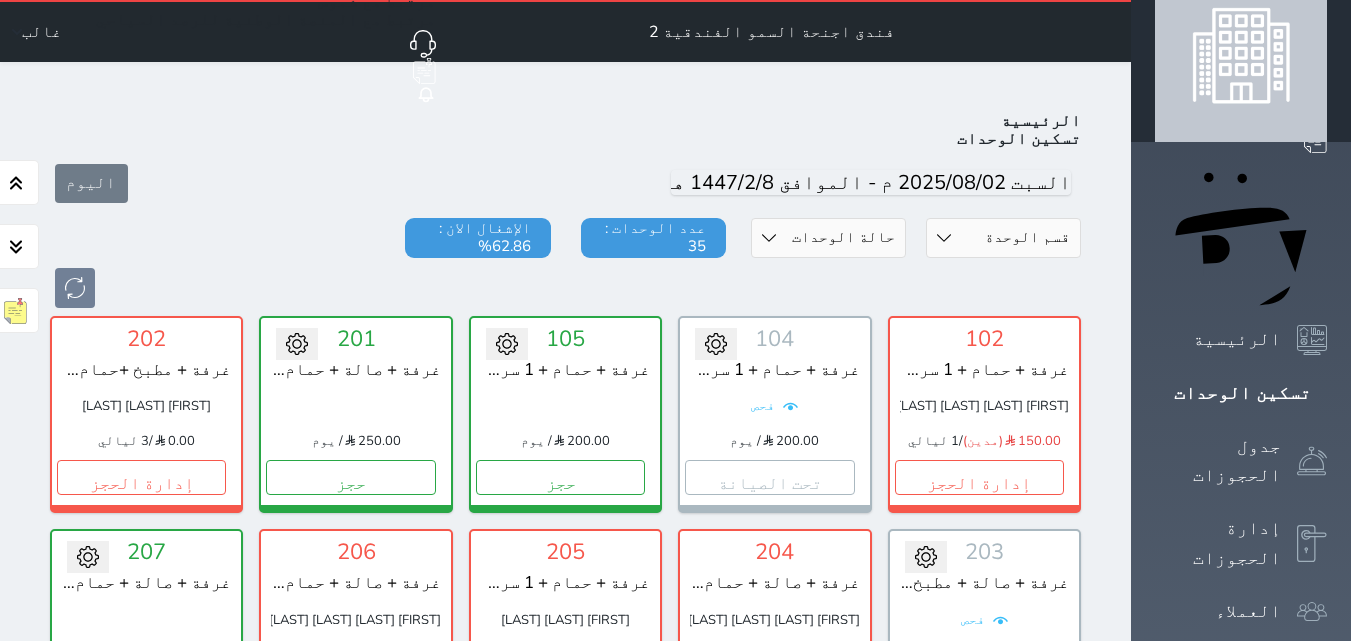 scroll, scrollTop: 10, scrollLeft: 0, axis: vertical 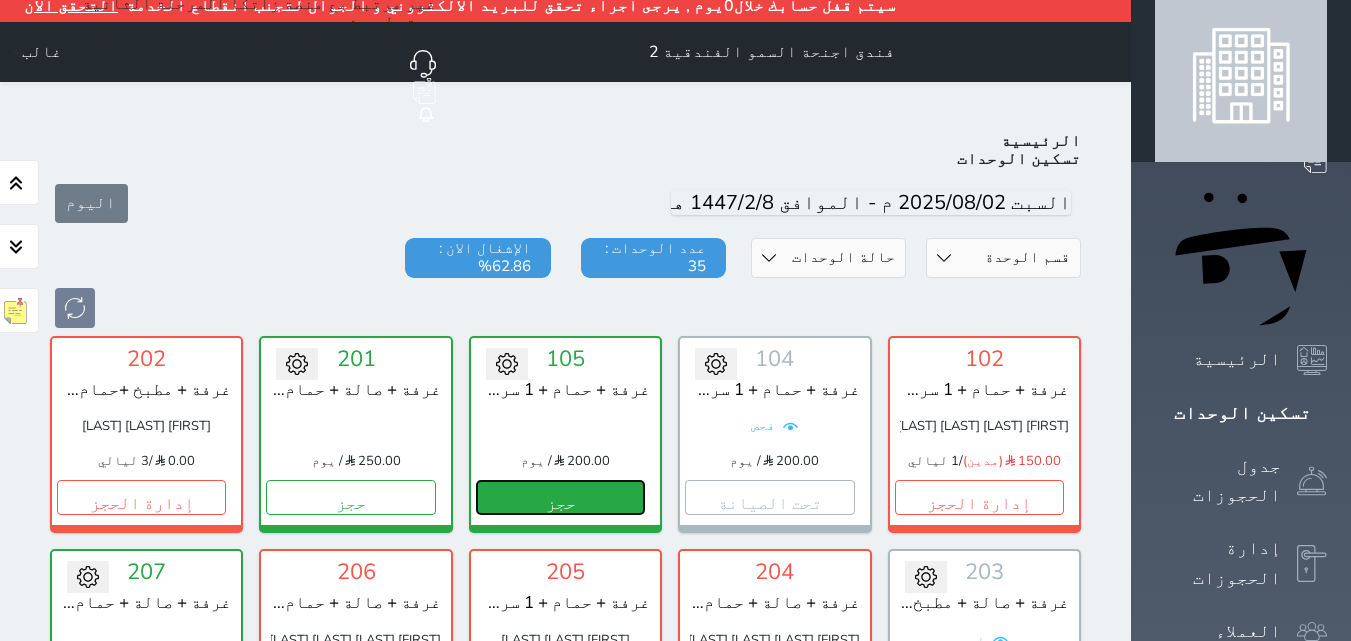 click on "حجز" at bounding box center (560, 497) 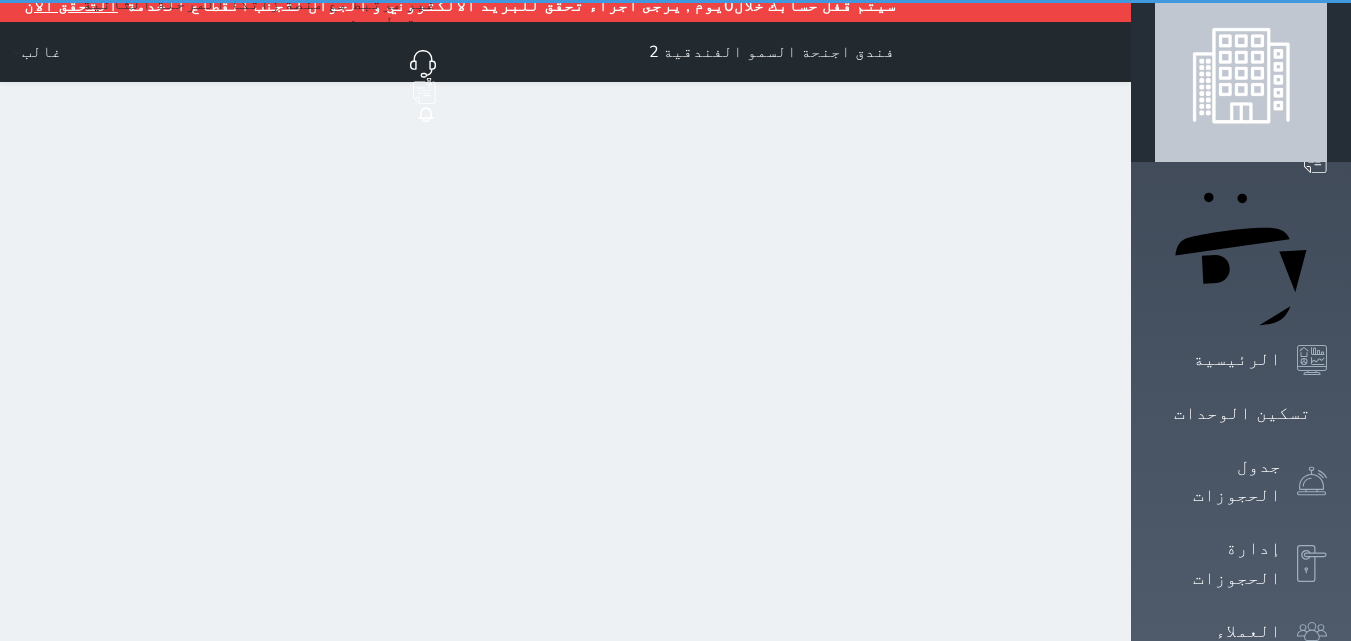 scroll, scrollTop: 2, scrollLeft: 0, axis: vertical 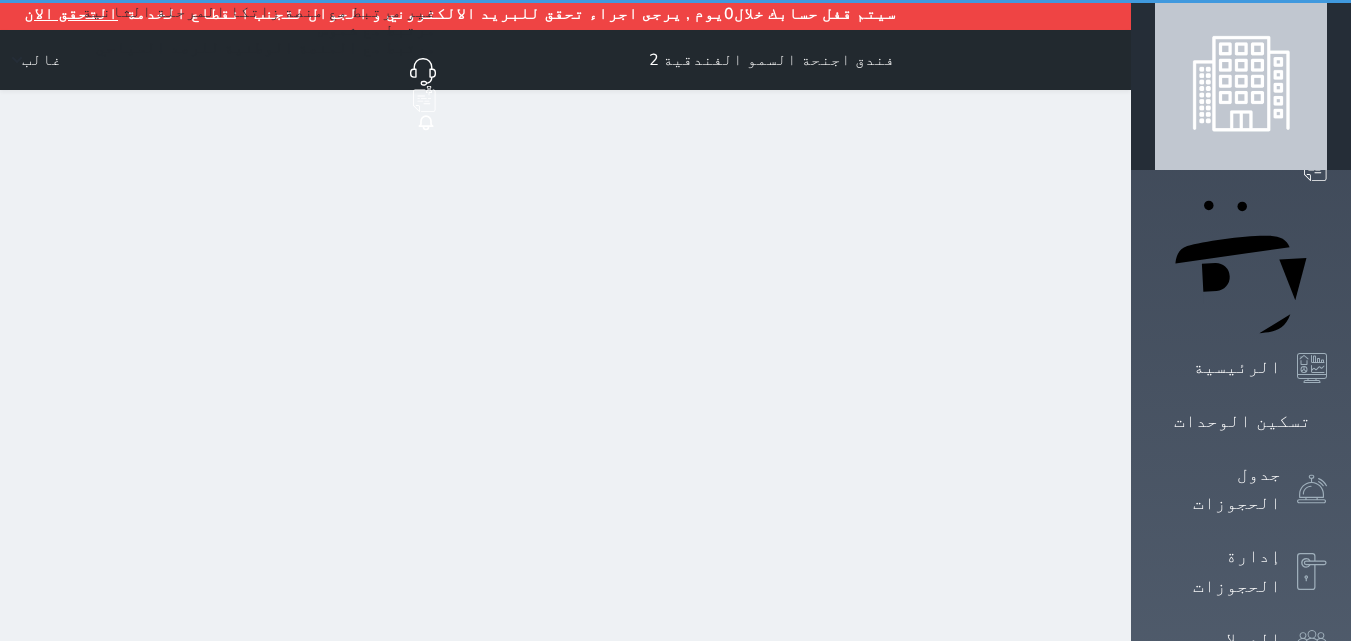select on "1" 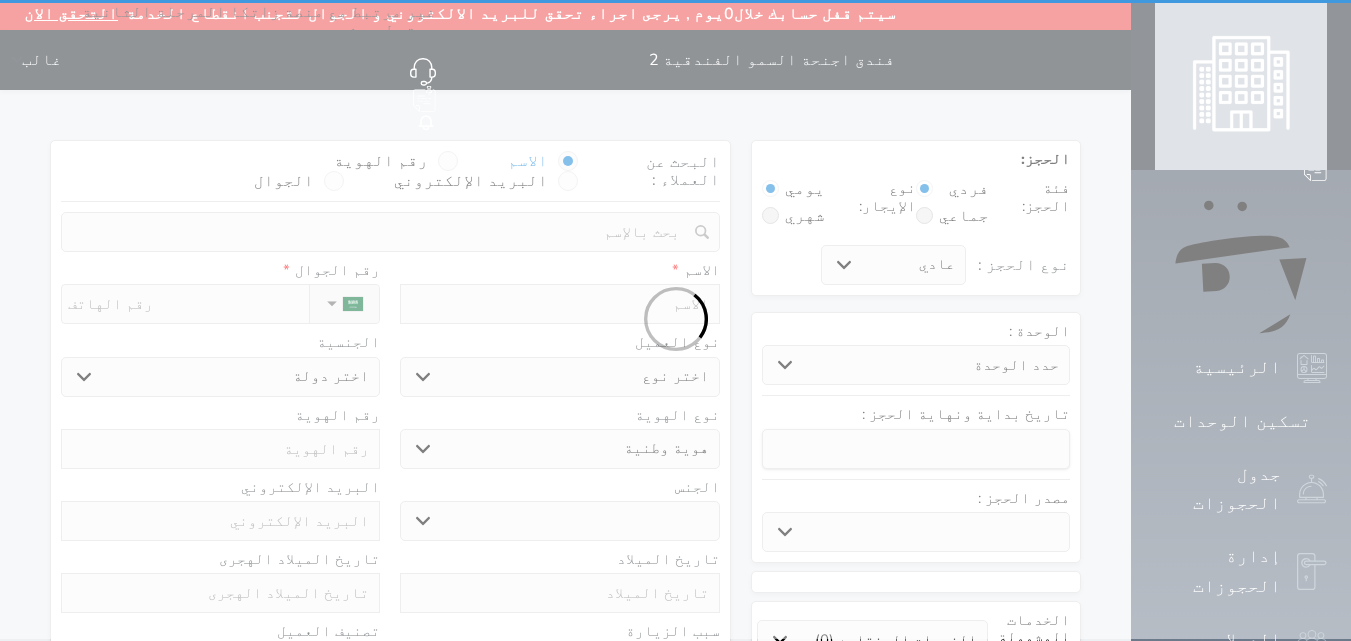 scroll, scrollTop: 0, scrollLeft: 0, axis: both 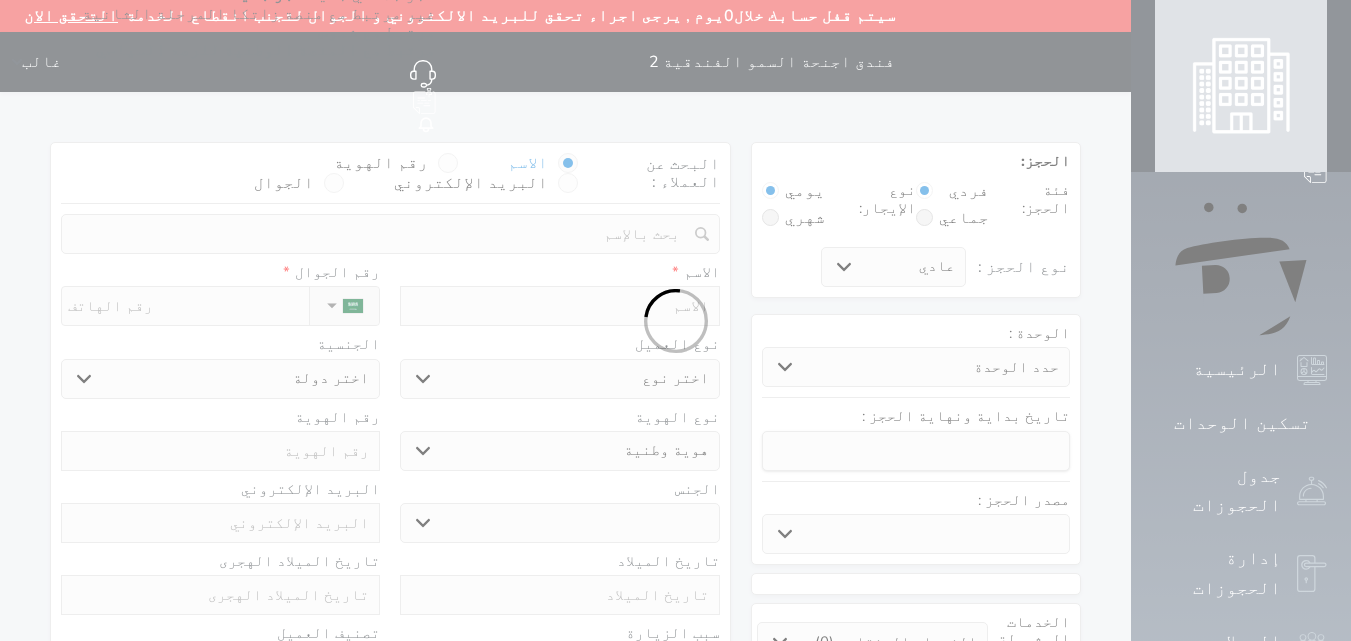 select 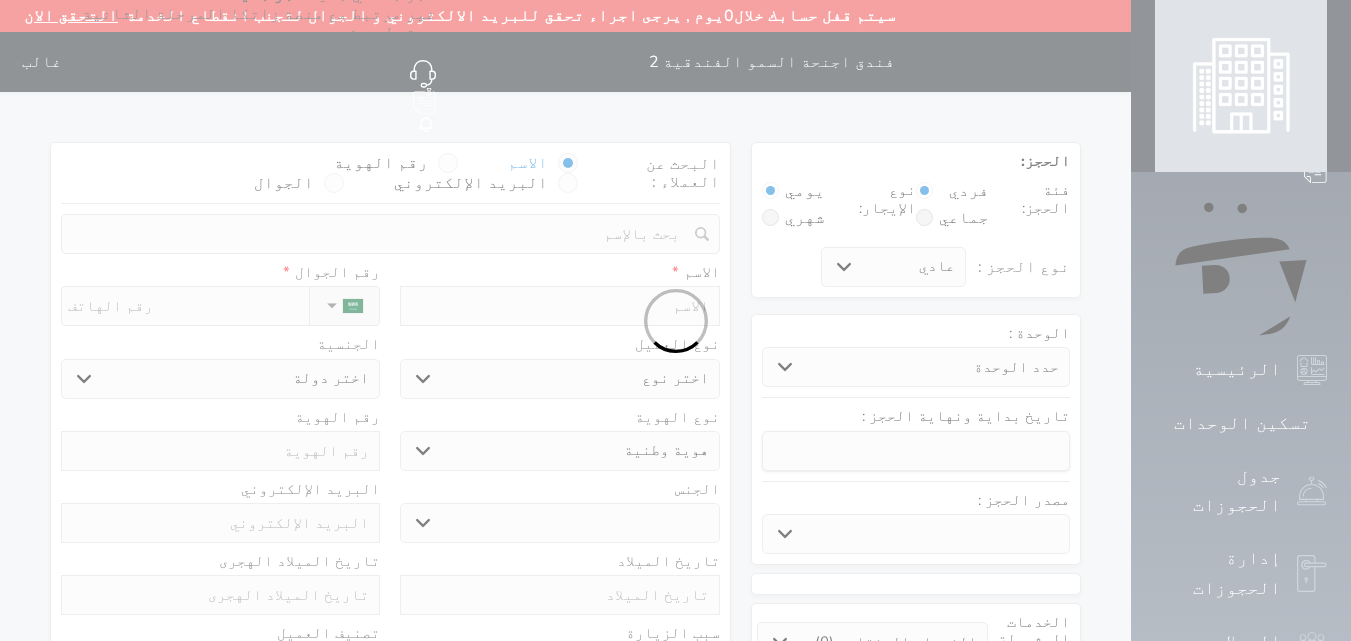 select 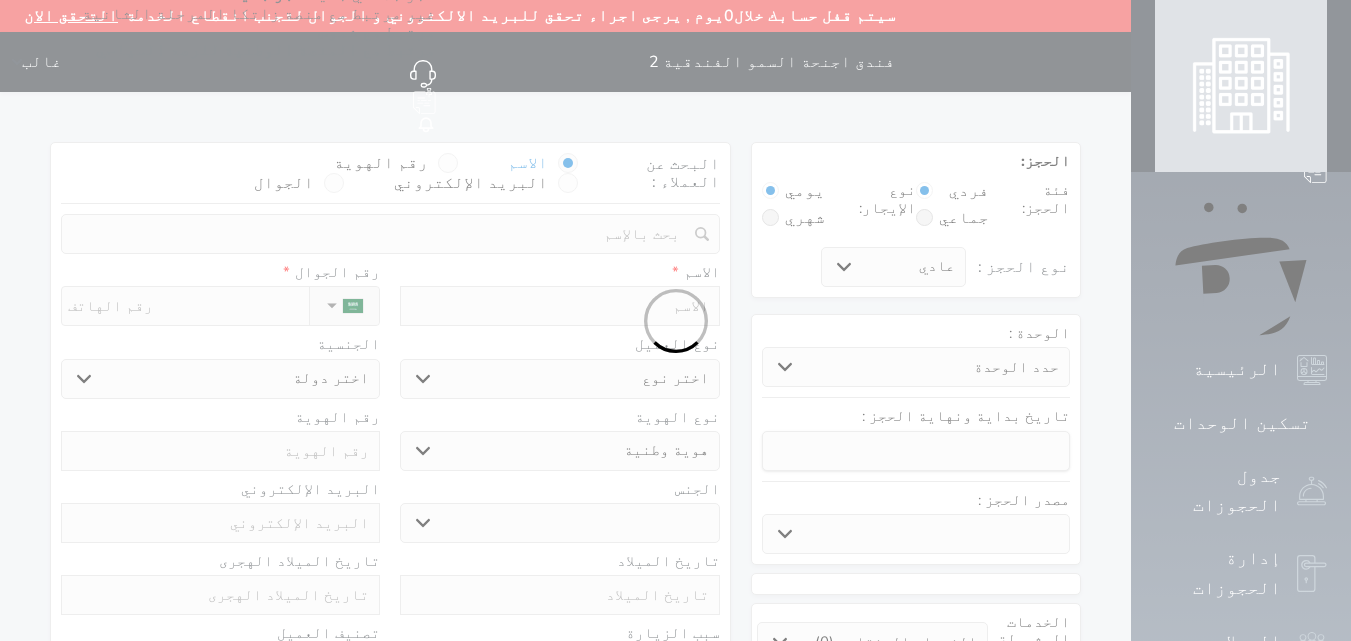 select 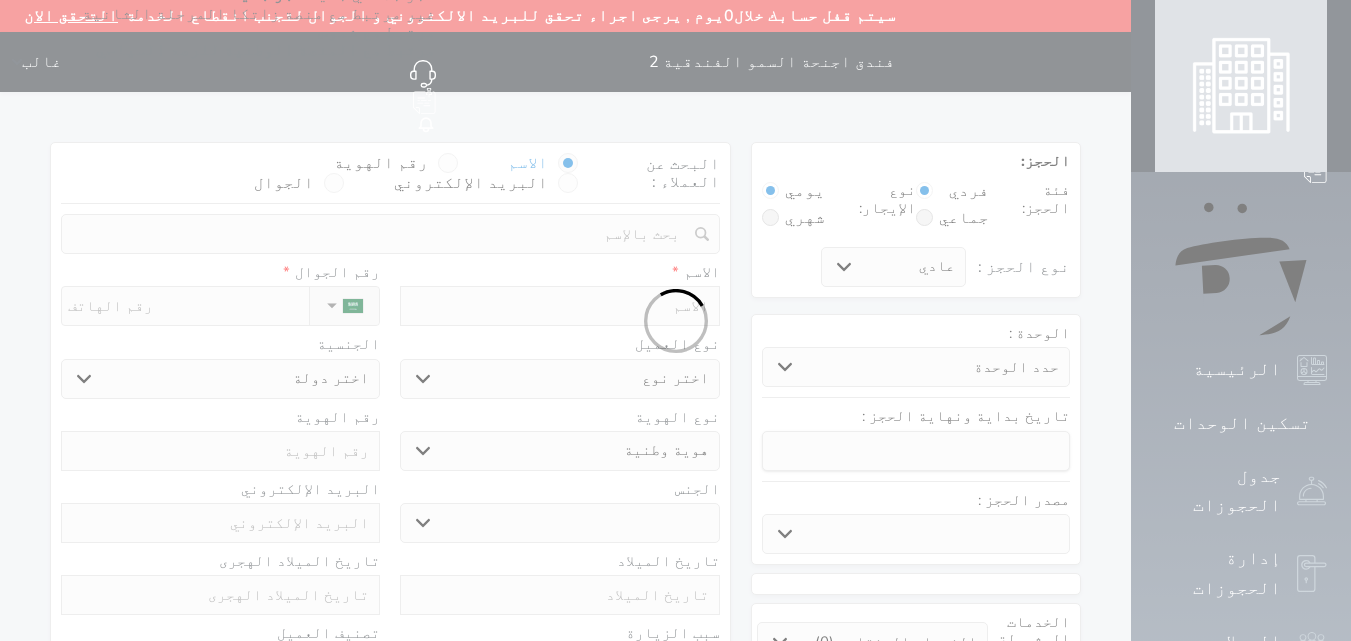 select 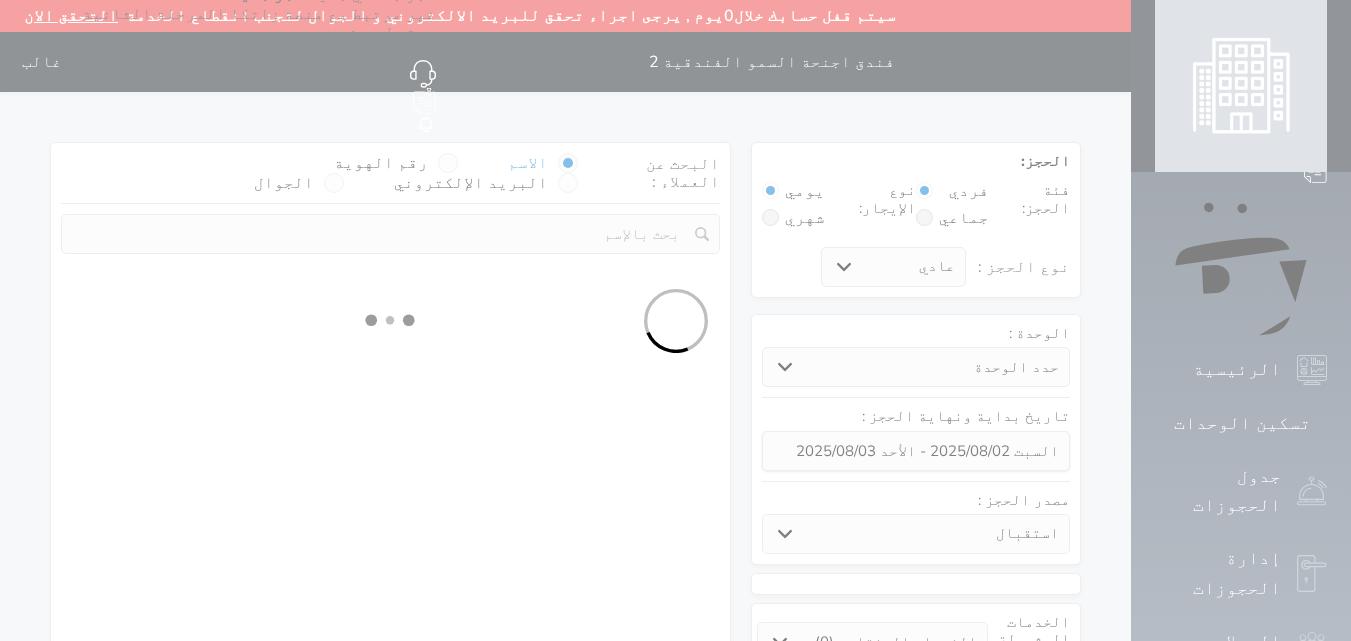 select 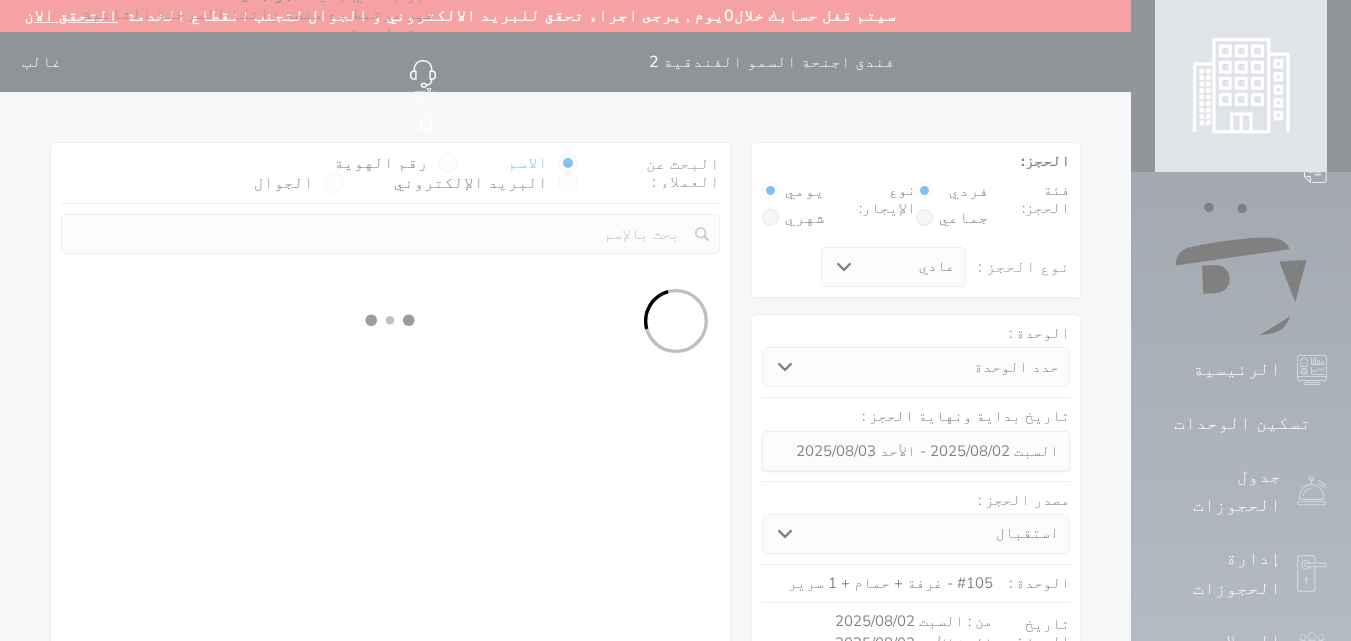 select on "1" 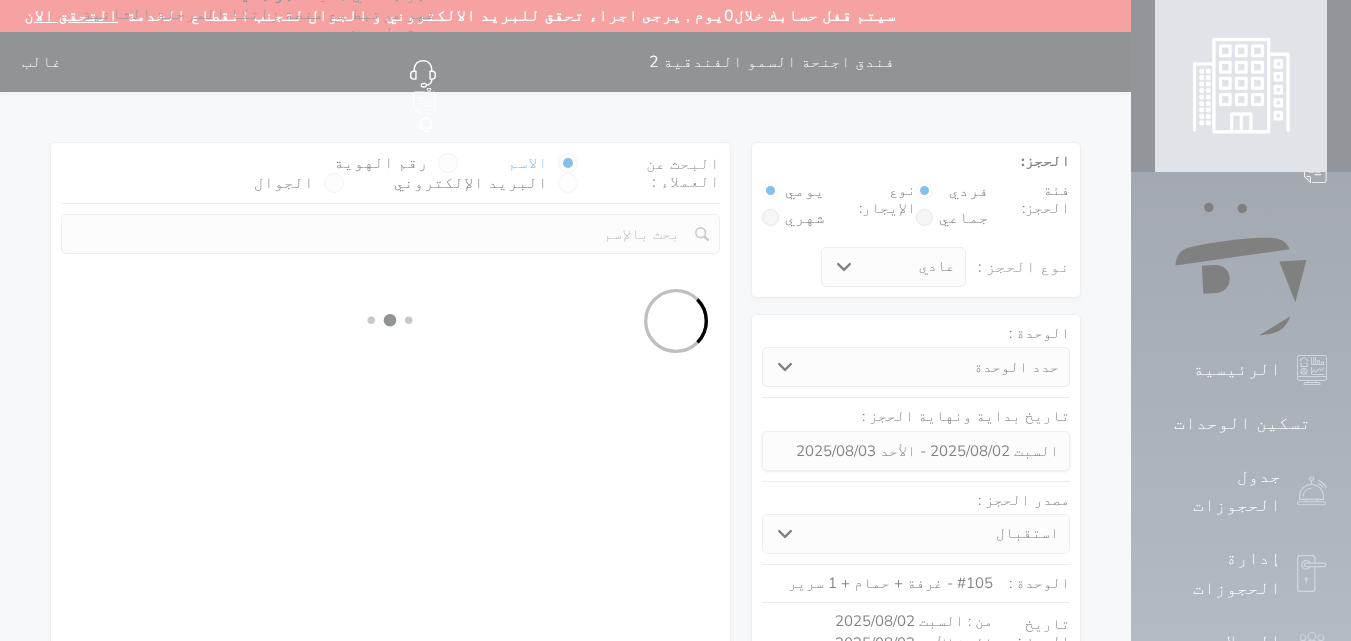 select on "113" 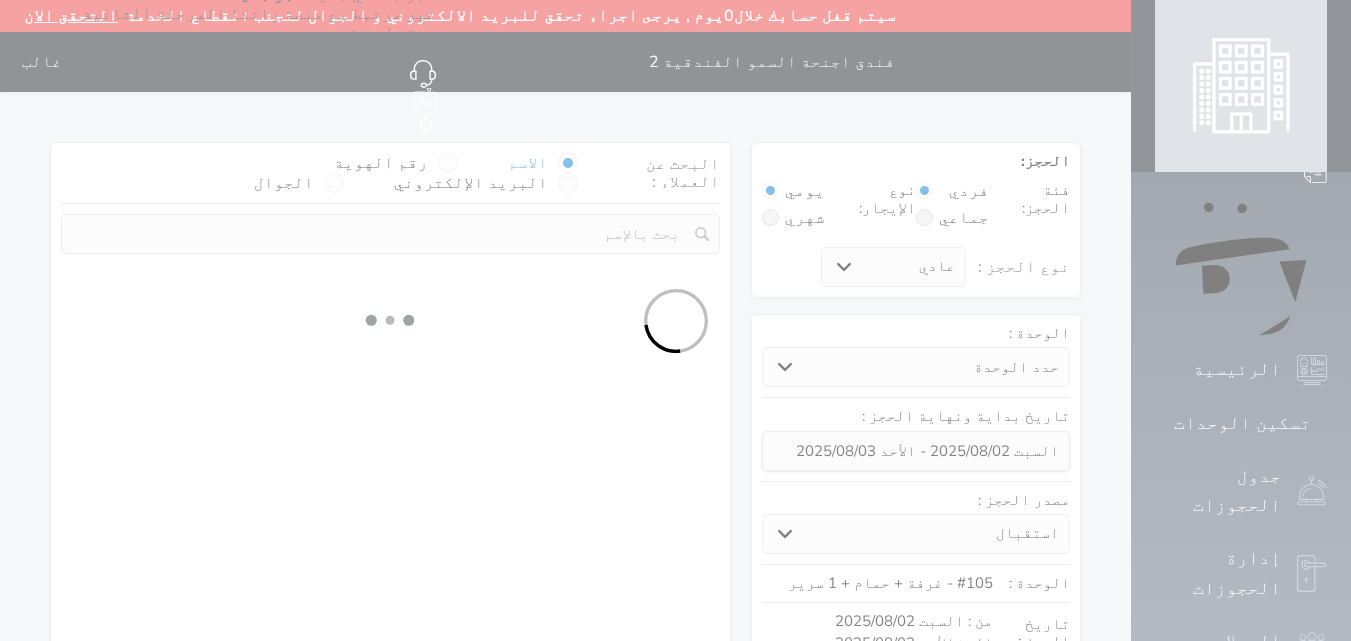 select on "1" 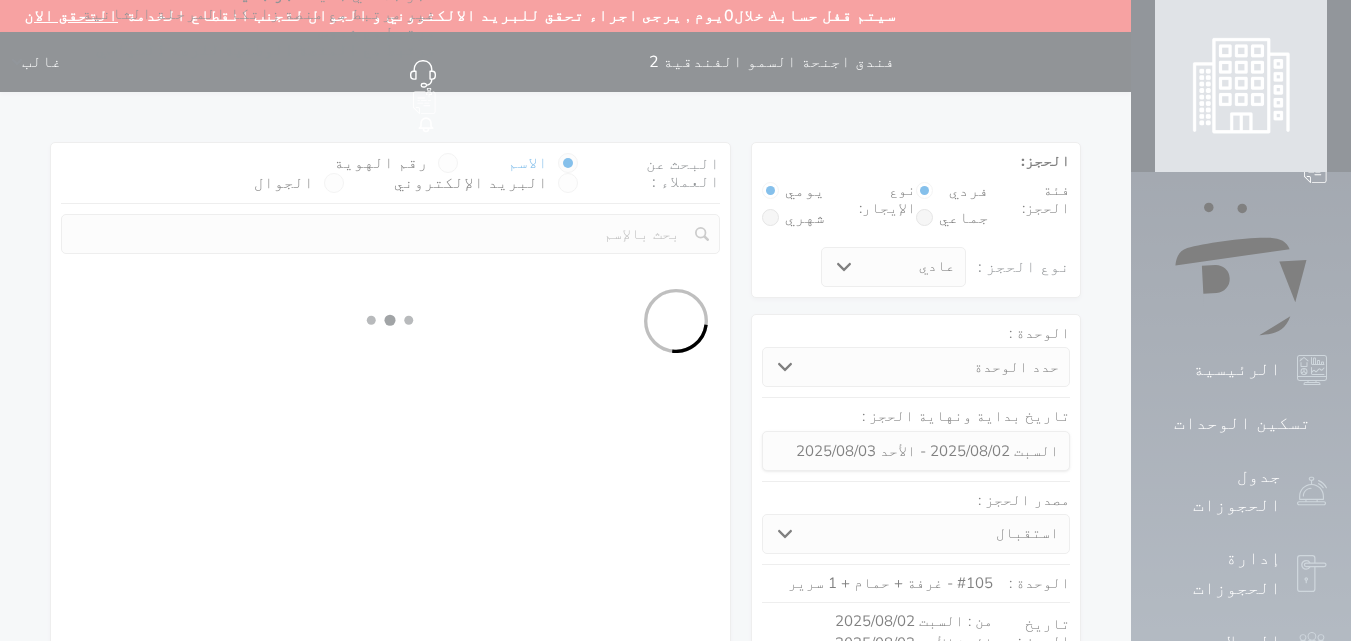select 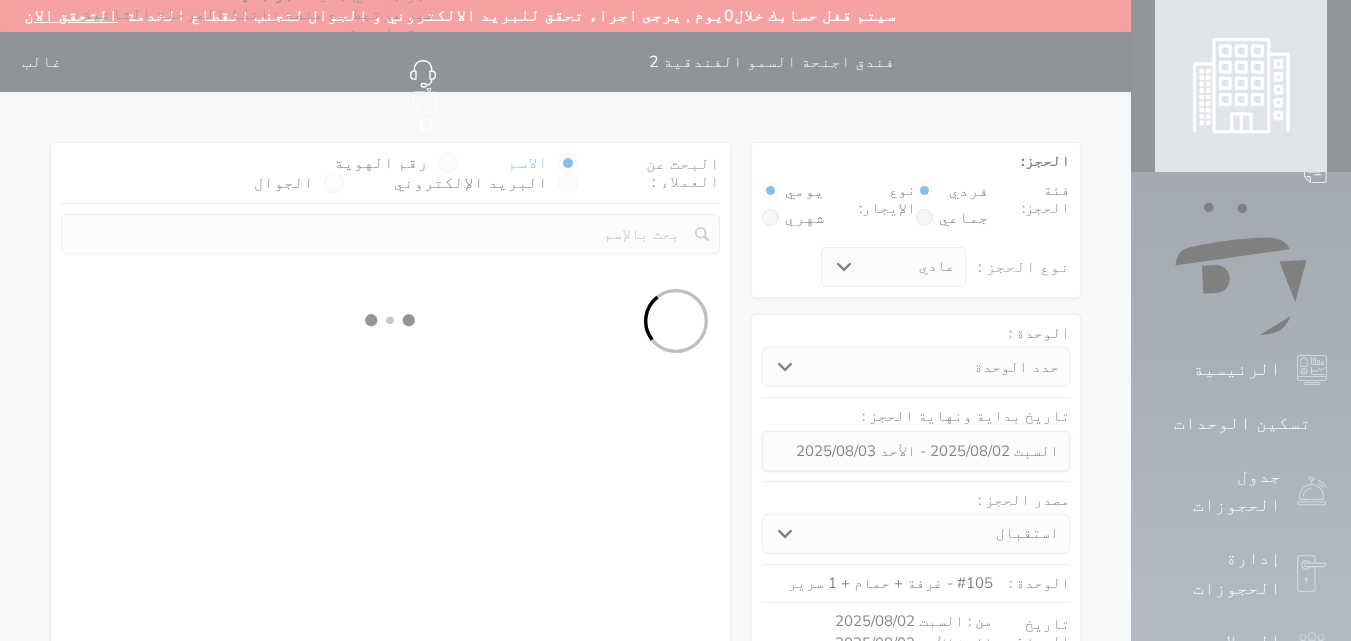select on "7" 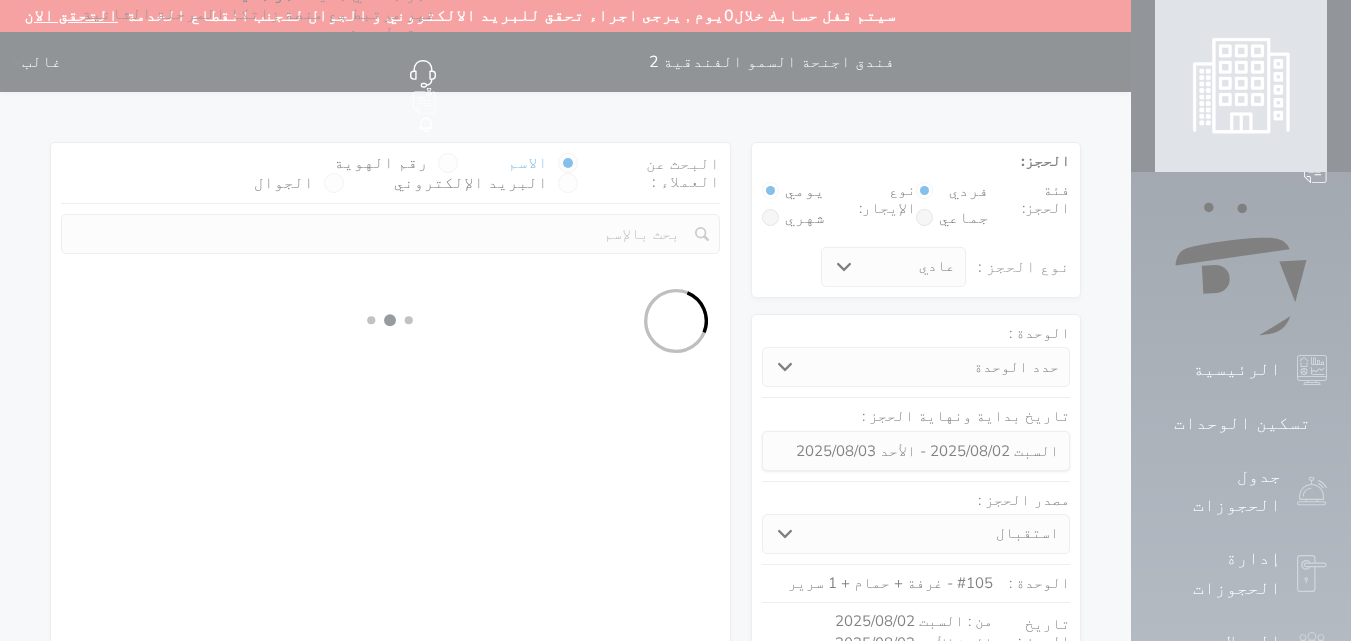 select 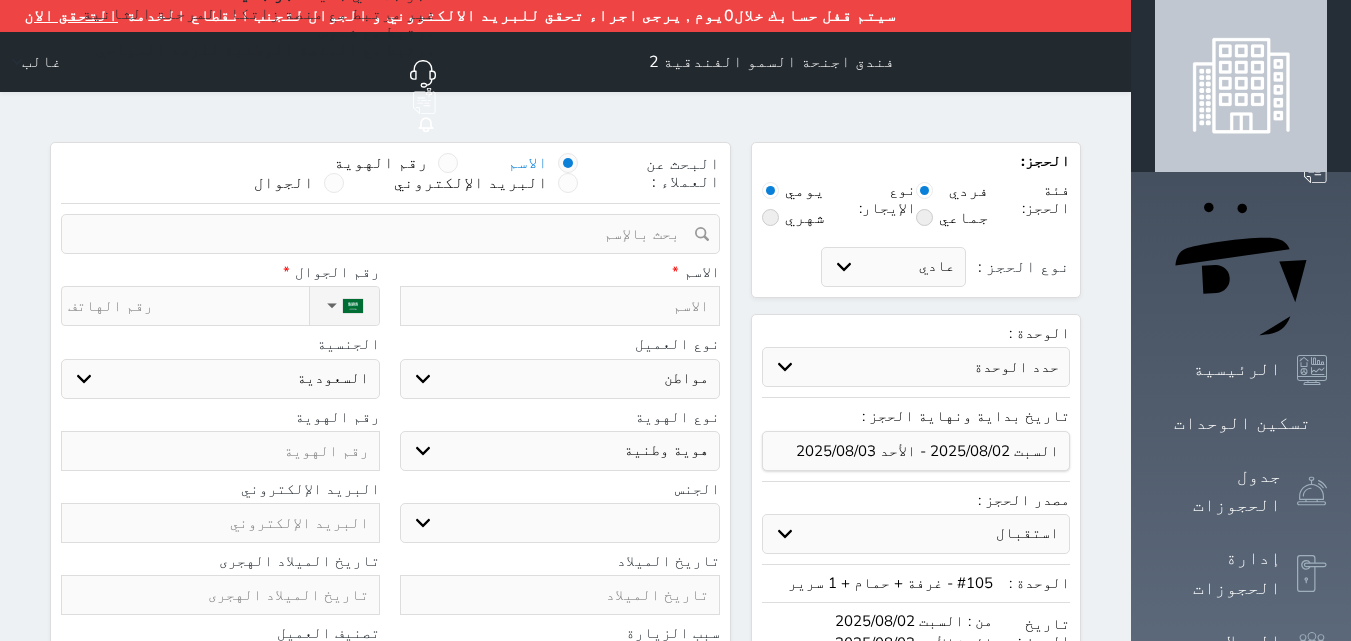 select 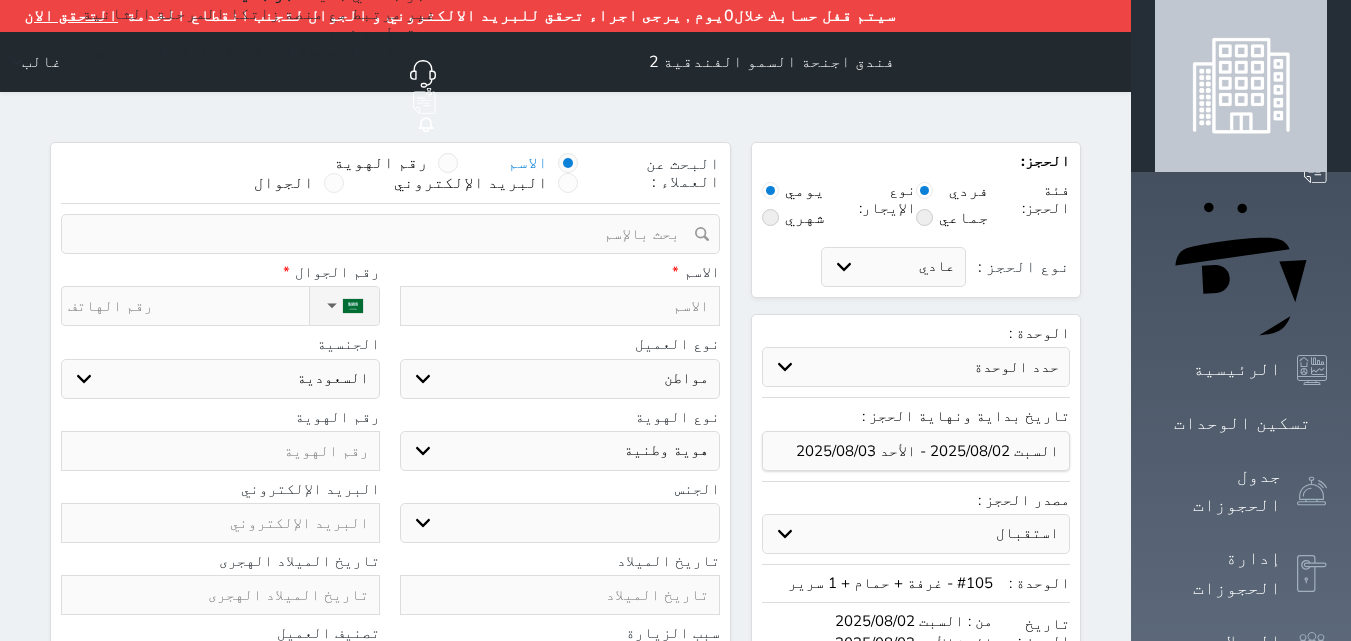 select 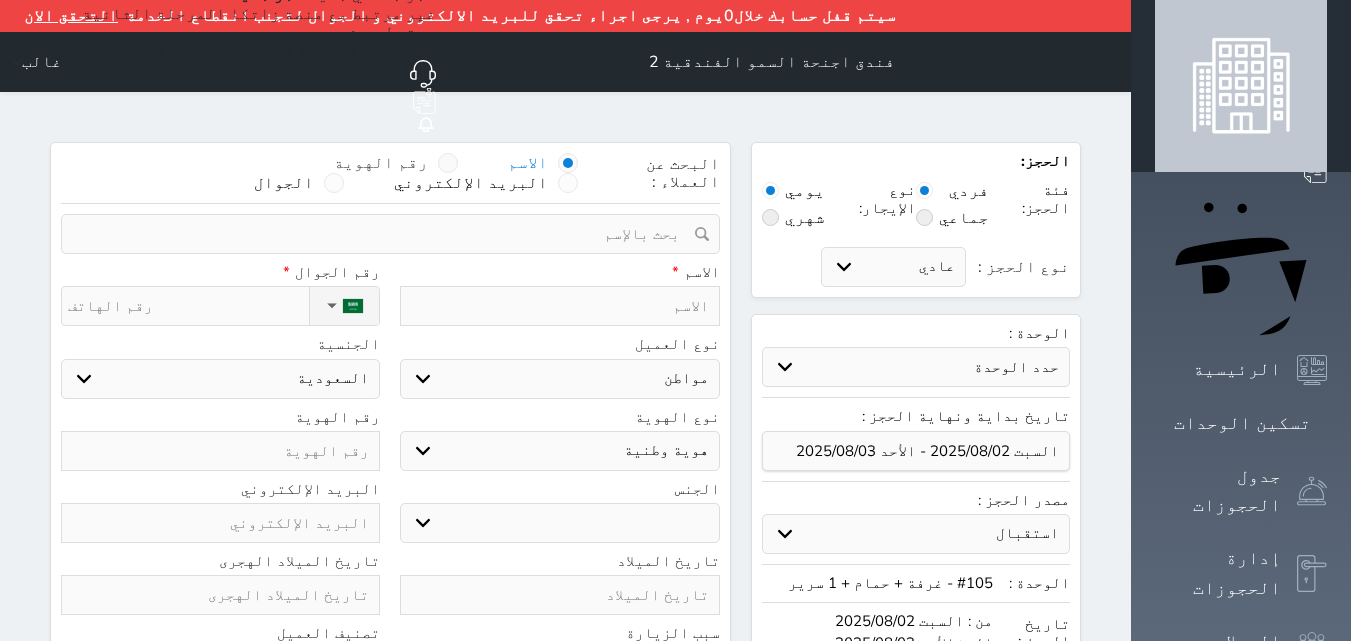 click at bounding box center (448, 163) 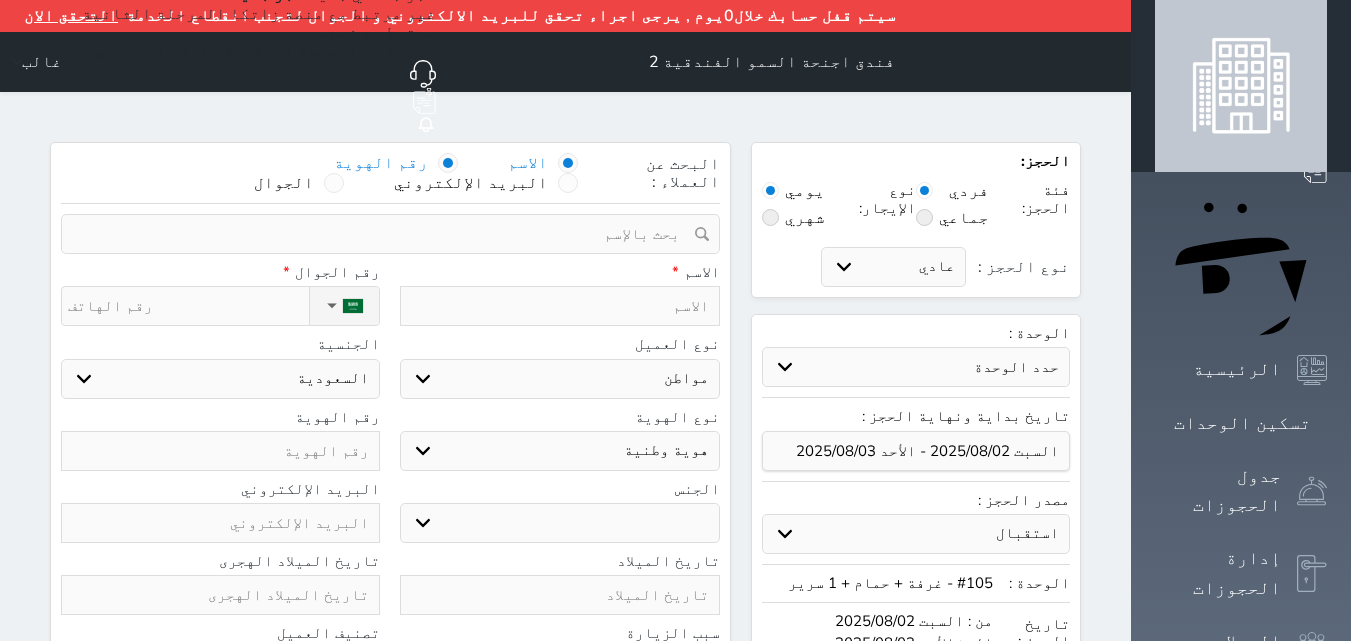 select 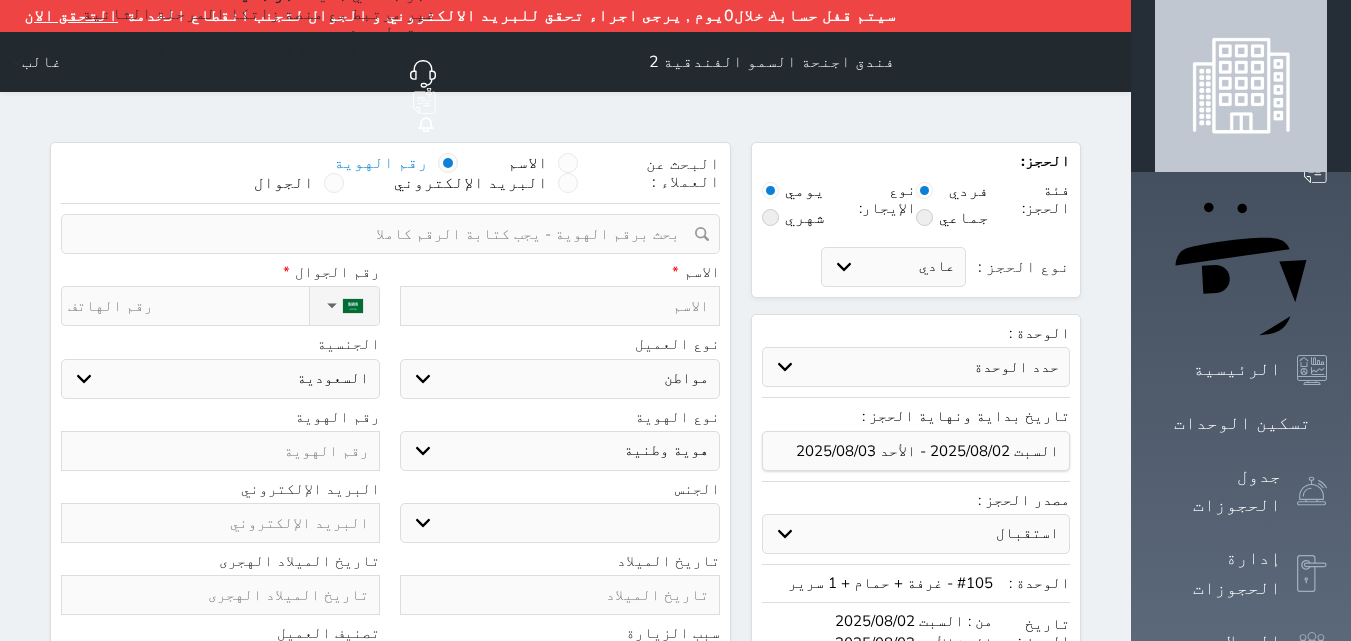 click at bounding box center (383, 234) 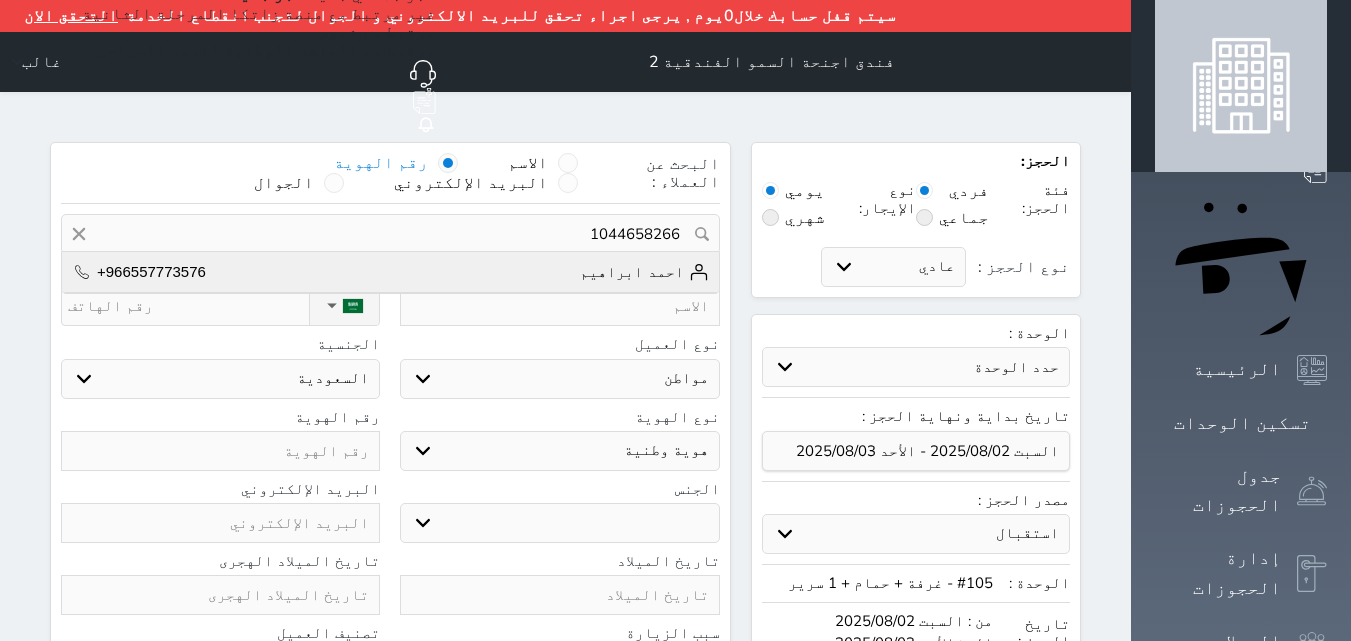 click on "احمد ابراهيم   +966557773576" at bounding box center [390, 272] 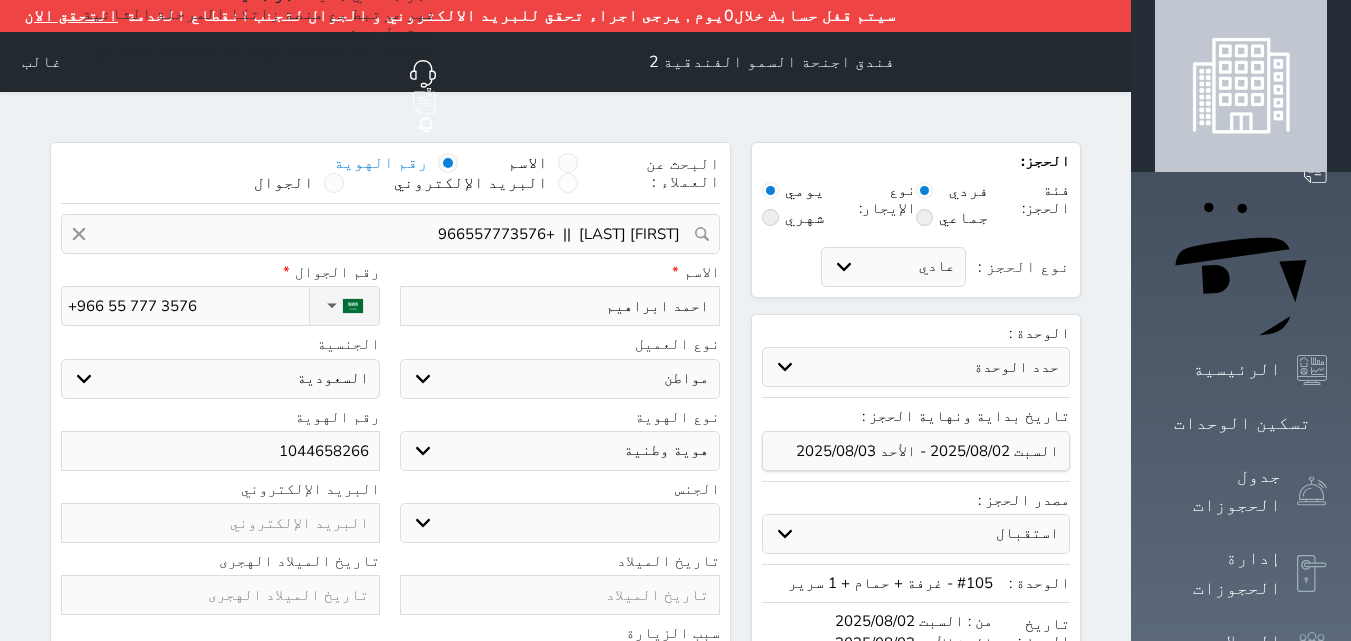select 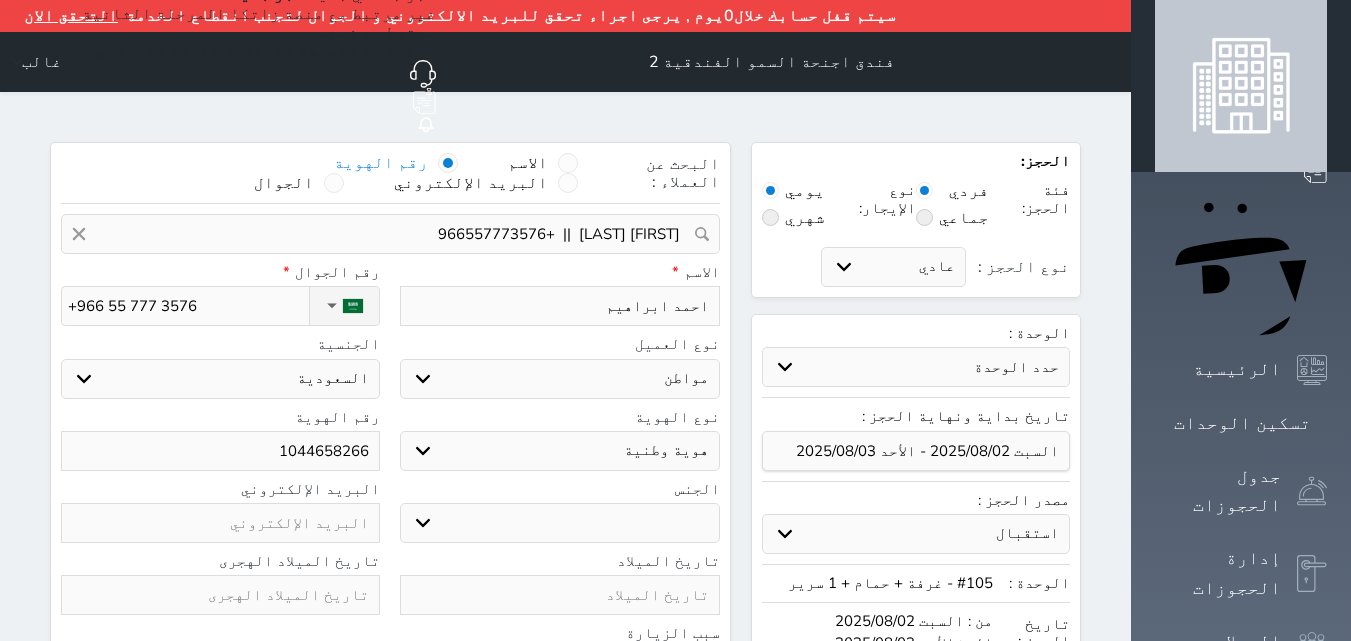 select 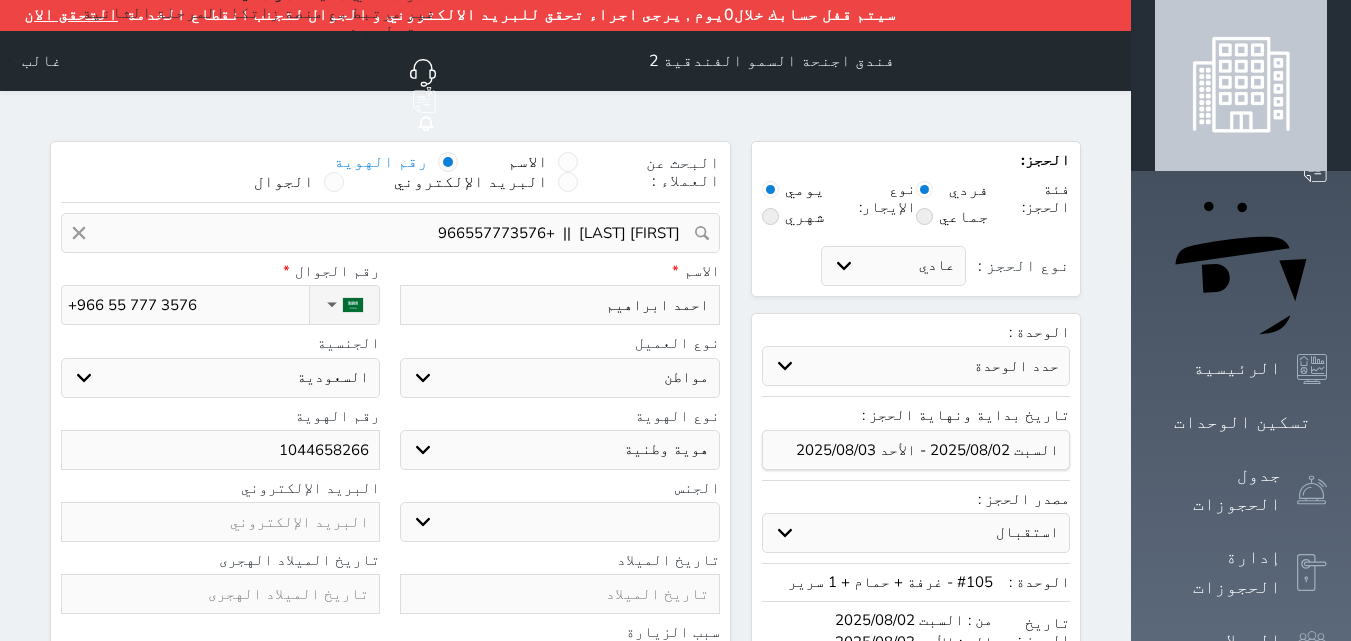 scroll, scrollTop: 0, scrollLeft: 0, axis: both 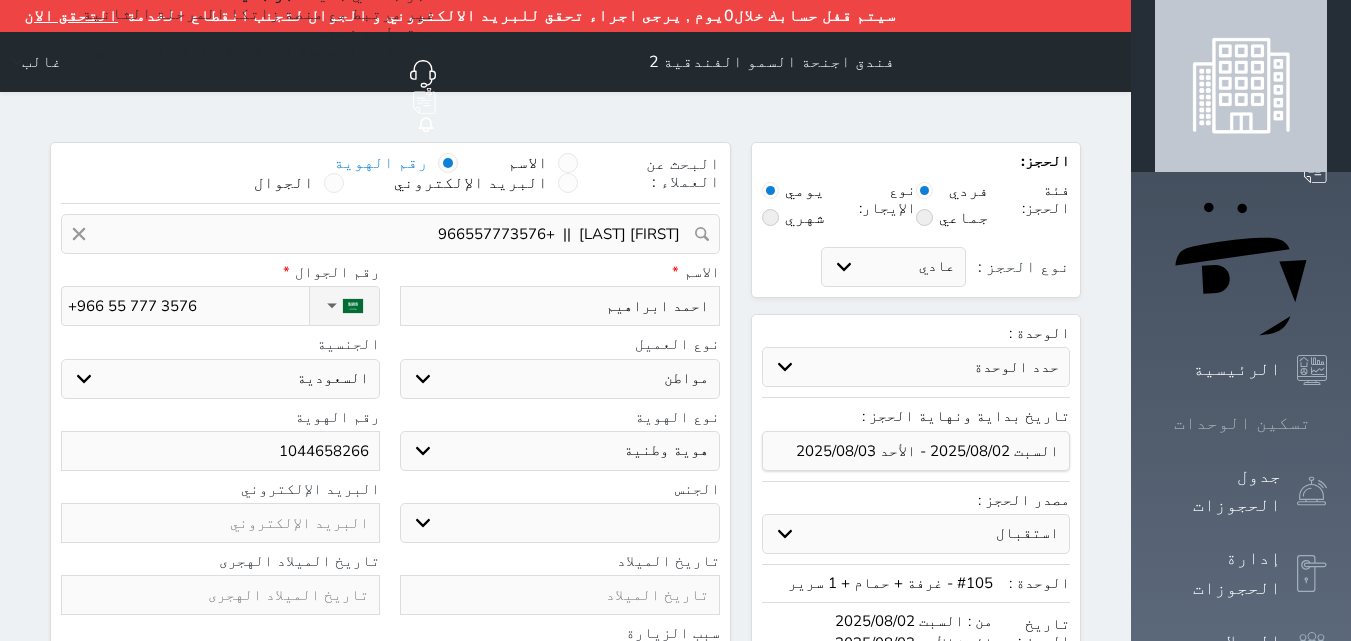 click on "تسكين الوحدات" at bounding box center [1242, 423] 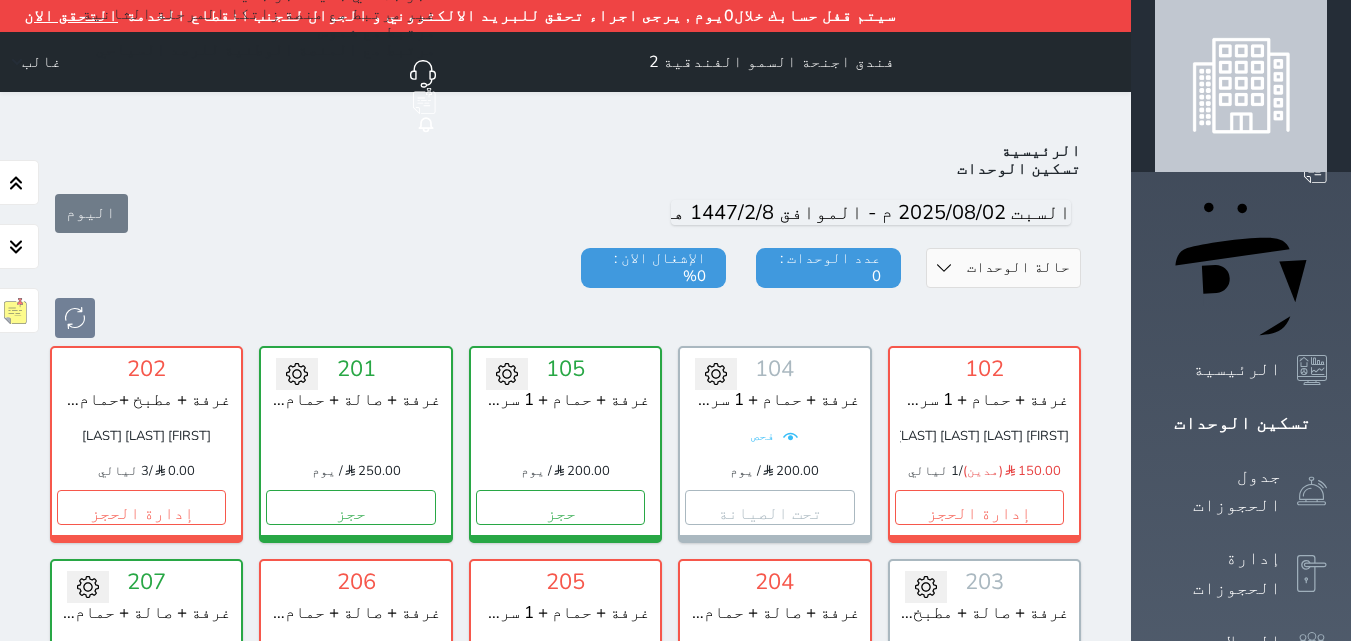 scroll, scrollTop: 110, scrollLeft: 0, axis: vertical 